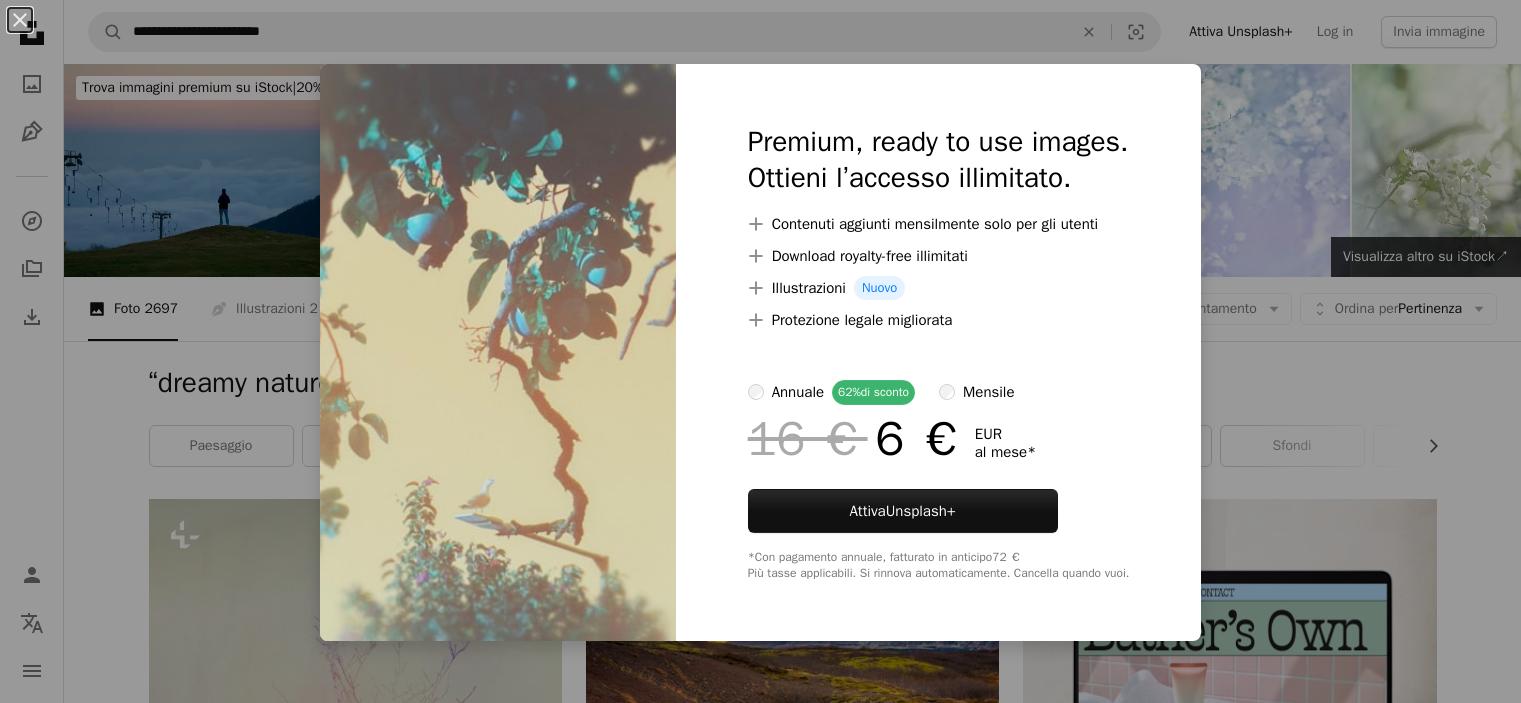 scroll, scrollTop: 3392, scrollLeft: 0, axis: vertical 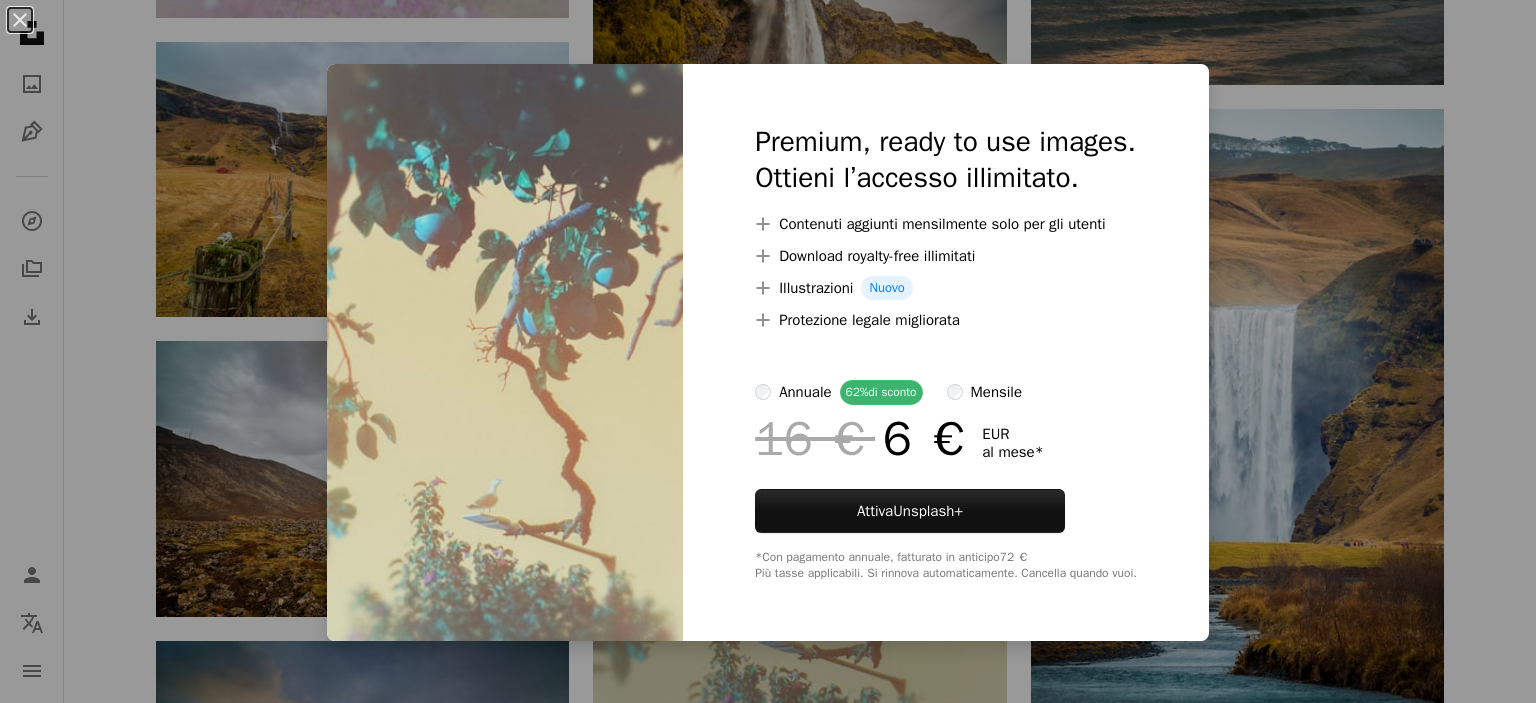 click on "An X shape Premium, ready to use images. Ottieni l’accesso illimitato. A plus sign Contenuti aggiunti mensilmente solo per gli utenti A plus sign Download royalty-free illimitati A plus sign Illustrazioni  Nuovo A plus sign Protezione legale migliorata annuale 62%  di sconto mensile 16 €   6 € EUR al mese * Attiva  Unsplash+ *Con pagamento annuale, fatturato in anticipo  72 € Più tasse applicabili. Si rinnova automaticamente. Cancella quando vuoi." at bounding box center (768, 351) 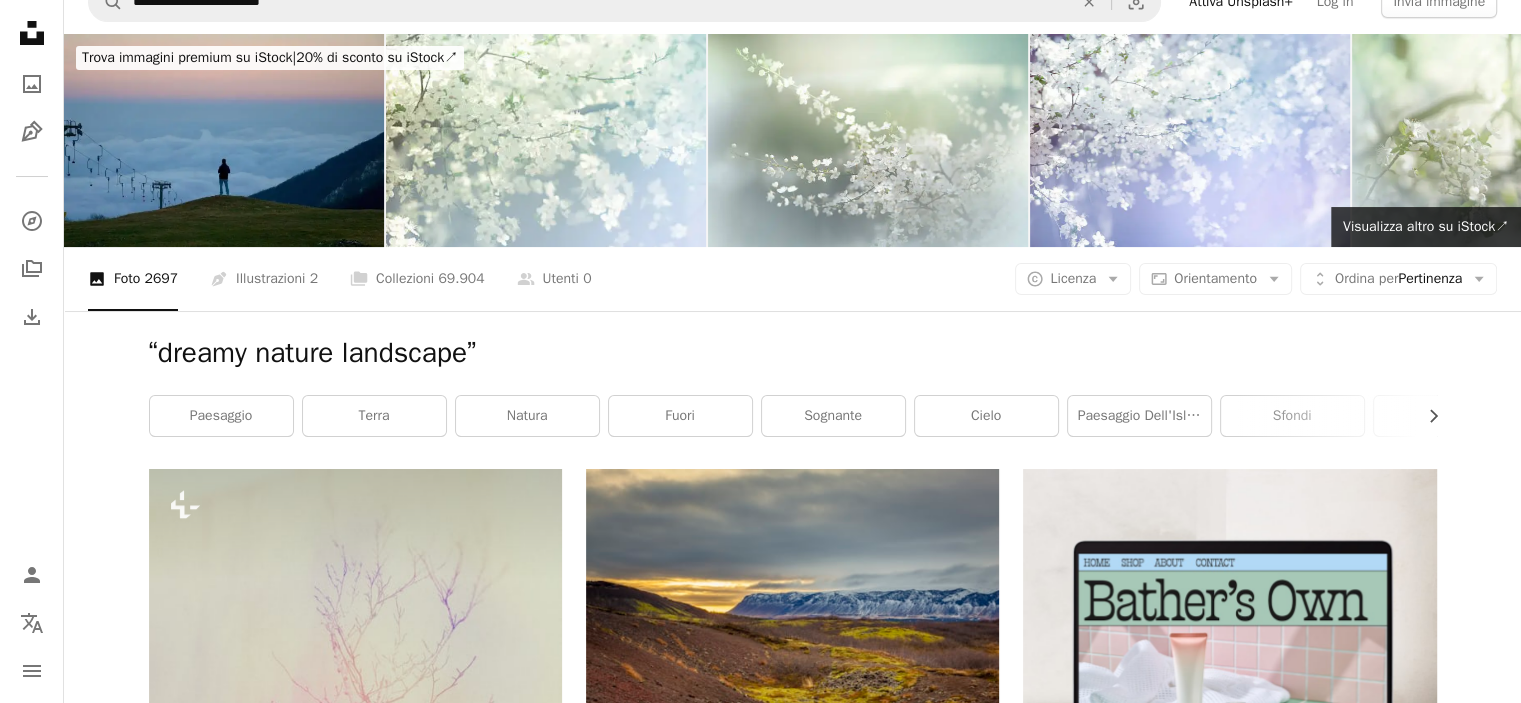 scroll, scrollTop: 0, scrollLeft: 0, axis: both 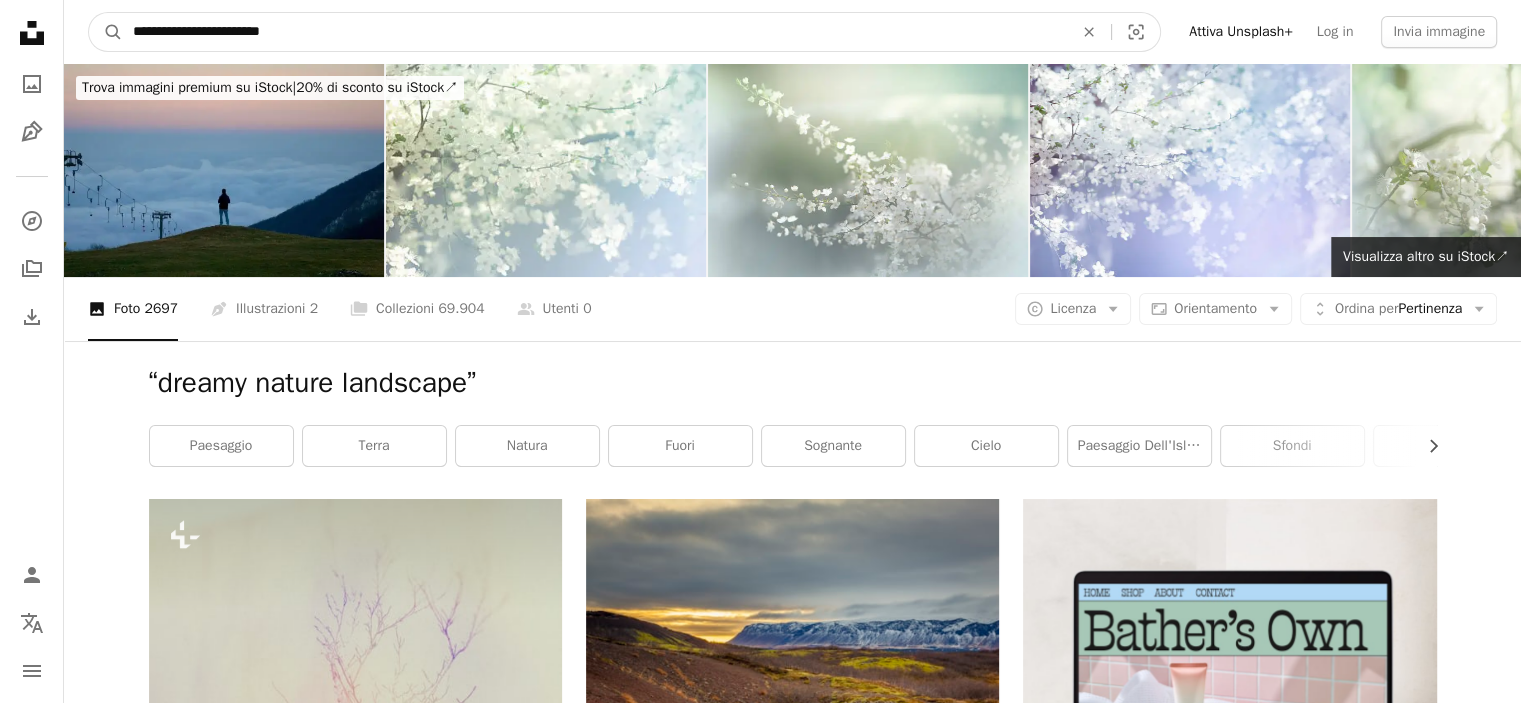 click on "**********" at bounding box center (595, 32) 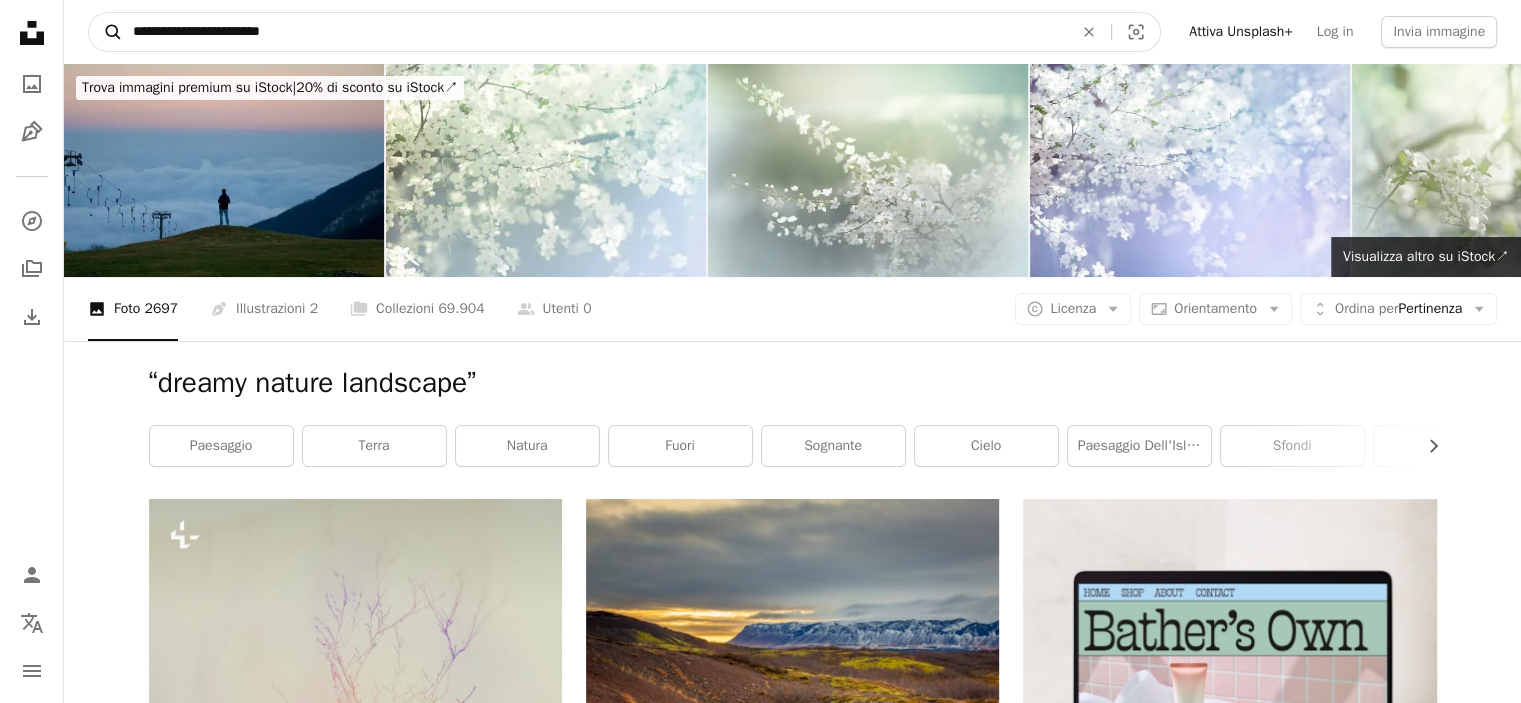 drag, startPoint x: 429, startPoint y: 27, endPoint x: 89, endPoint y: 32, distance: 340.03677 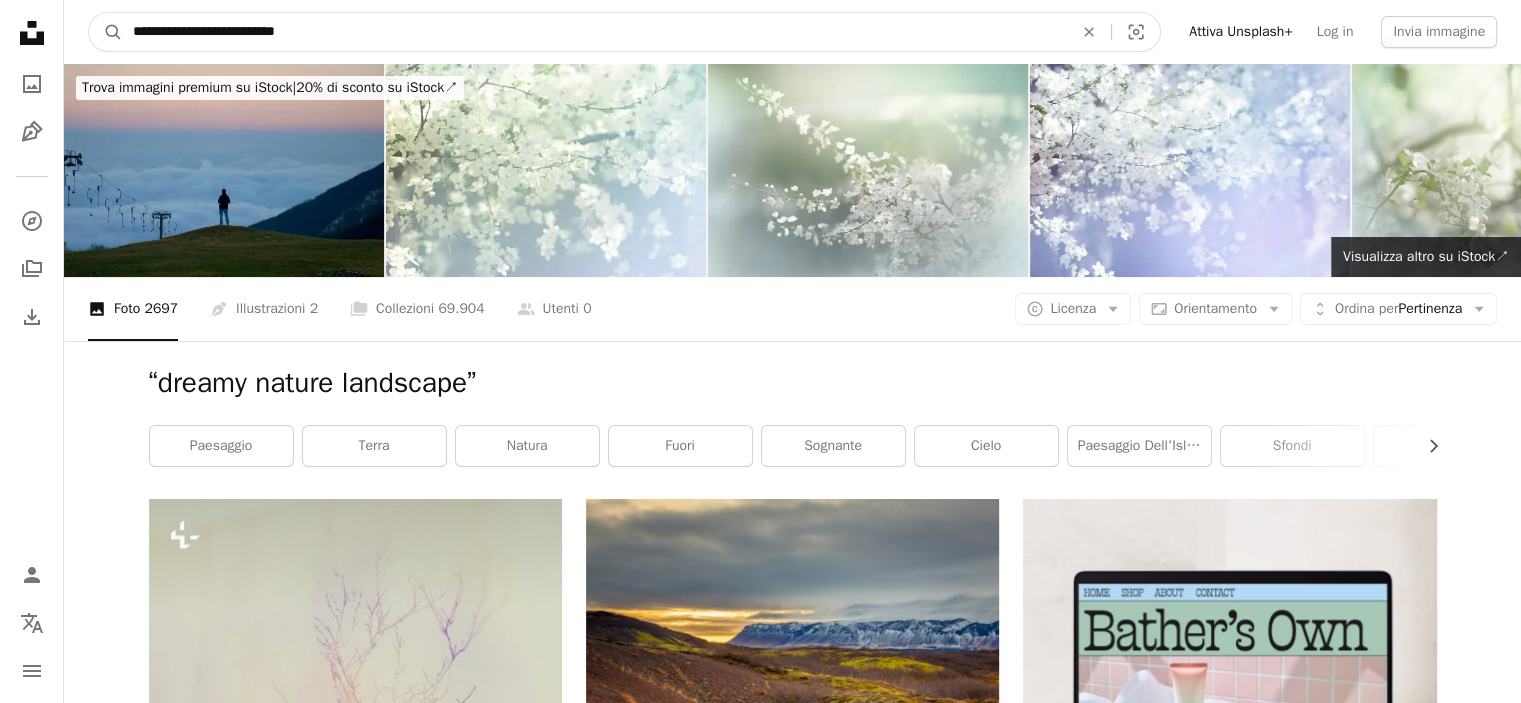 type on "**********" 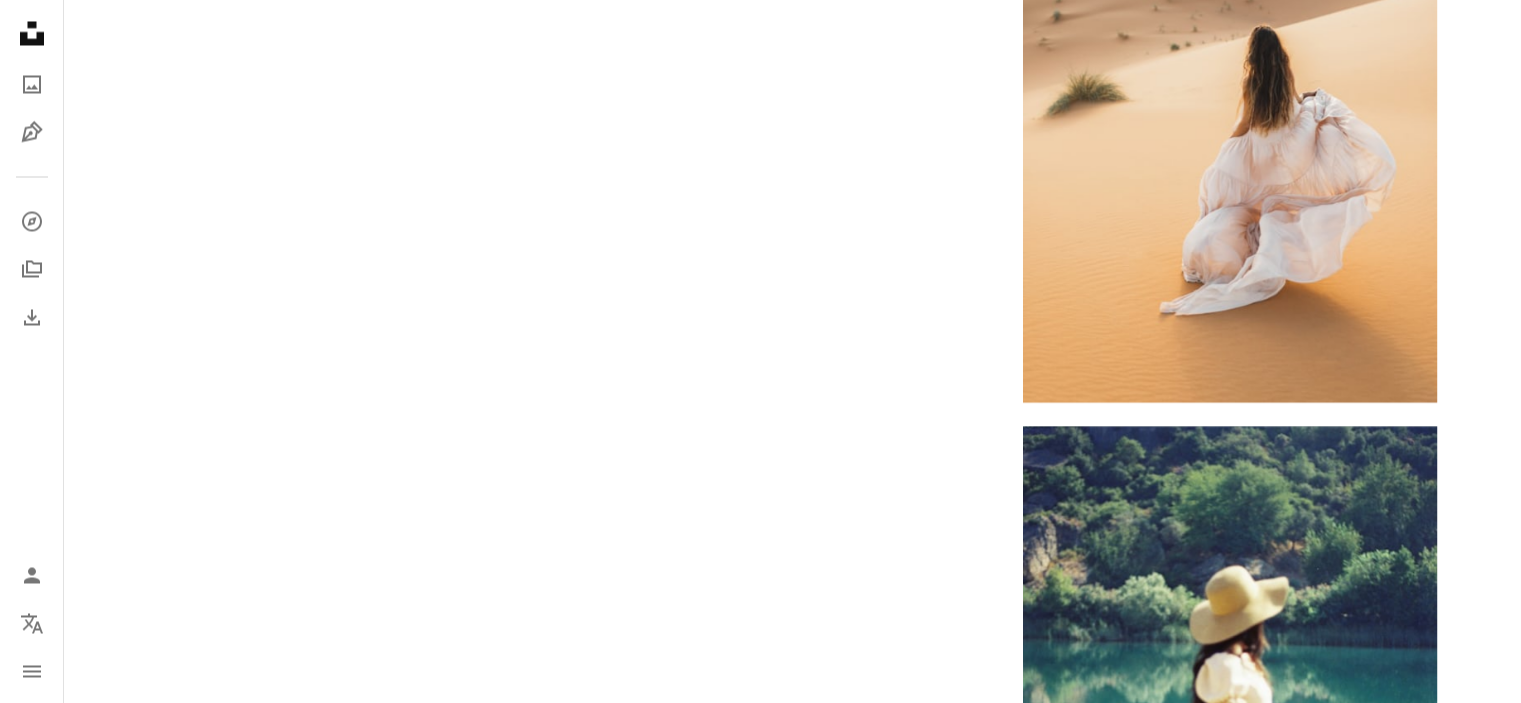 scroll, scrollTop: 3740, scrollLeft: 0, axis: vertical 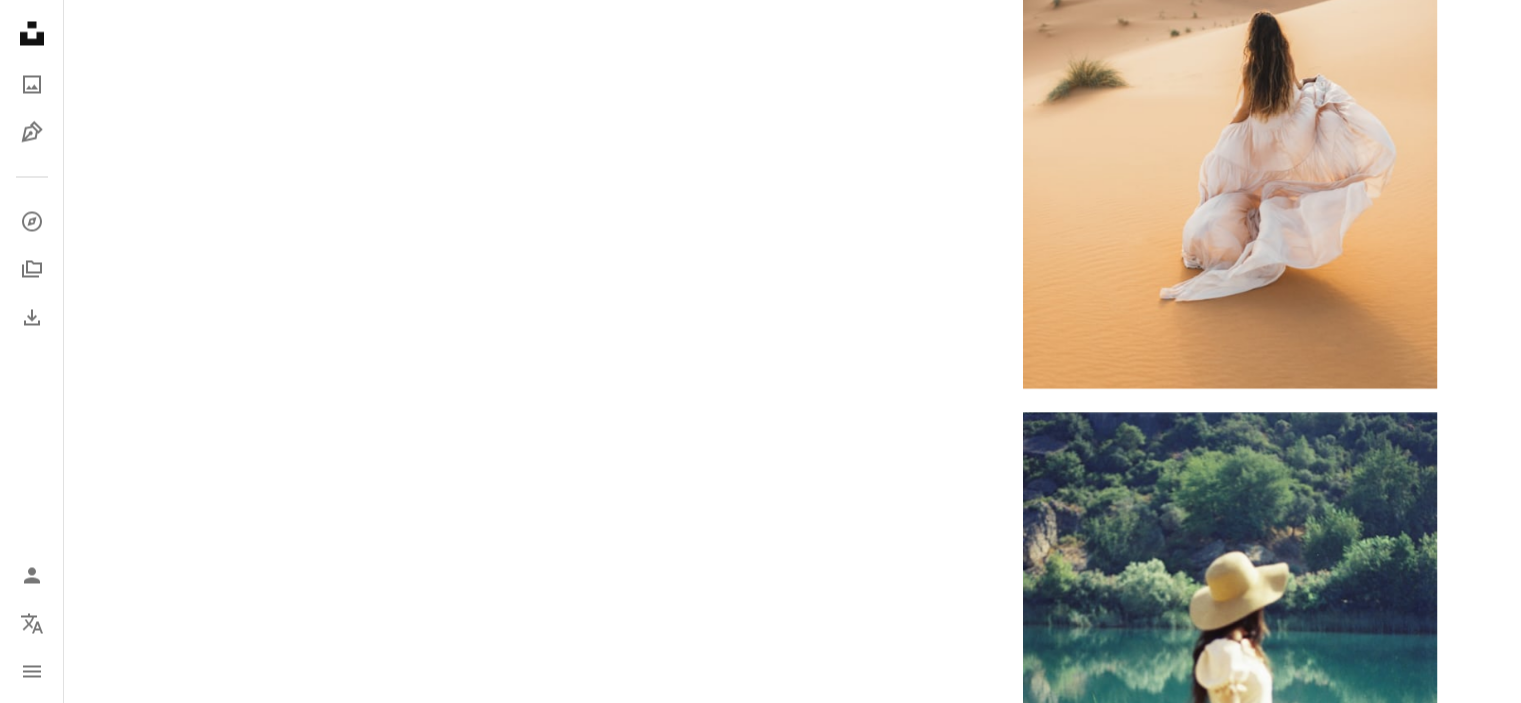 click on "Carica altro" at bounding box center [793, 1110] 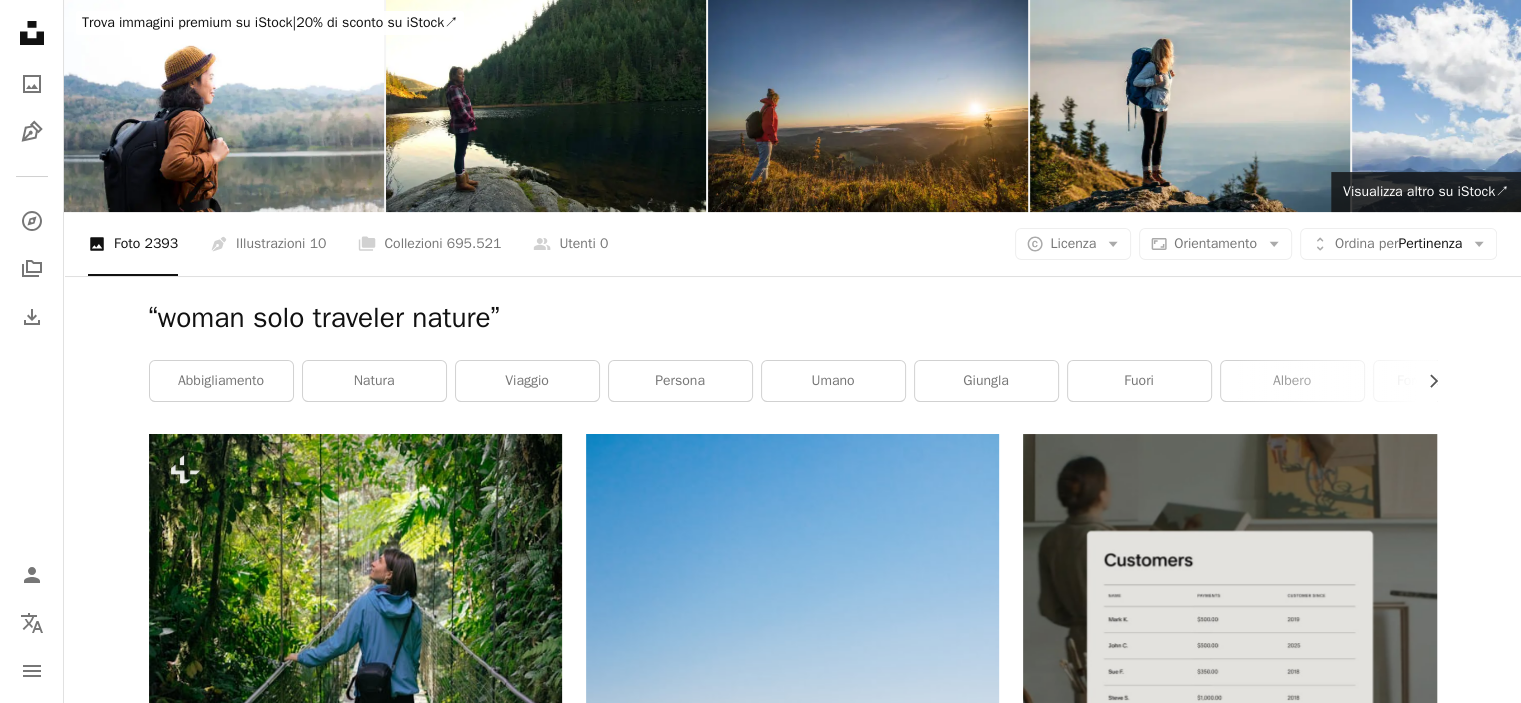 scroll, scrollTop: 0, scrollLeft: 0, axis: both 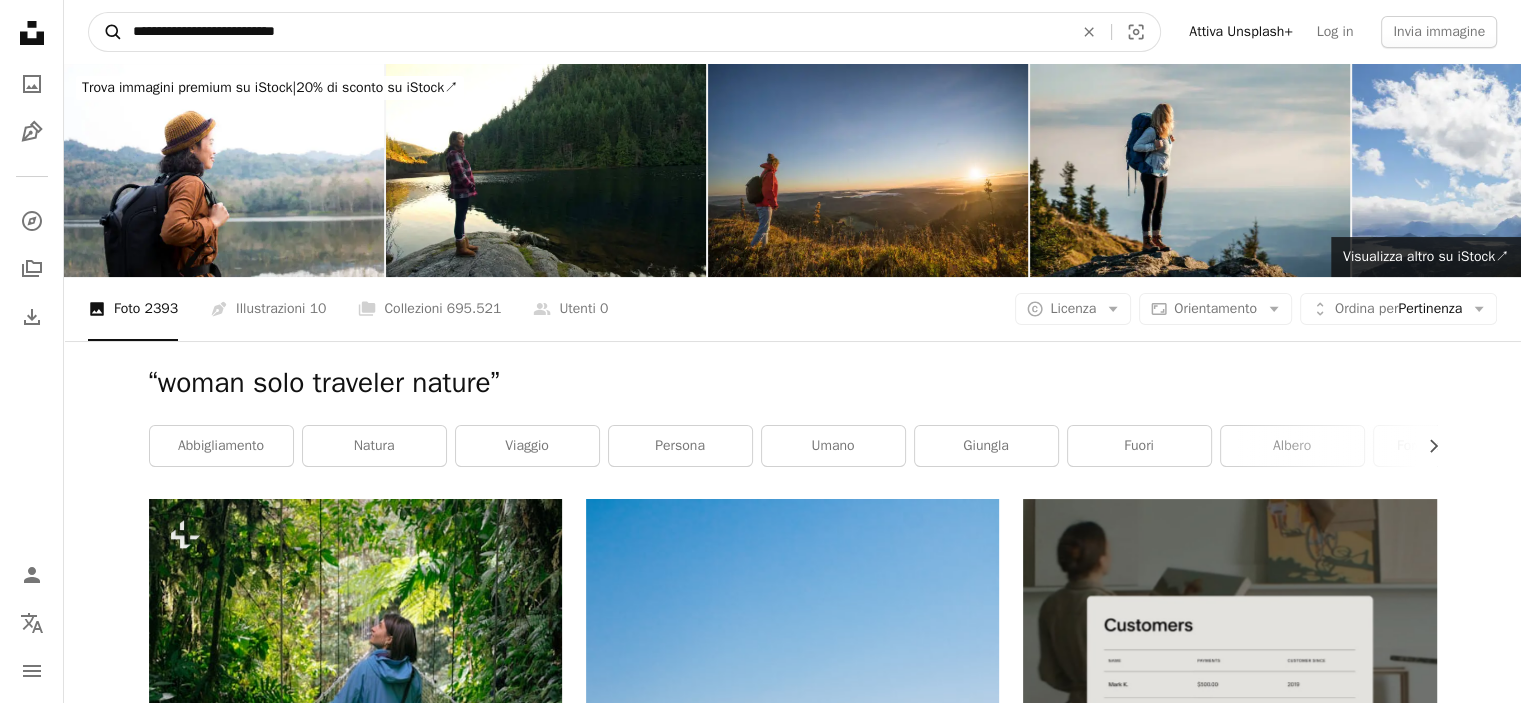 drag, startPoint x: 355, startPoint y: 24, endPoint x: 113, endPoint y: 38, distance: 242.40462 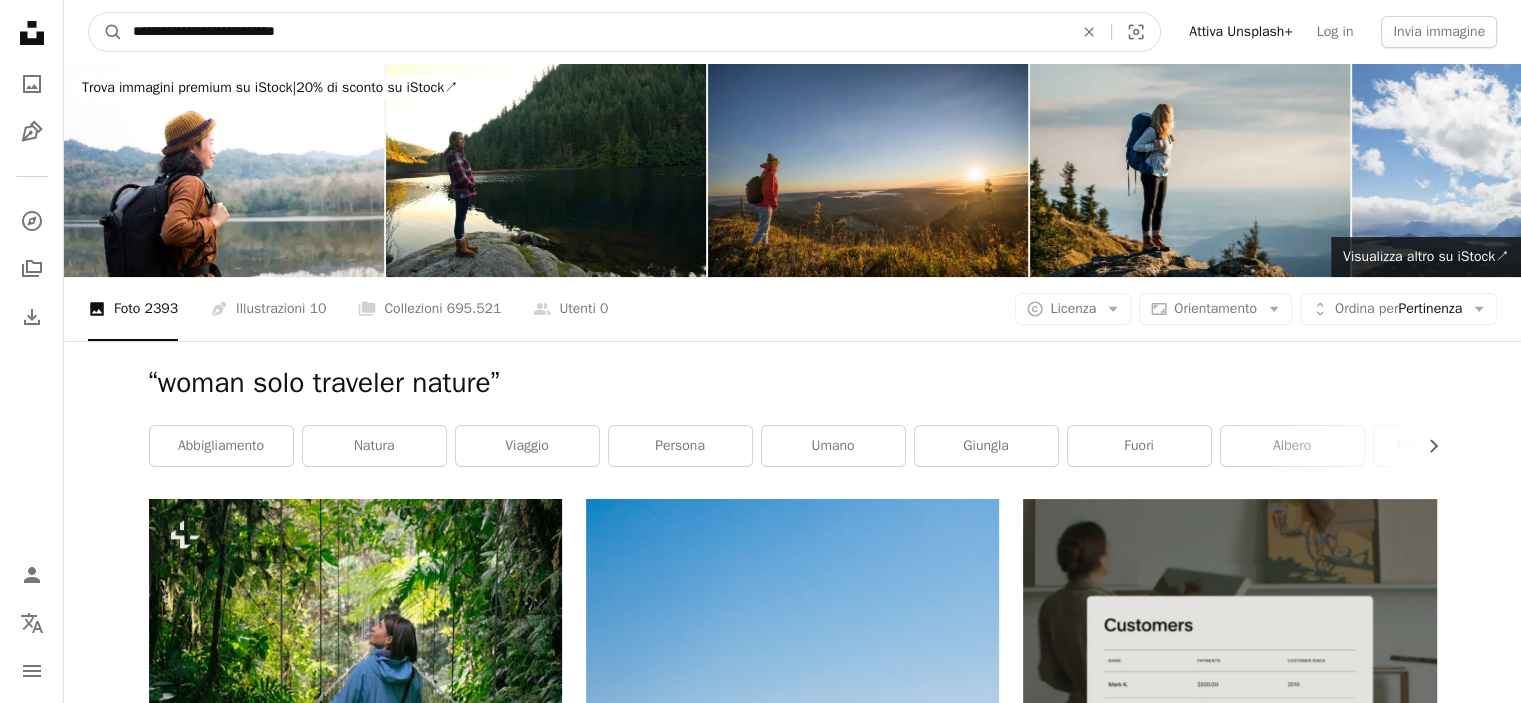 click on "**********" at bounding box center [595, 32] 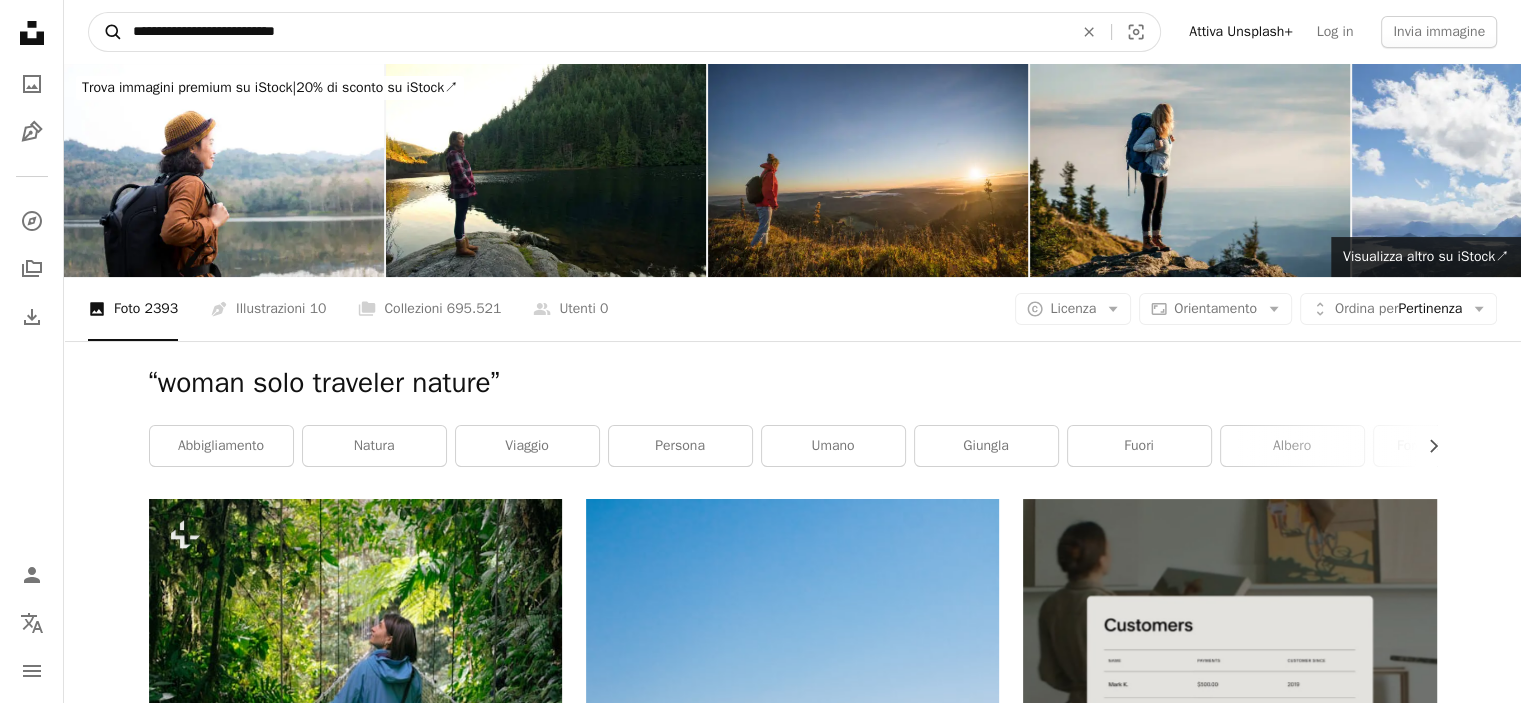 drag, startPoint x: 357, startPoint y: 24, endPoint x: 113, endPoint y: 26, distance: 244.0082 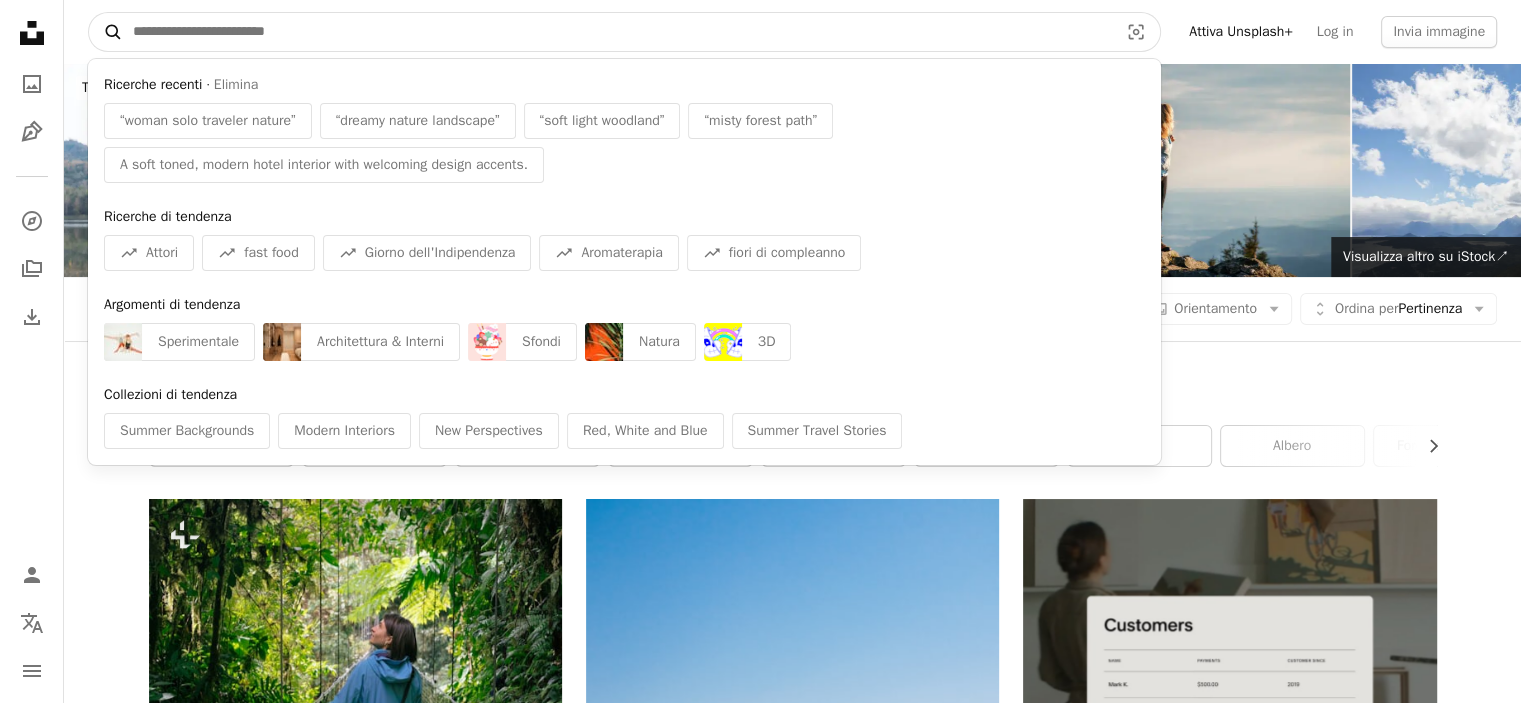 paste on "**********" 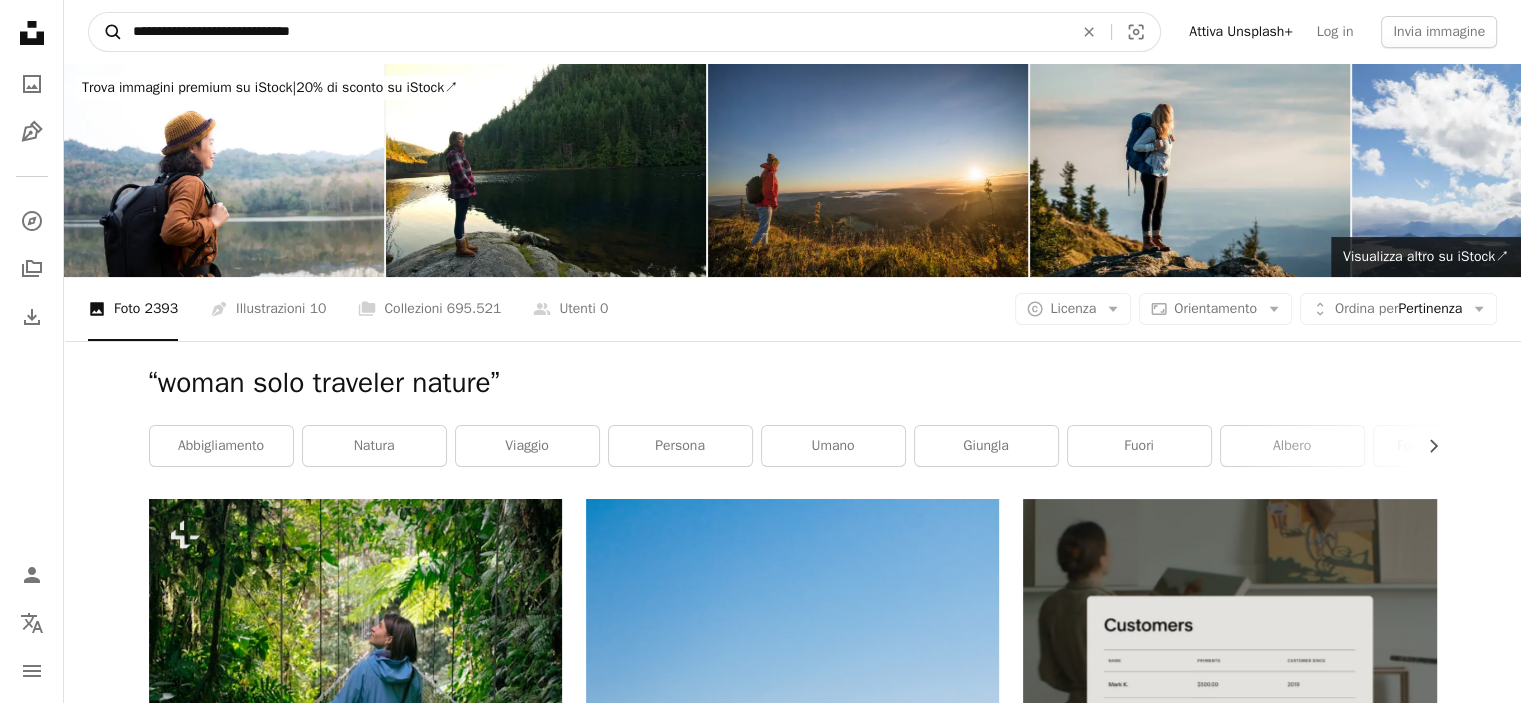type on "**********" 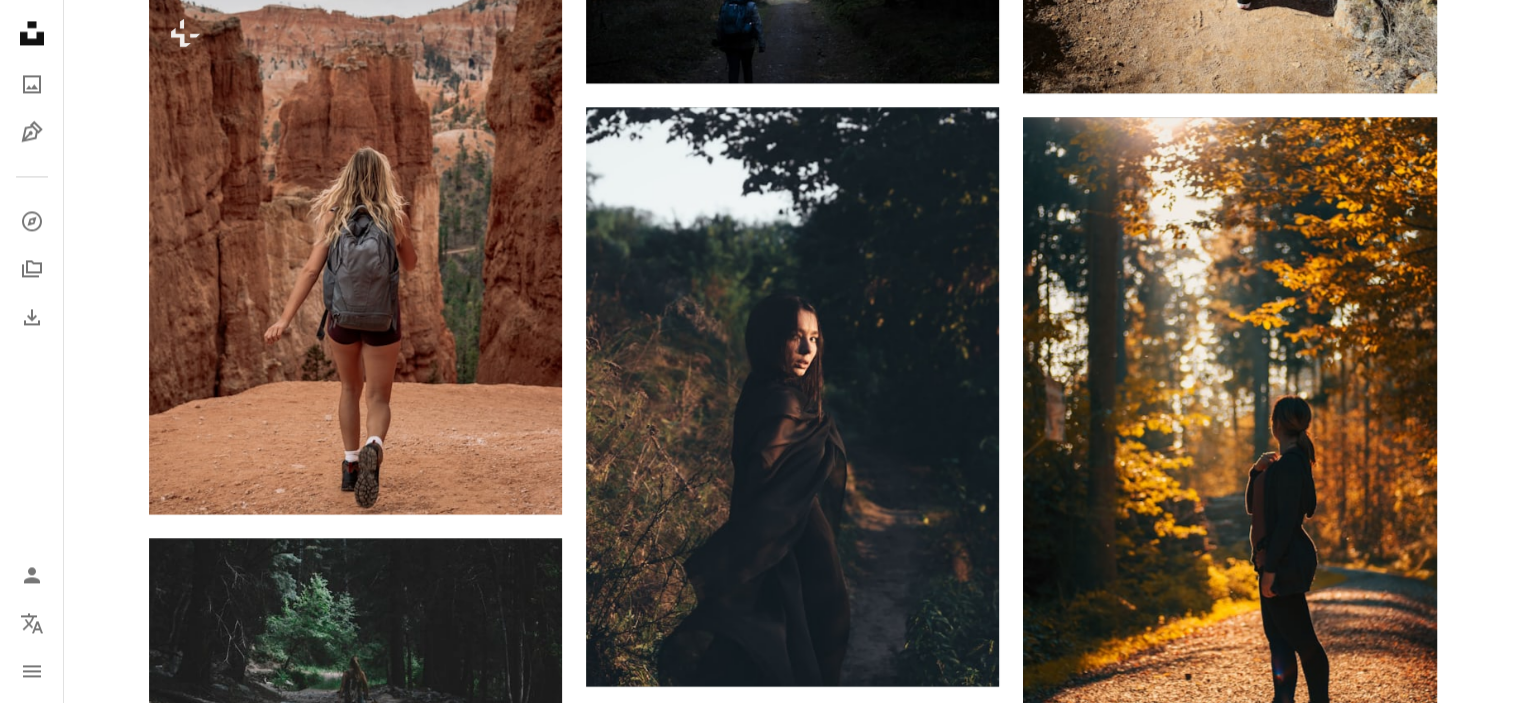 scroll, scrollTop: 3200, scrollLeft: 0, axis: vertical 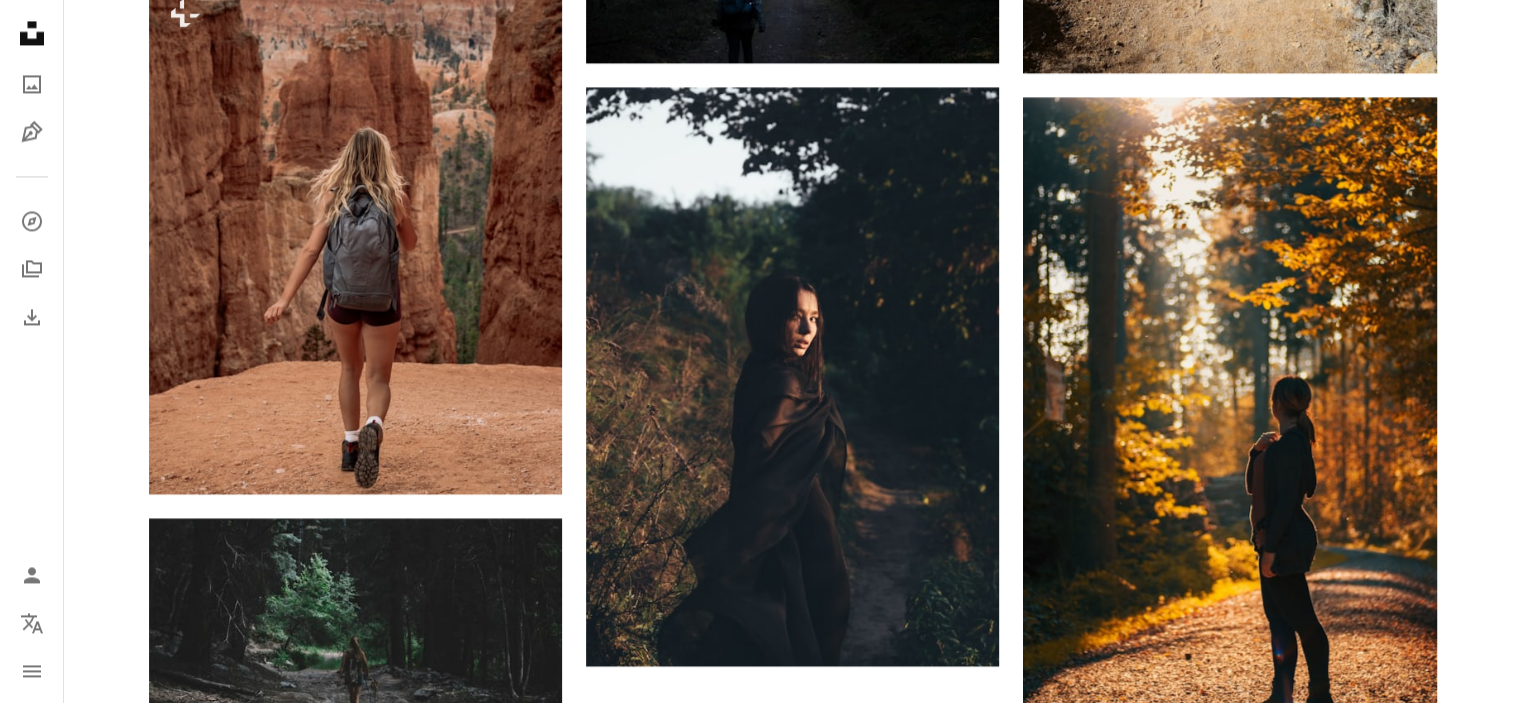 click on "Carica altro" at bounding box center [793, 1441] 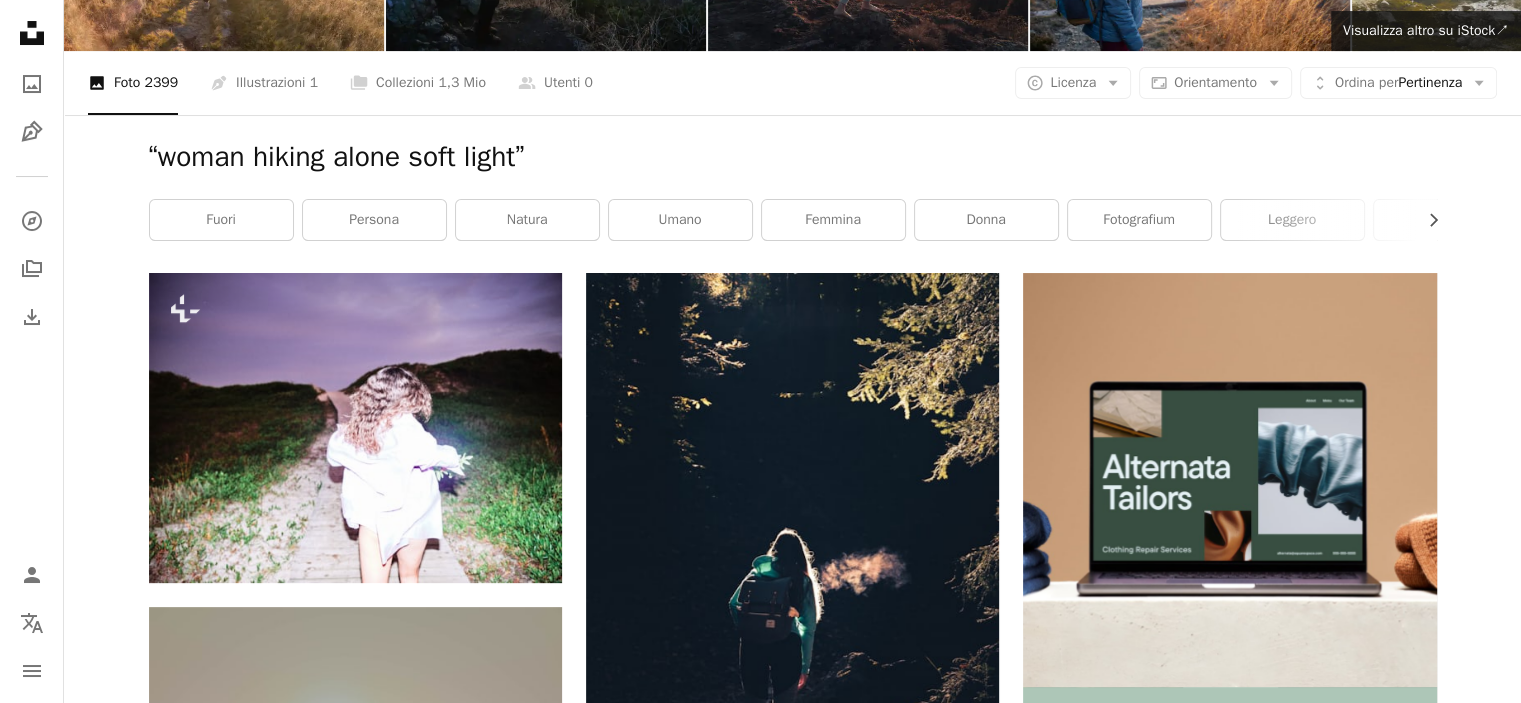 scroll, scrollTop: 0, scrollLeft: 0, axis: both 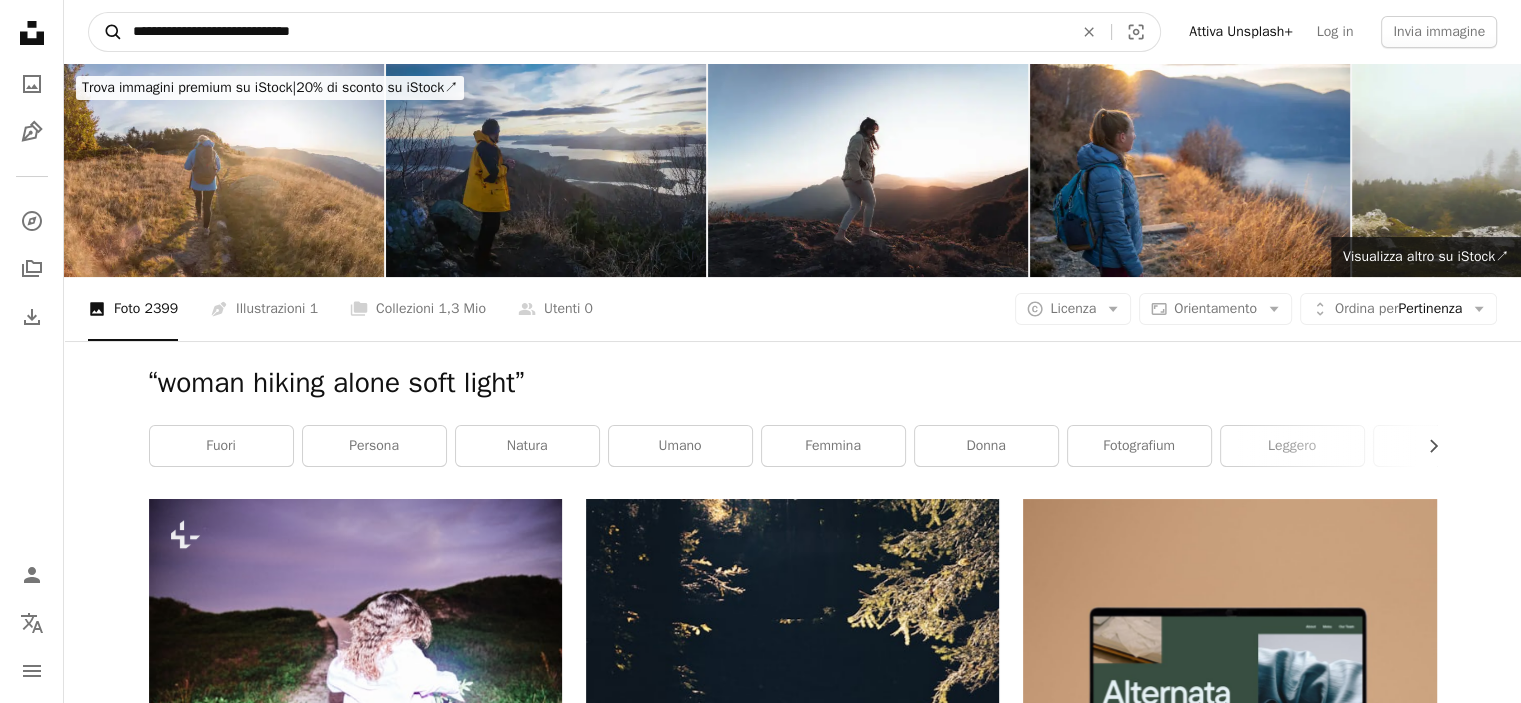 drag, startPoint x: 451, startPoint y: 31, endPoint x: 89, endPoint y: 43, distance: 362.19885 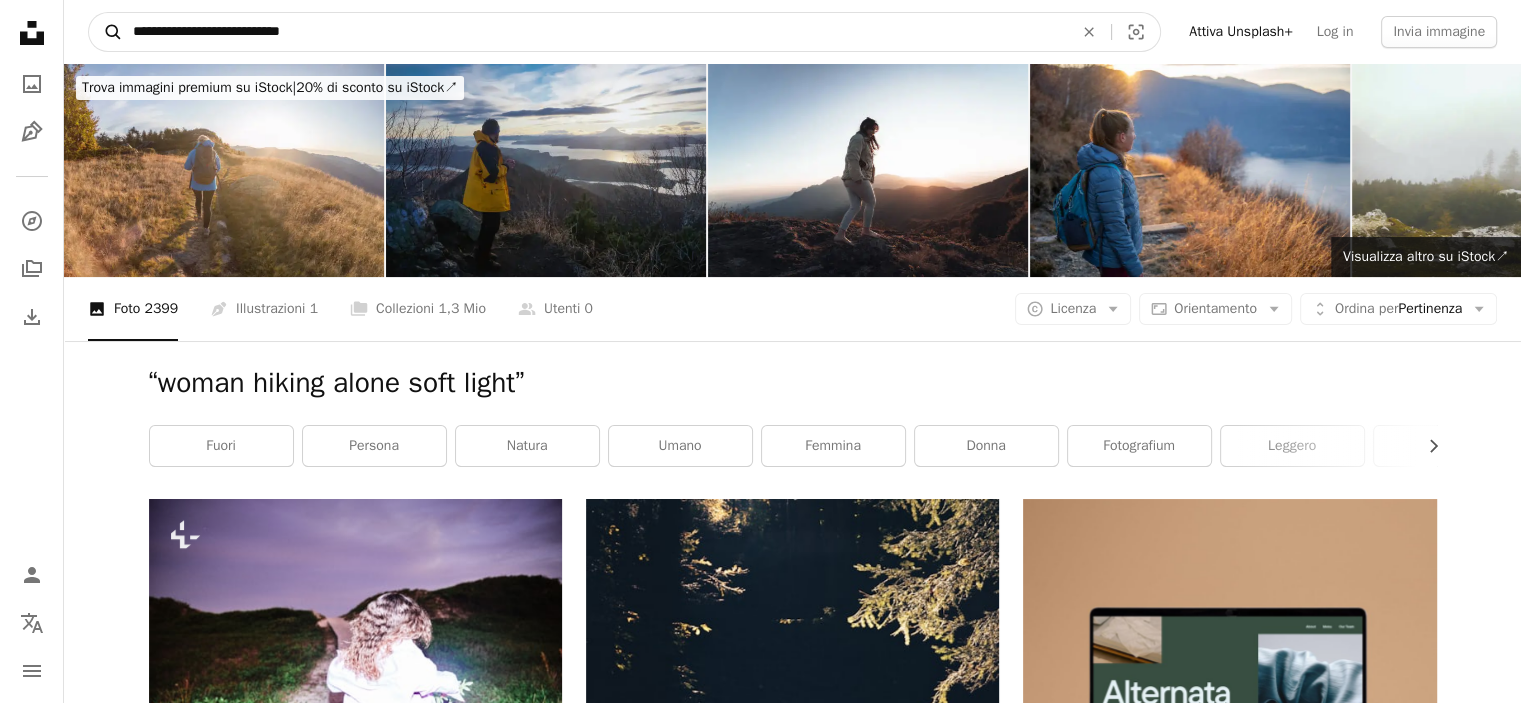 type on "**********" 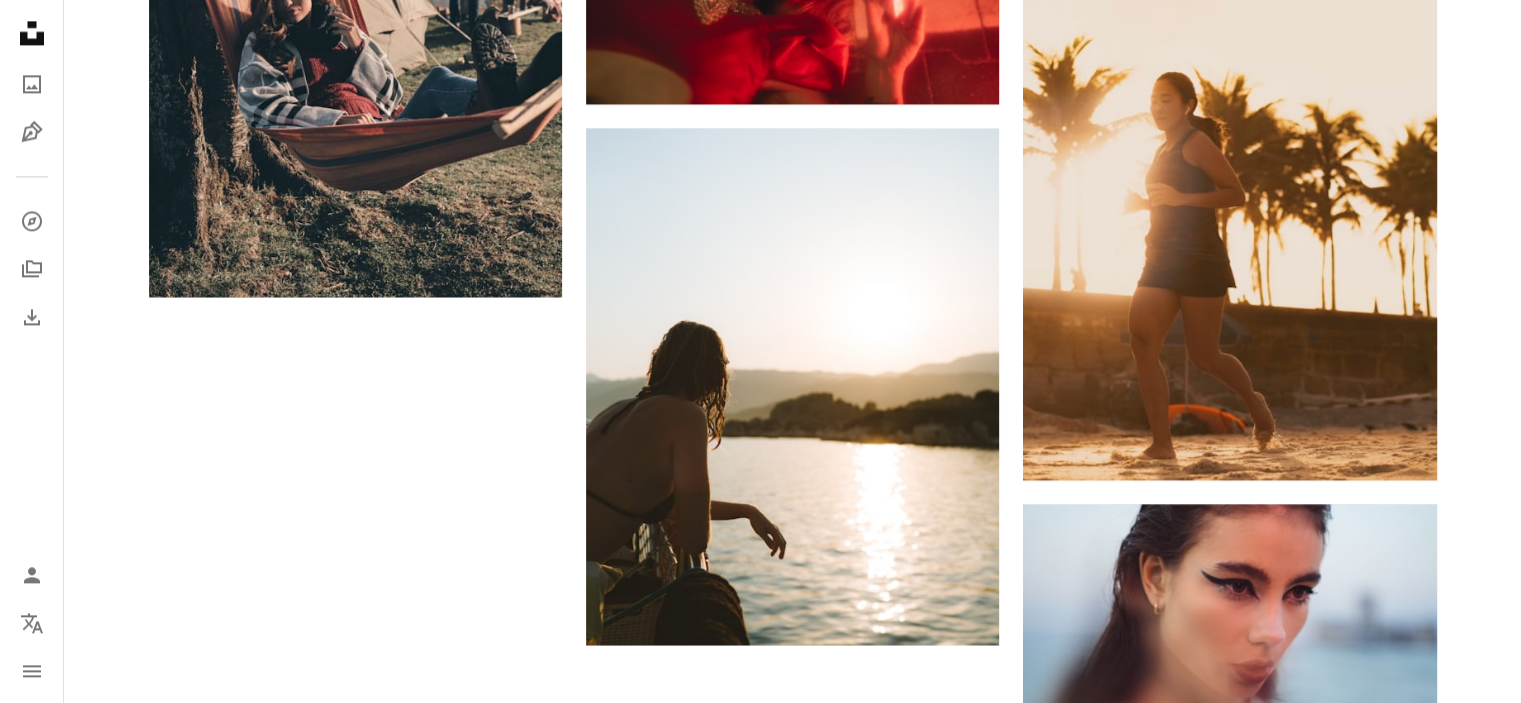 scroll, scrollTop: 2900, scrollLeft: 0, axis: vertical 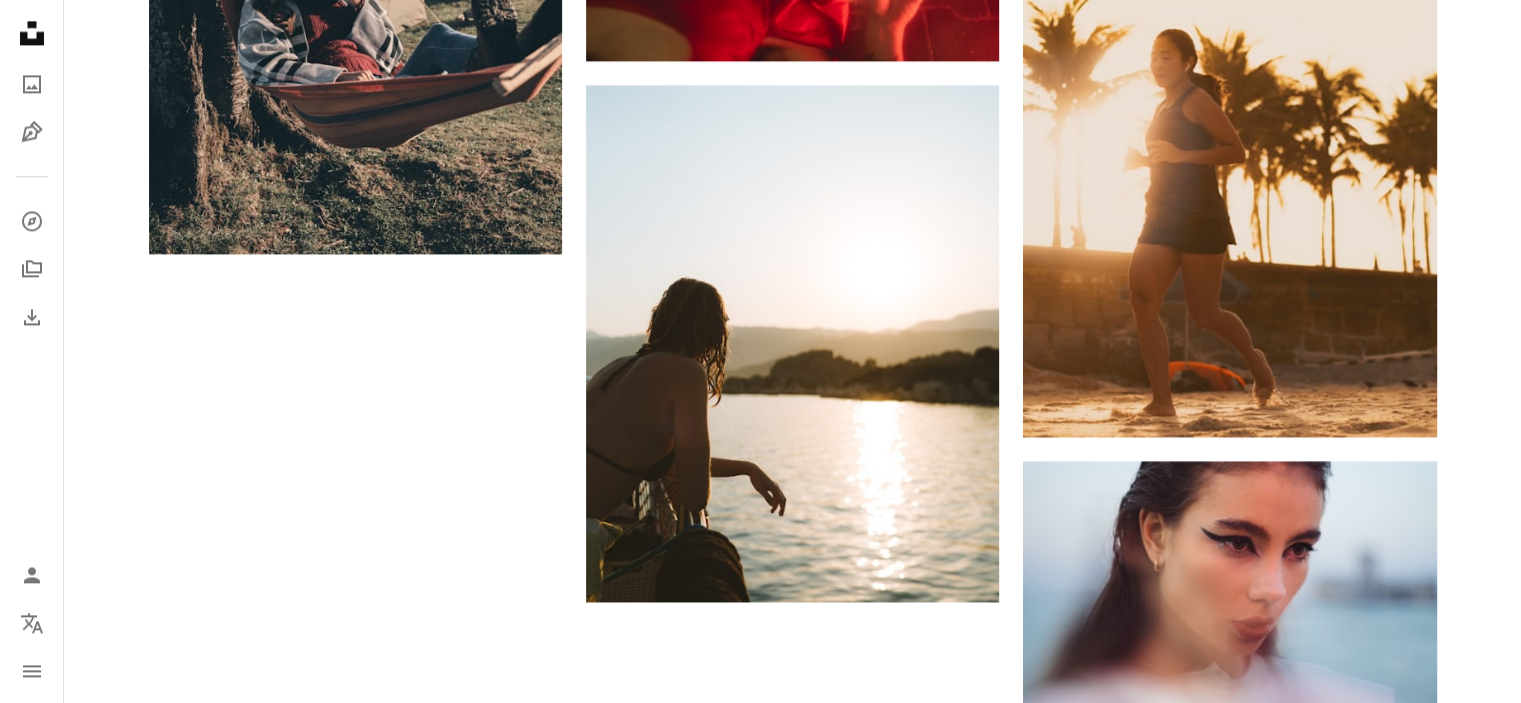 click on "Carica altro" at bounding box center (793, 816) 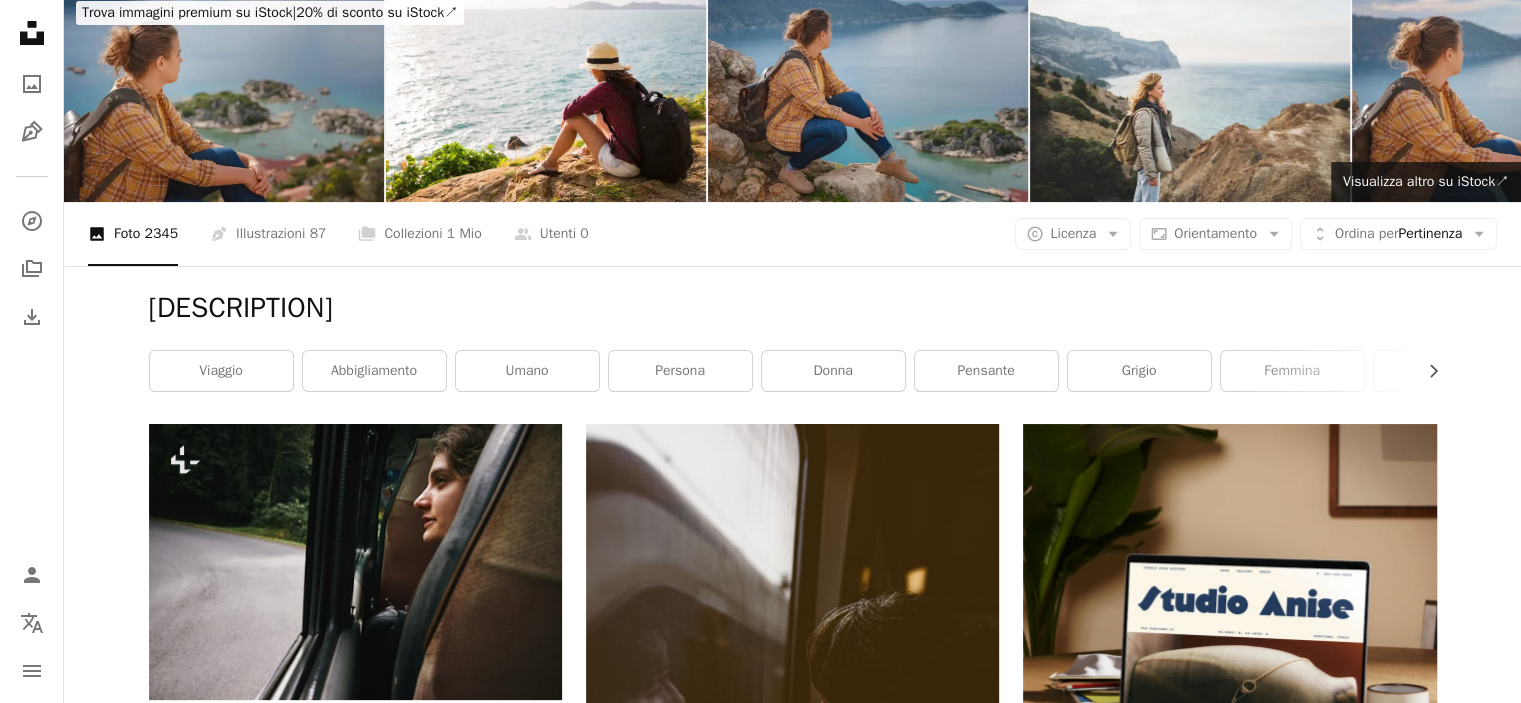 scroll, scrollTop: 0, scrollLeft: 0, axis: both 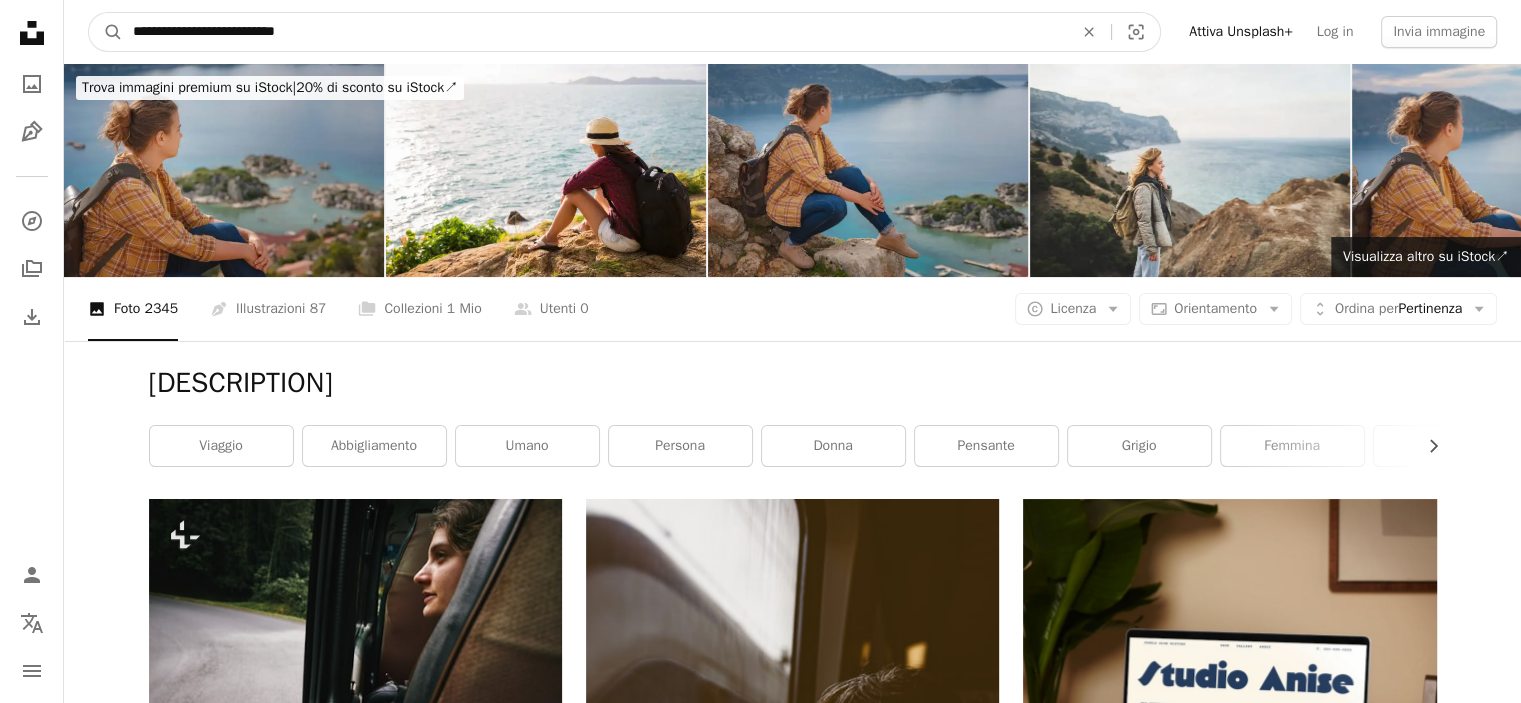 drag, startPoint x: 406, startPoint y: 25, endPoint x: 126, endPoint y: 32, distance: 280.0875 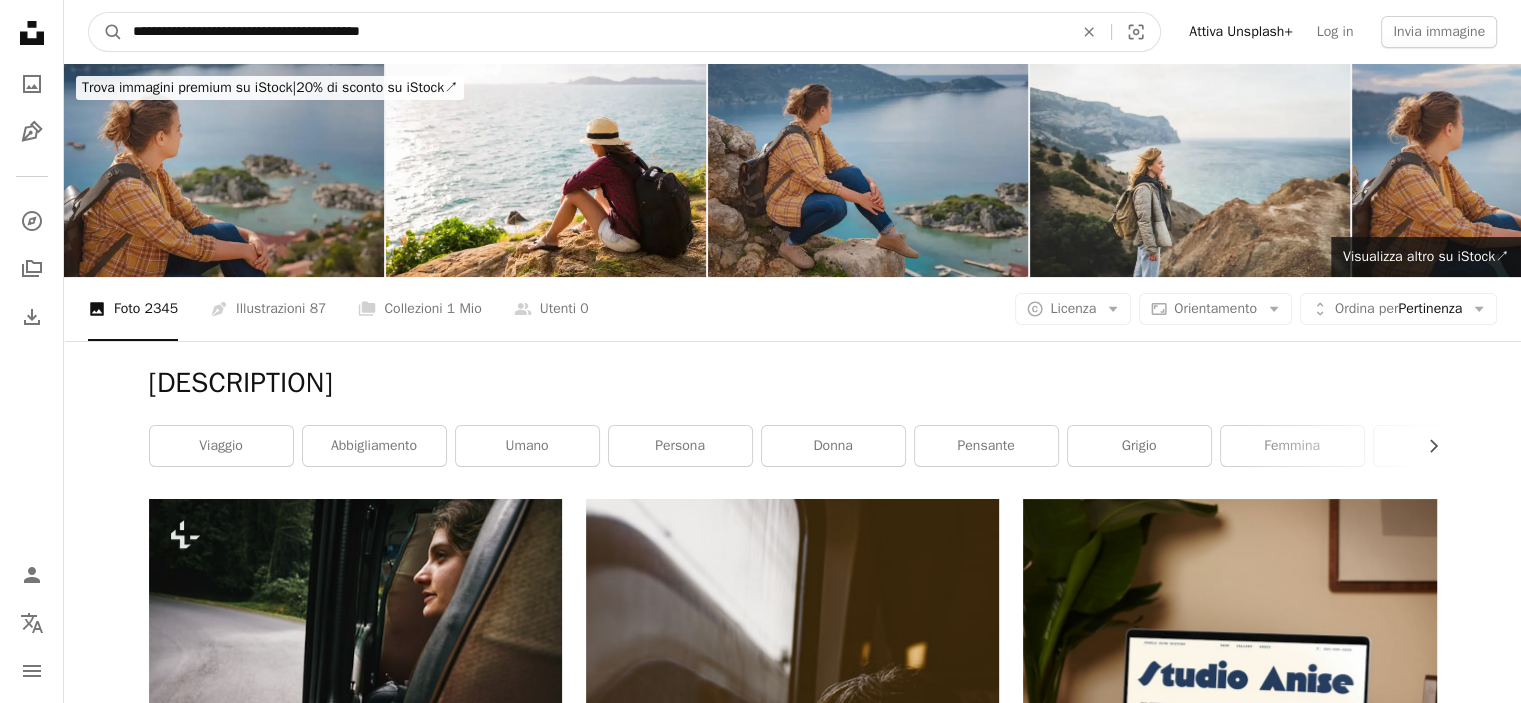 type on "**********" 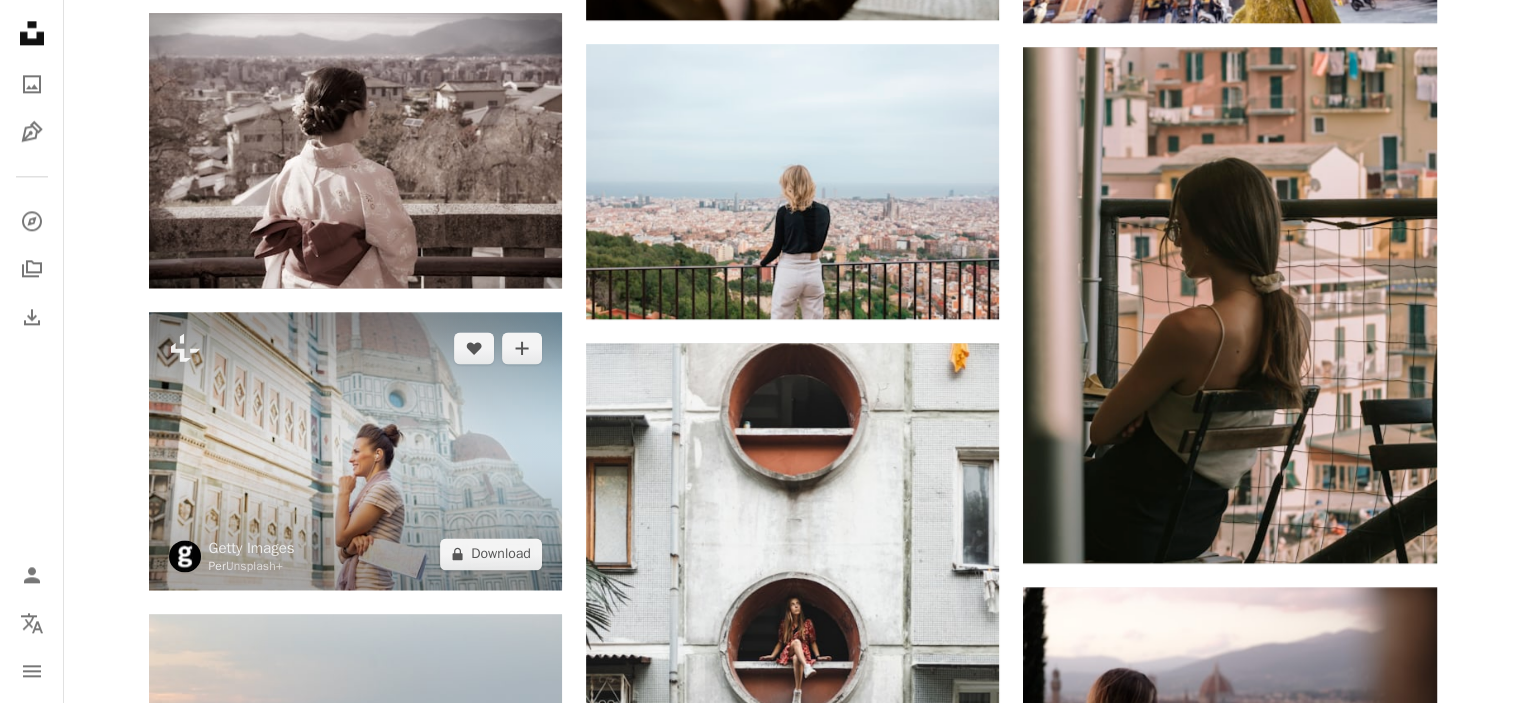 scroll, scrollTop: 2700, scrollLeft: 0, axis: vertical 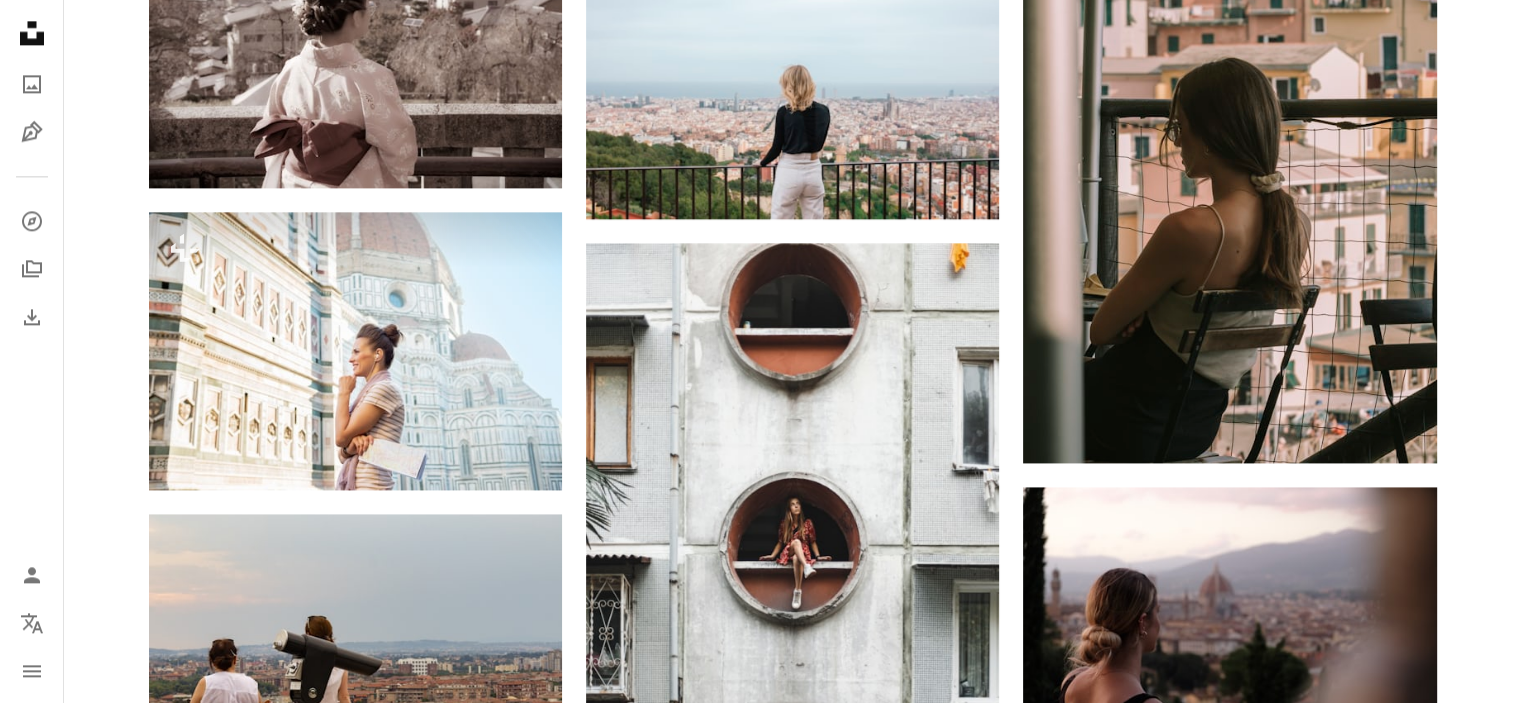 click on "Arrow pointing down" at bounding box center (1397, 1371) 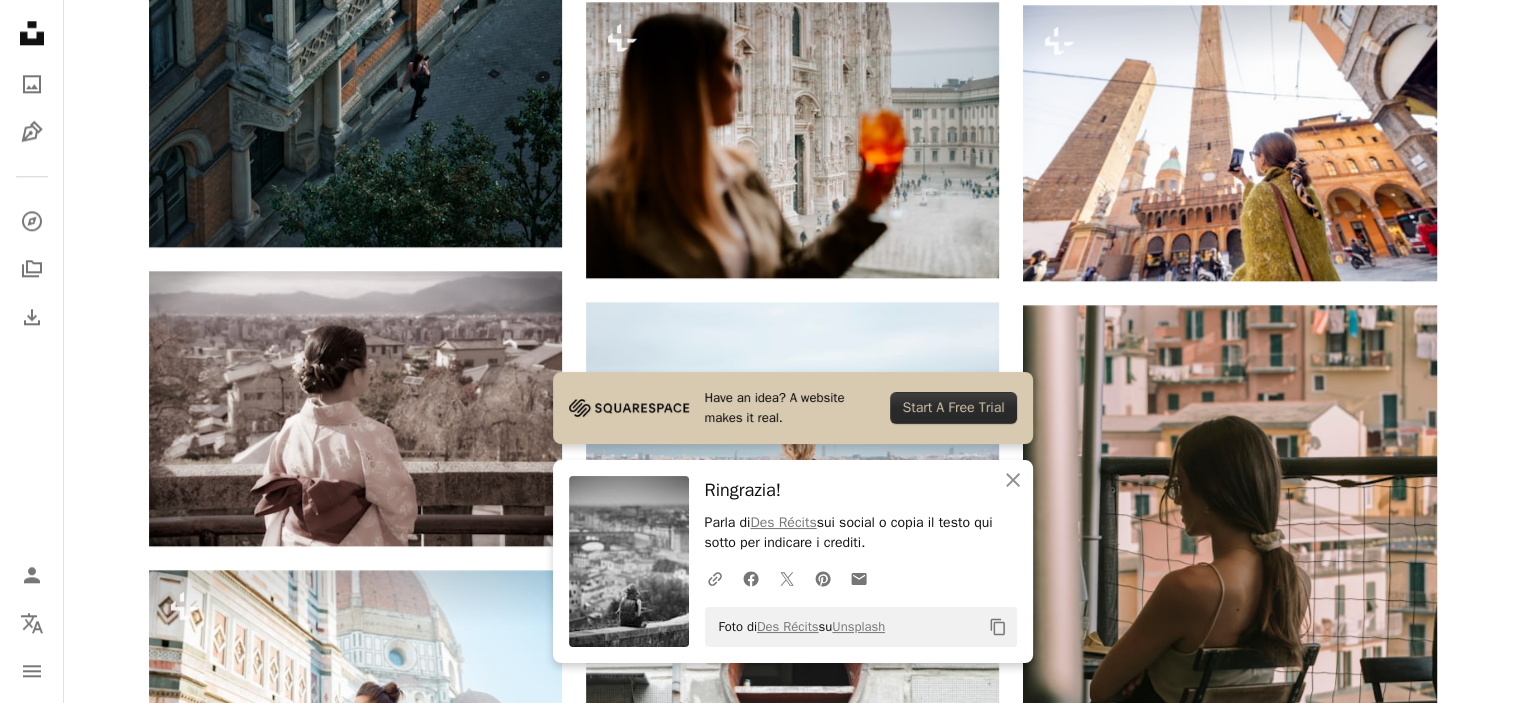 scroll, scrollTop: 2300, scrollLeft: 0, axis: vertical 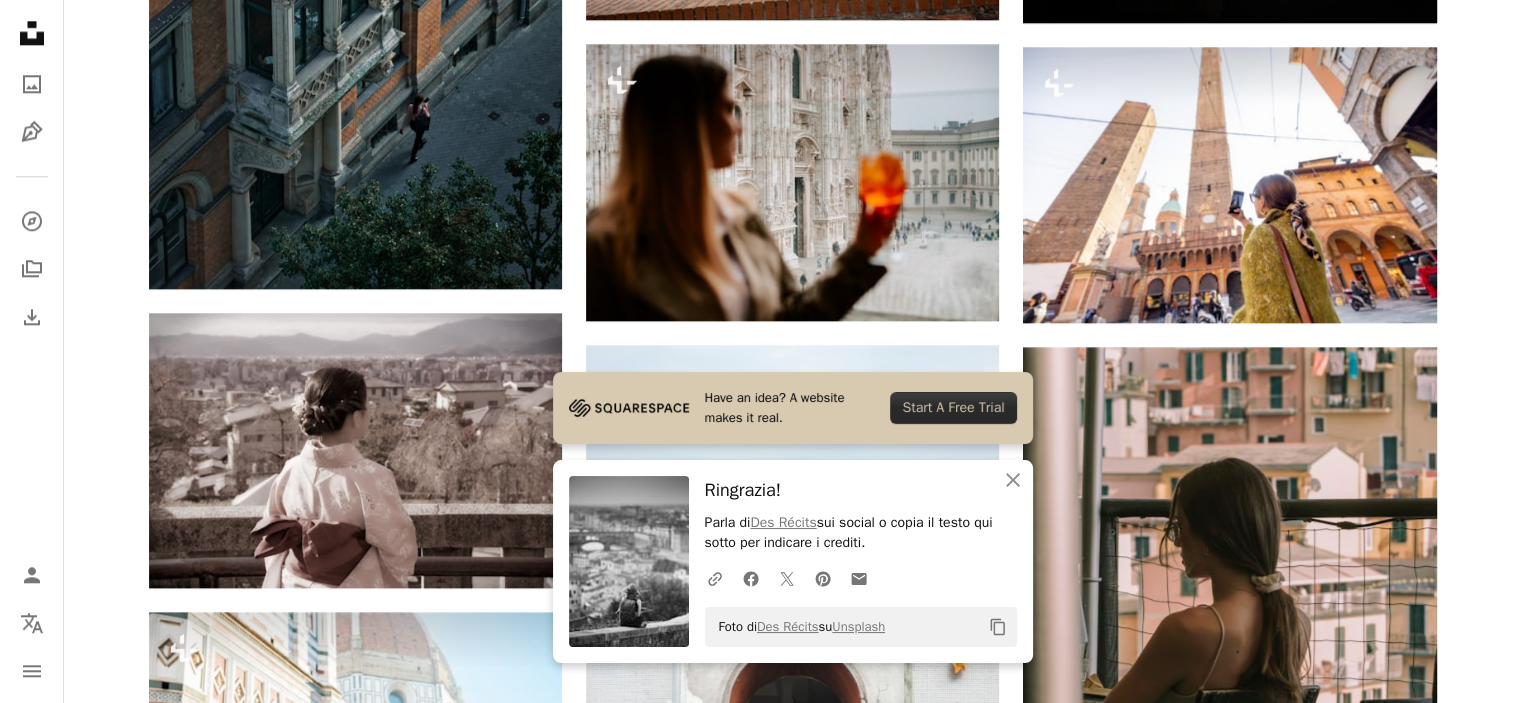 click on "Arrow pointing down" 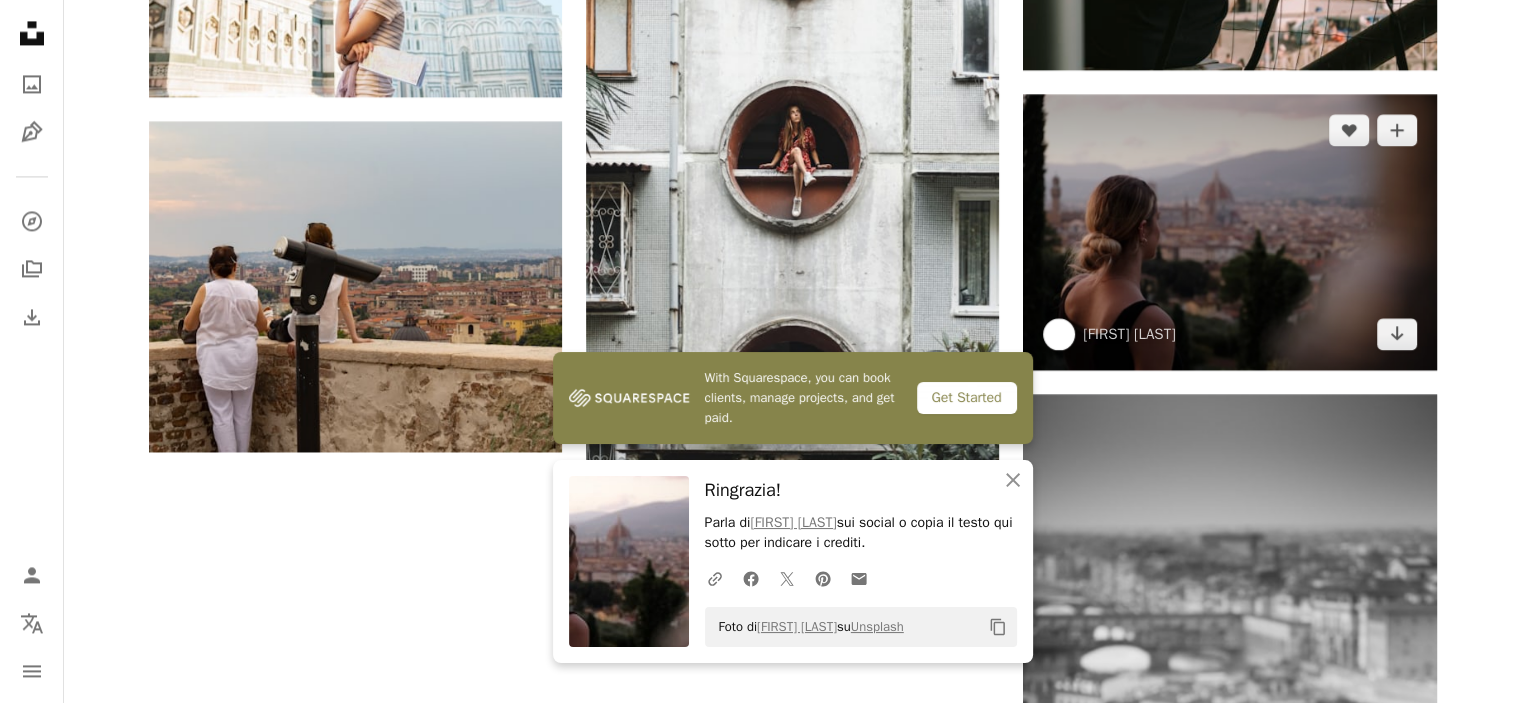 scroll, scrollTop: 3094, scrollLeft: 0, axis: vertical 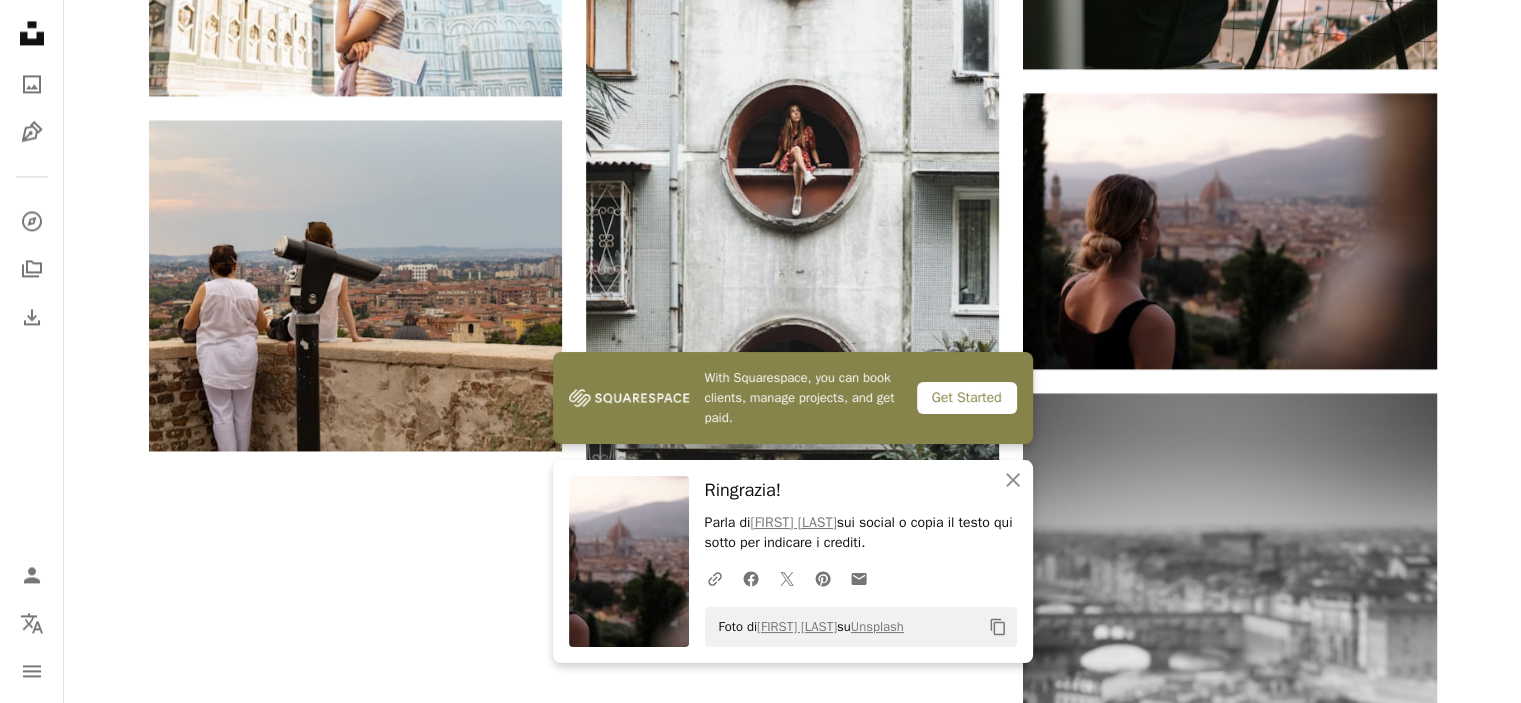 click on "Carica altro" at bounding box center (793, 1093) 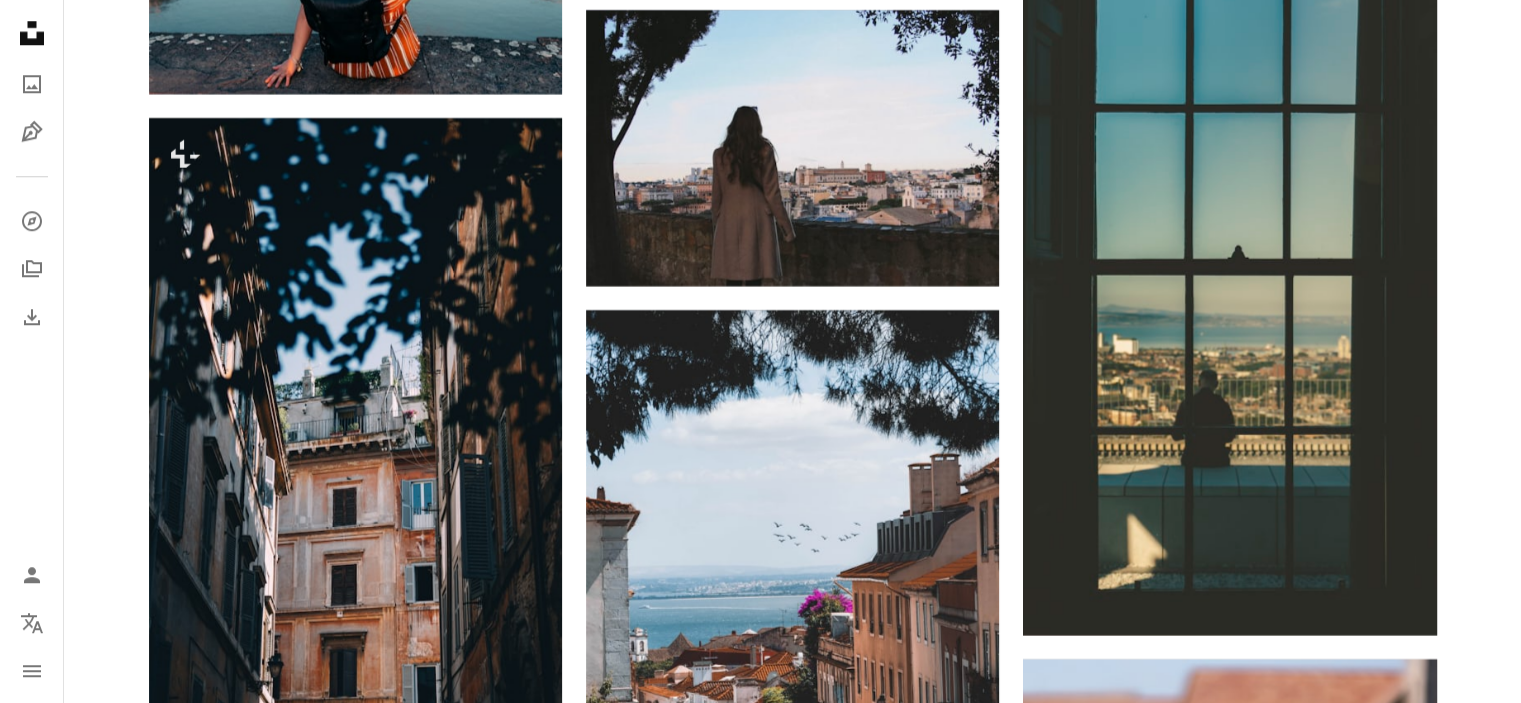 scroll, scrollTop: 16894, scrollLeft: 0, axis: vertical 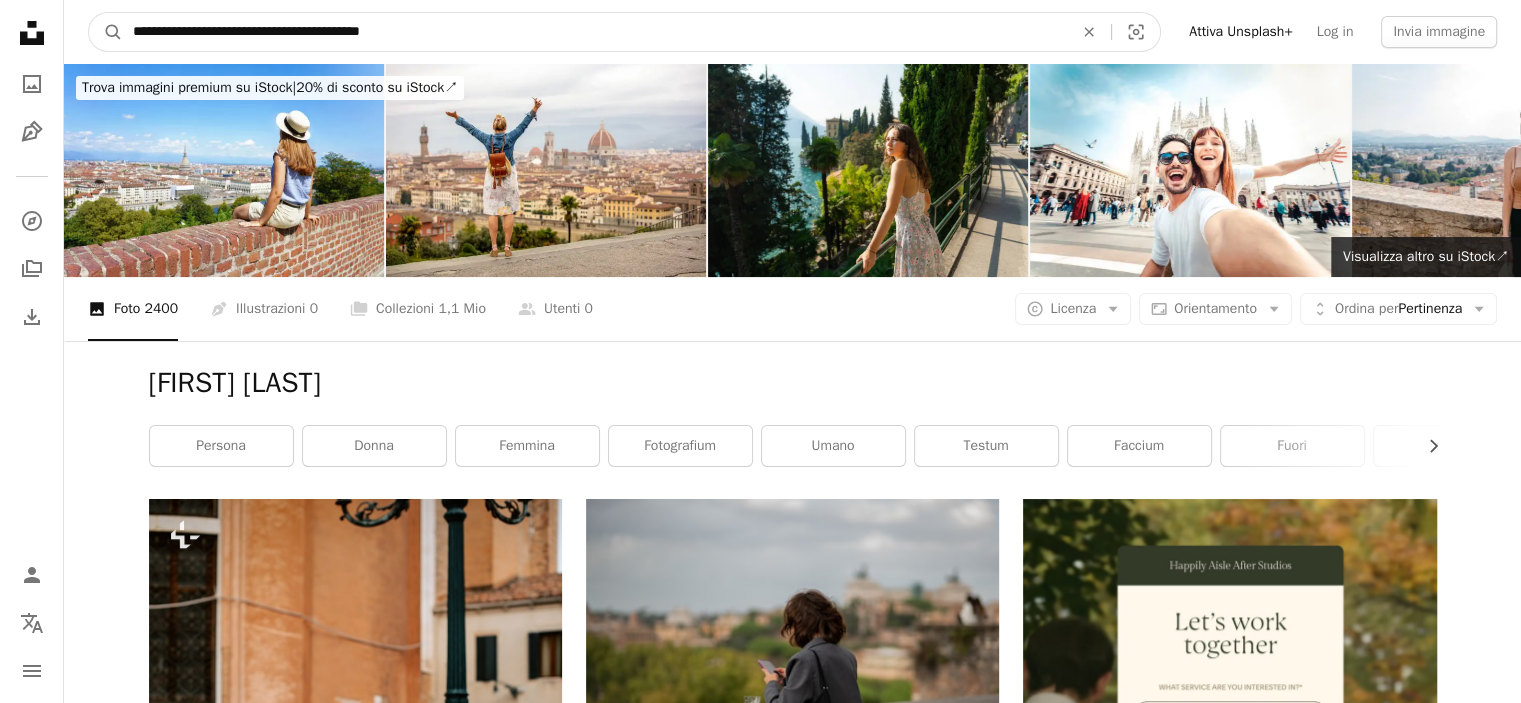 click on "**********" at bounding box center [595, 32] 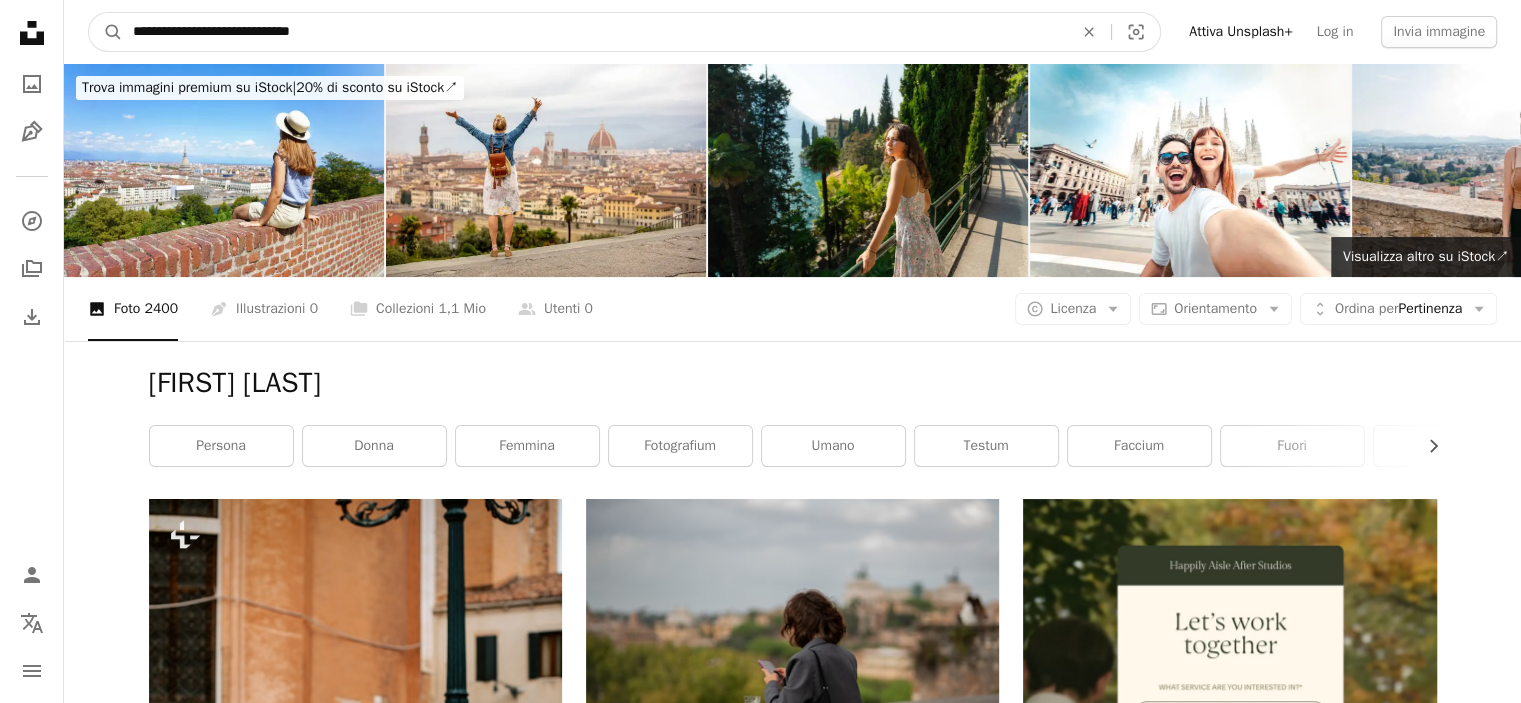type on "**********" 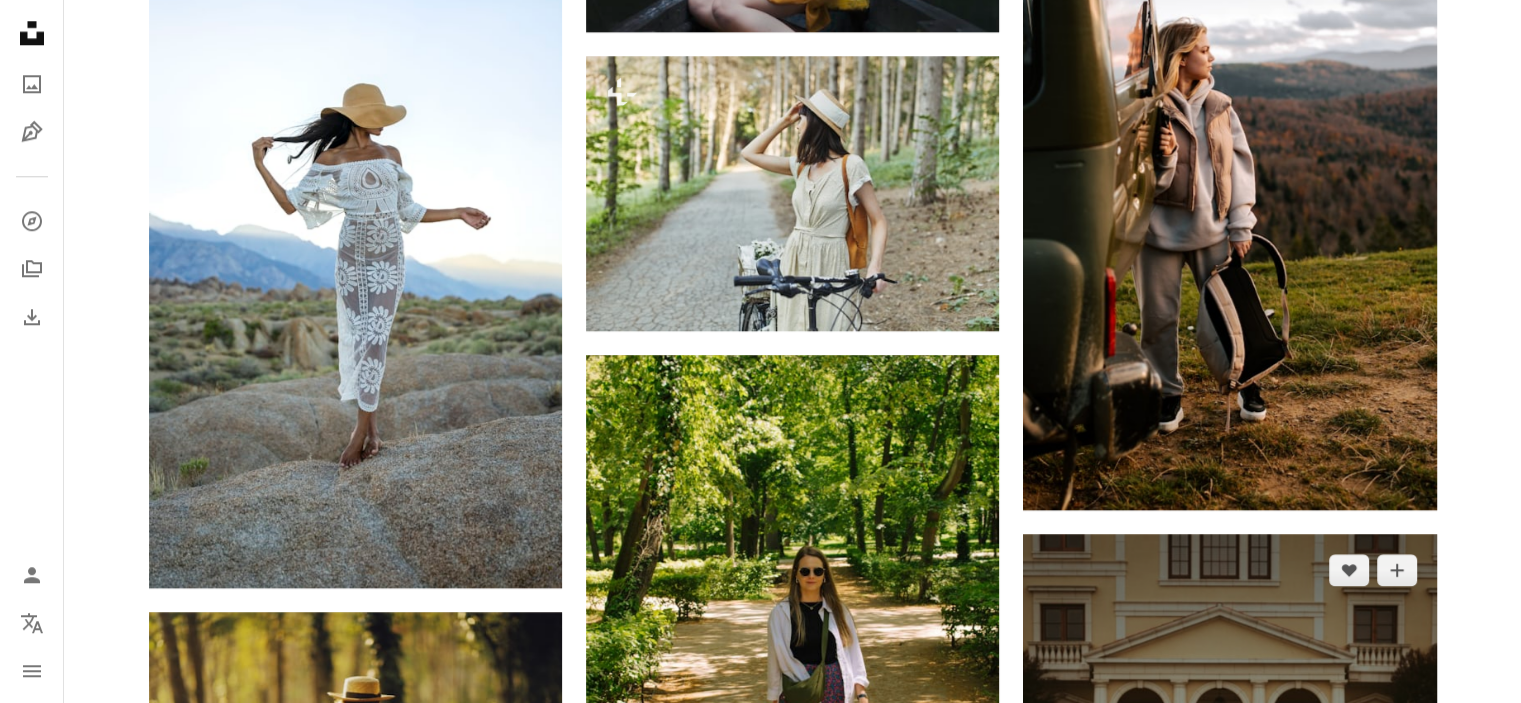 scroll, scrollTop: 2100, scrollLeft: 0, axis: vertical 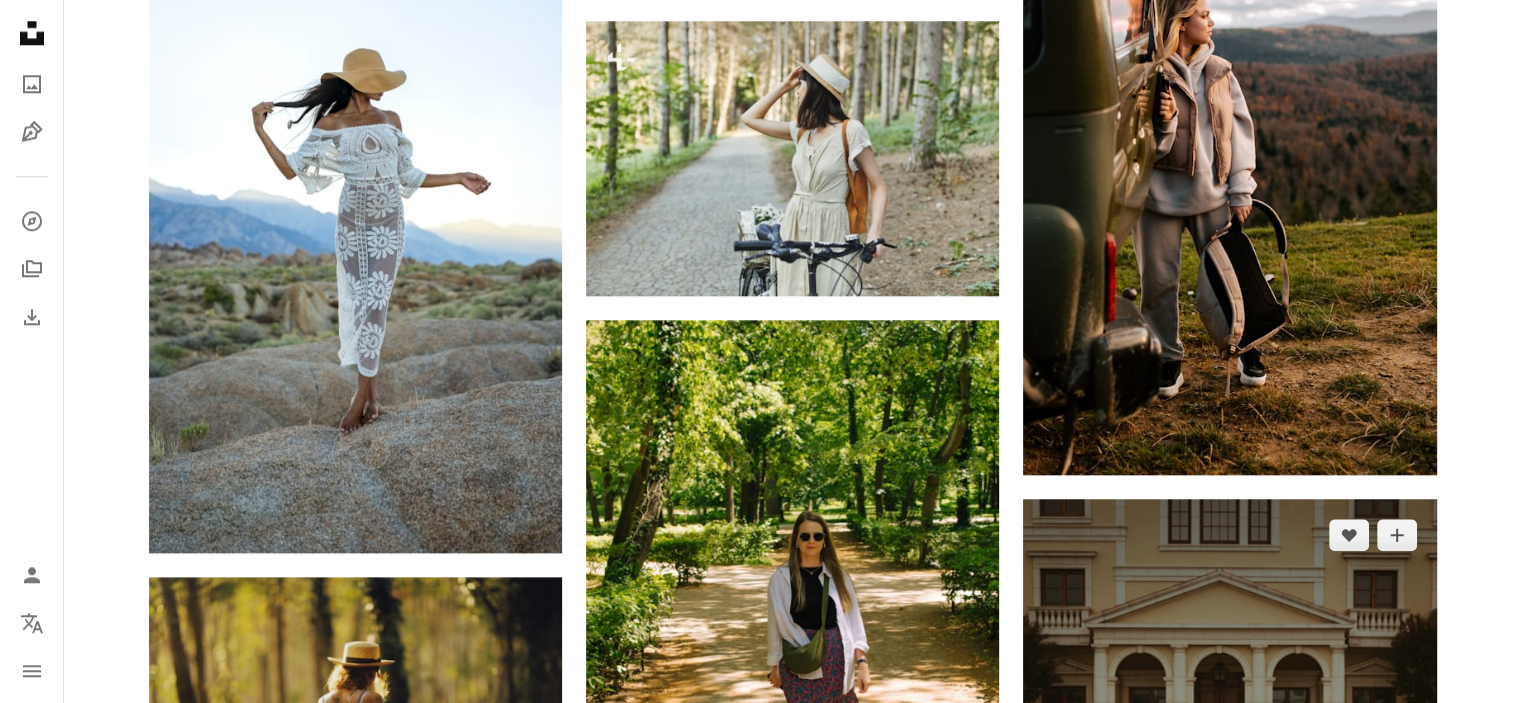 click on "Arrow pointing down" 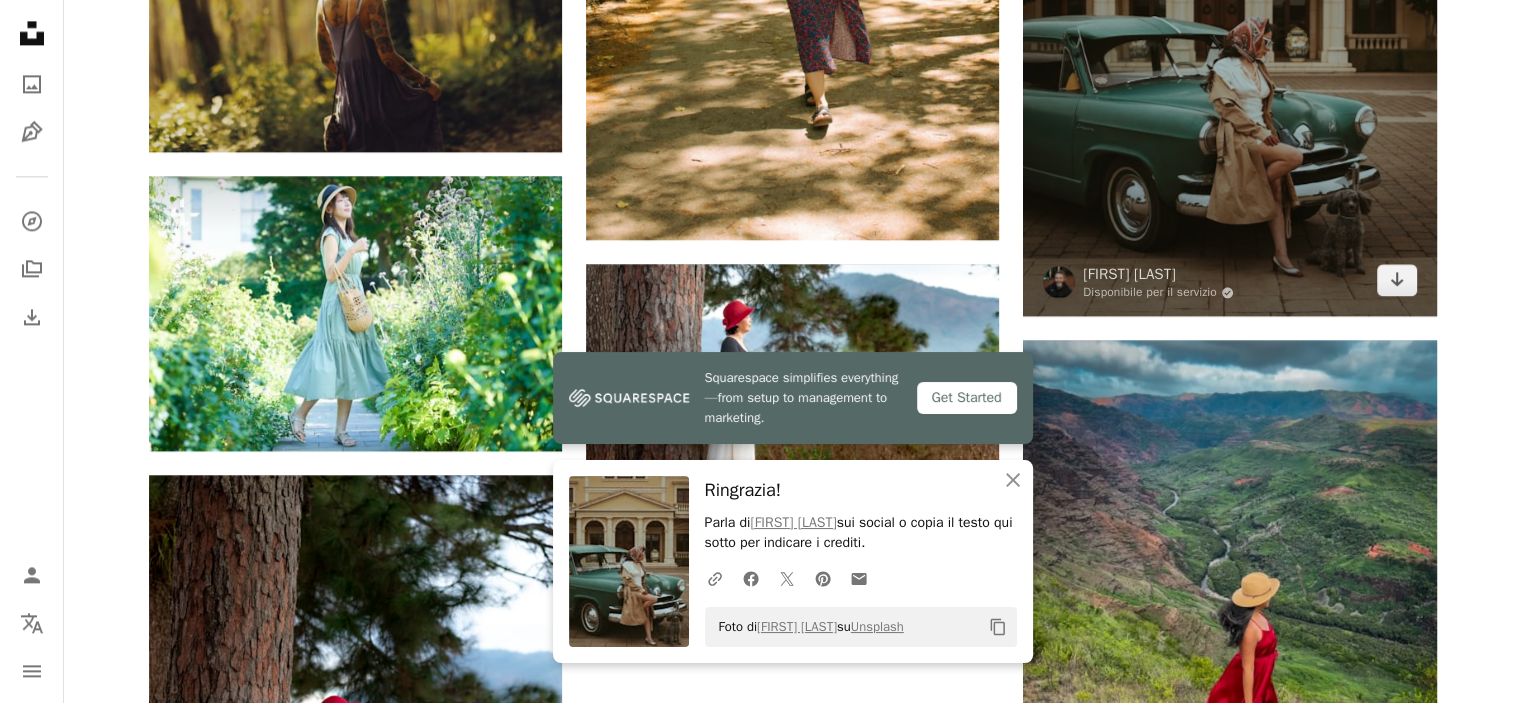 scroll, scrollTop: 2900, scrollLeft: 0, axis: vertical 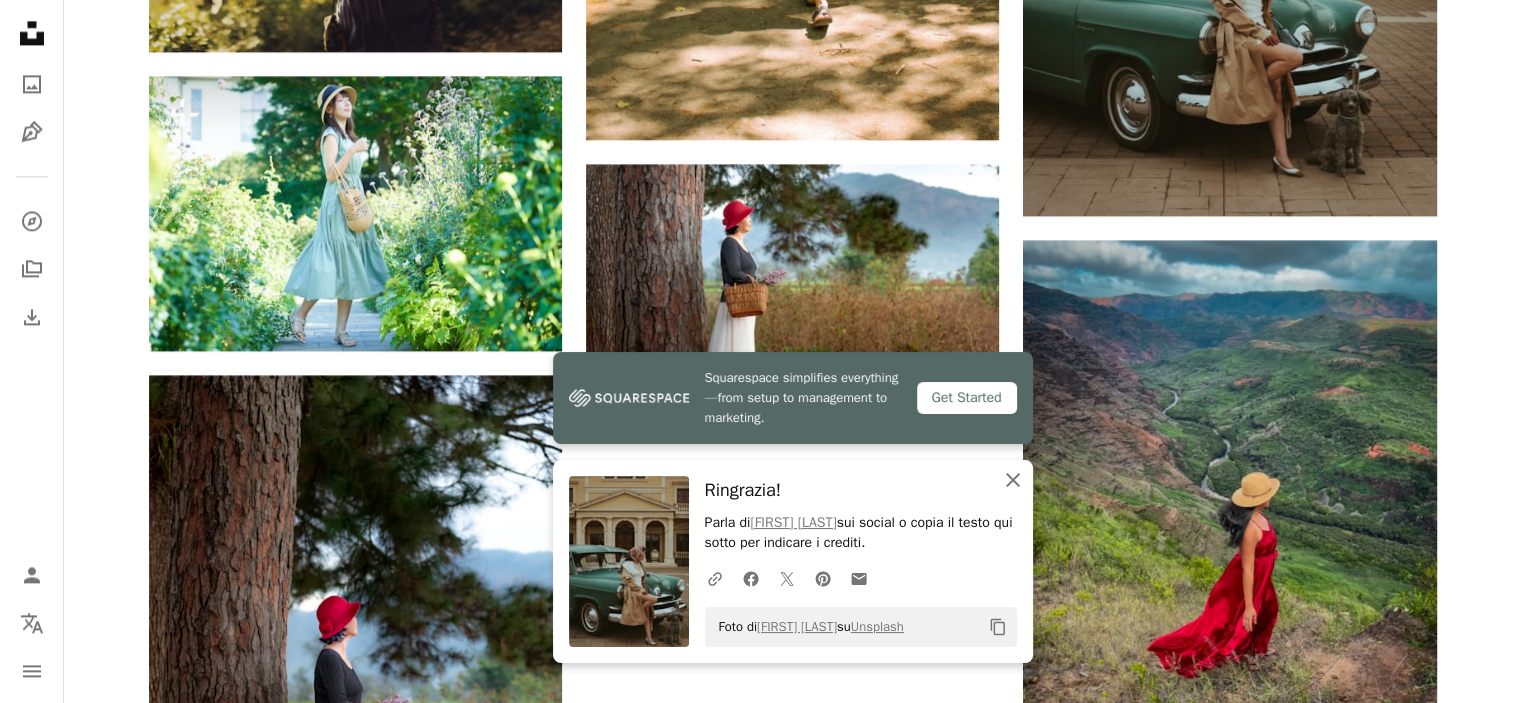 click on "An X shape" 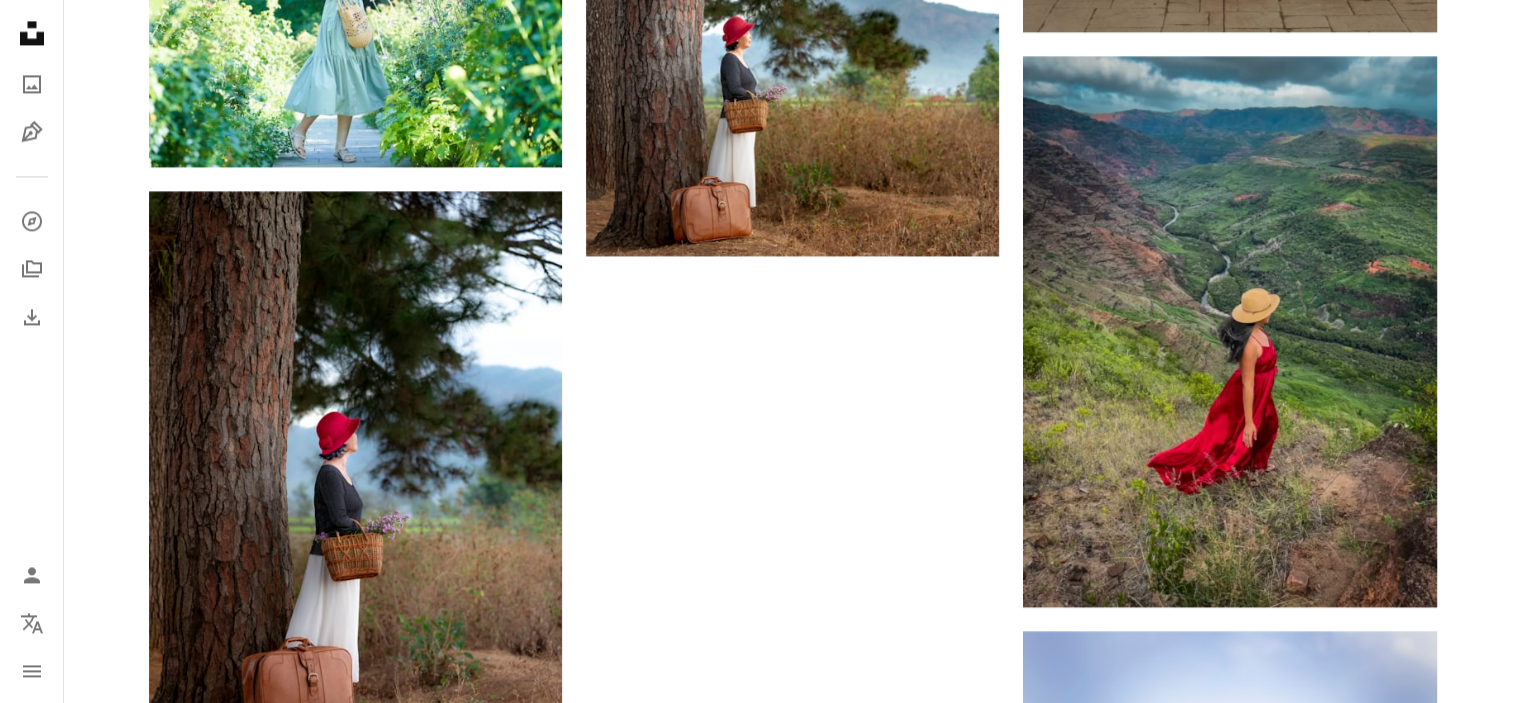 scroll, scrollTop: 3100, scrollLeft: 0, axis: vertical 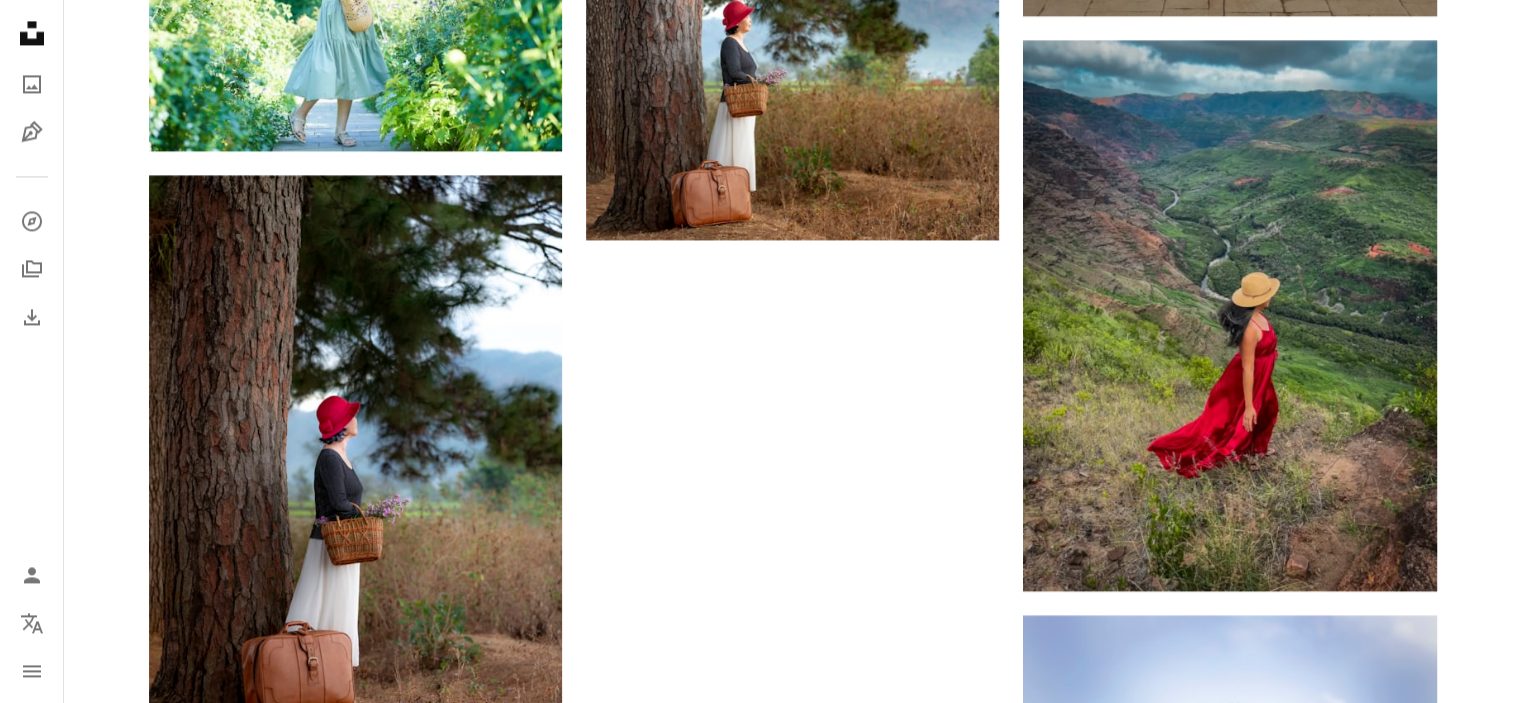 click on "Carica altro" at bounding box center [793, 1316] 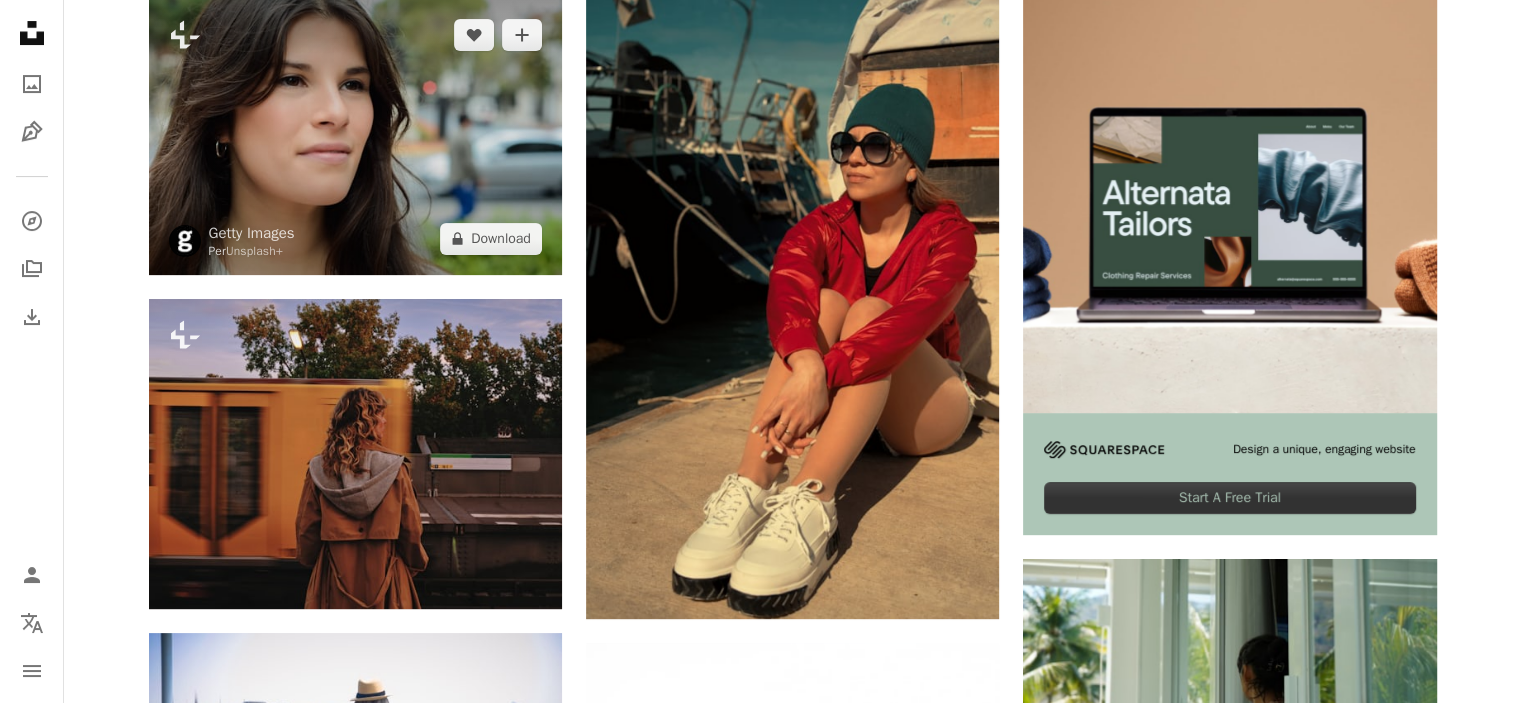 scroll, scrollTop: 0, scrollLeft: 0, axis: both 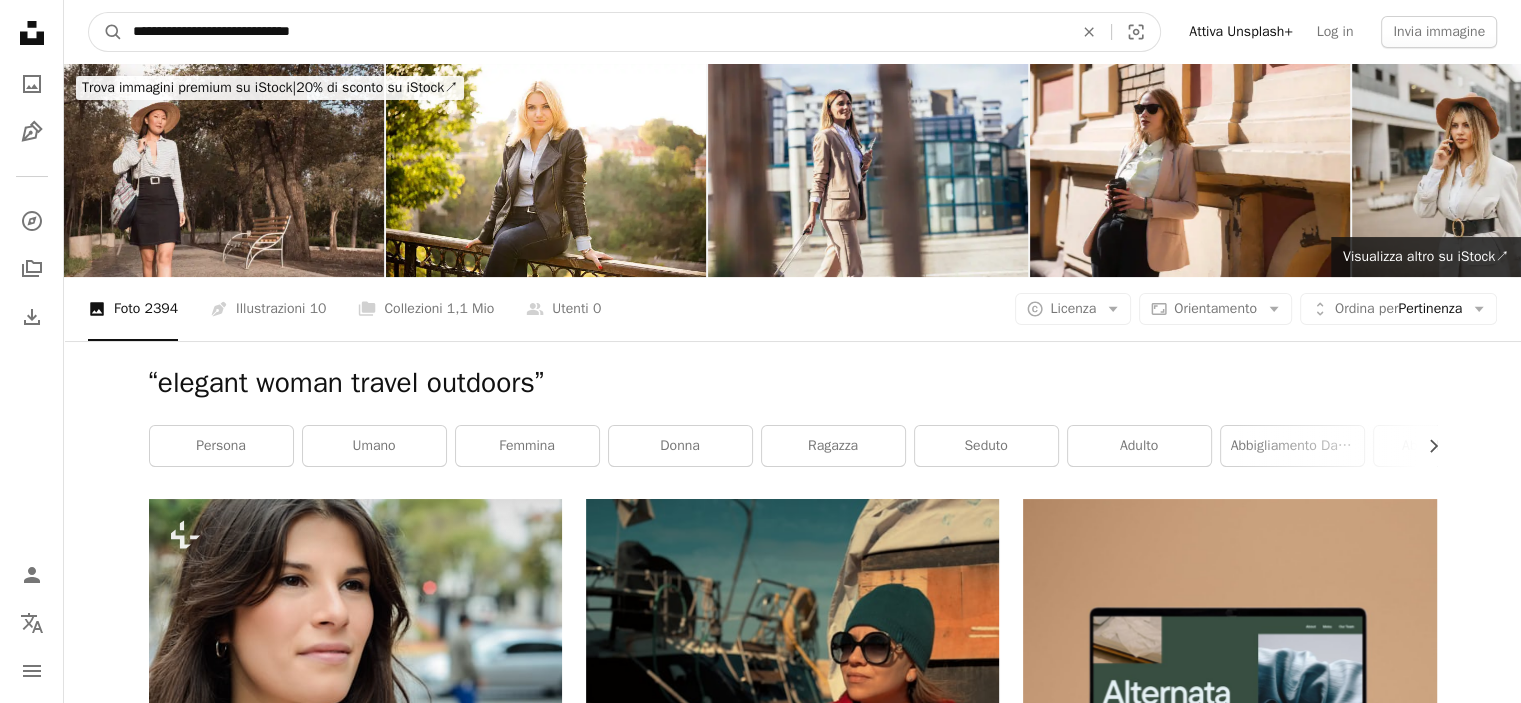 click on "**********" at bounding box center [595, 32] 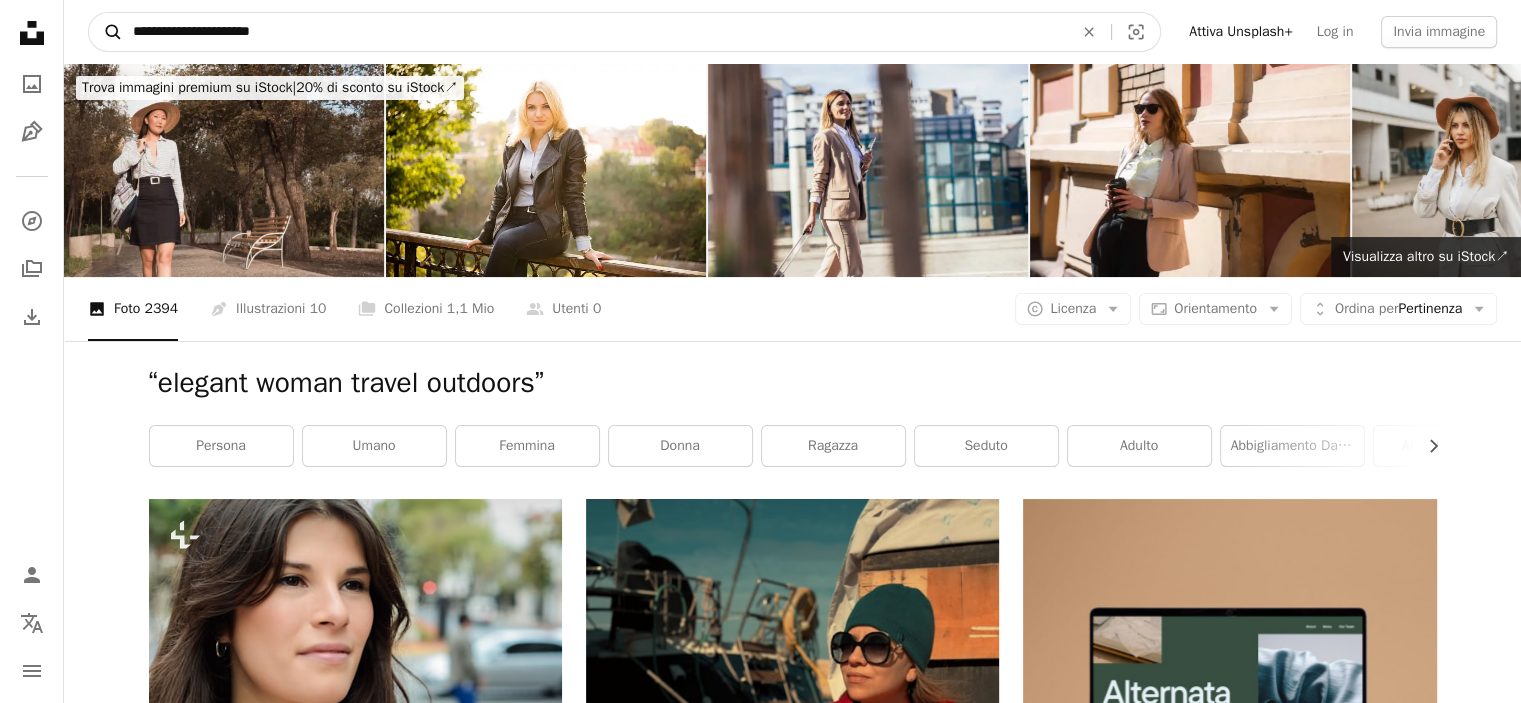 type on "**********" 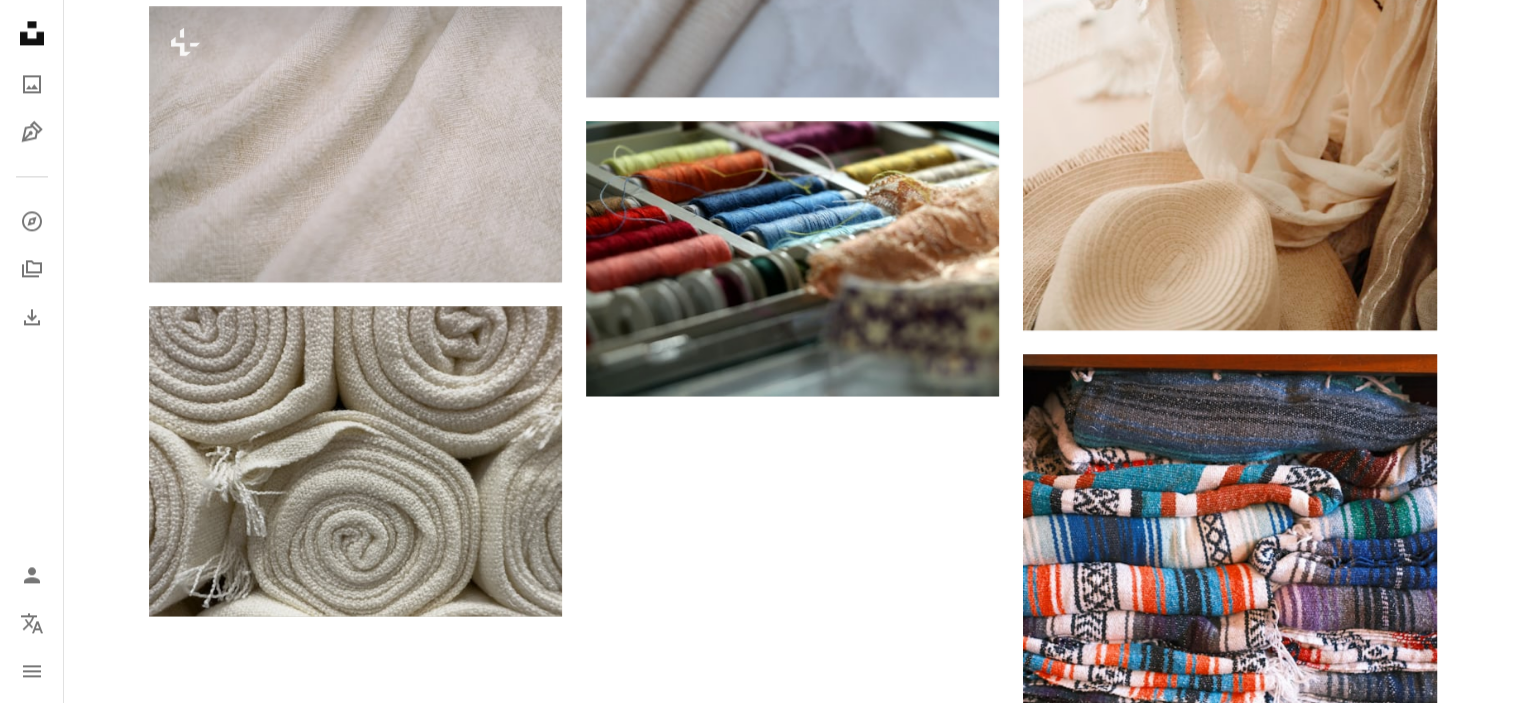 scroll, scrollTop: 2900, scrollLeft: 0, axis: vertical 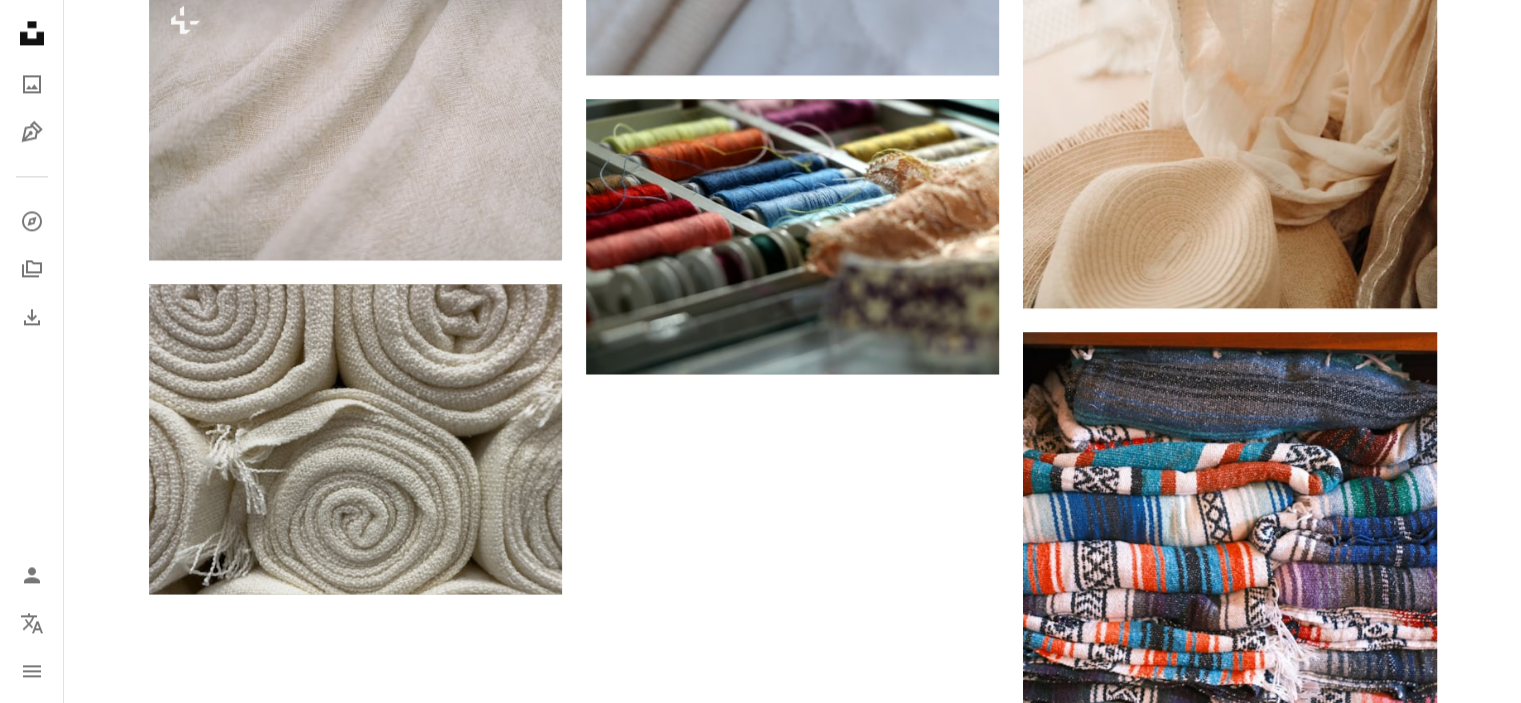 click on "Carica altro" at bounding box center [793, 1263] 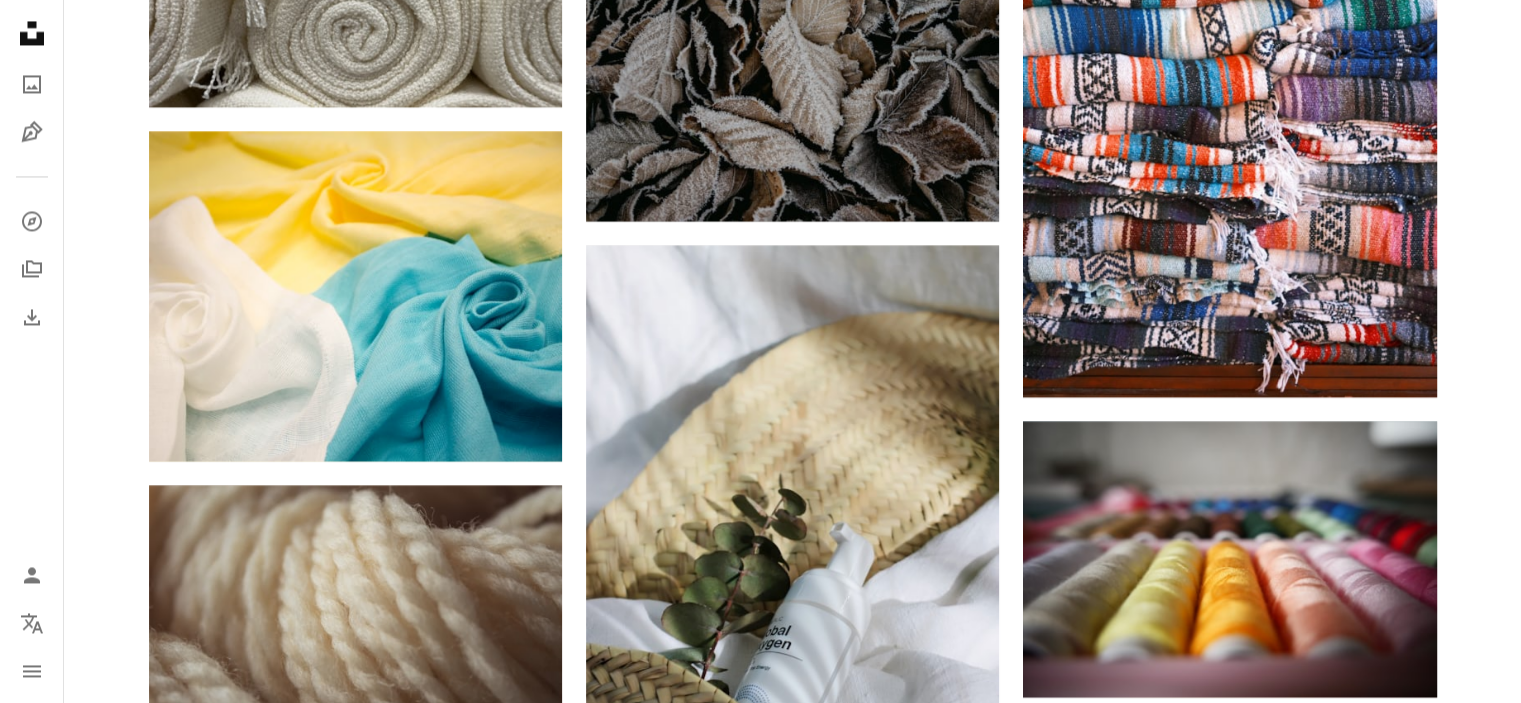 scroll, scrollTop: 3400, scrollLeft: 0, axis: vertical 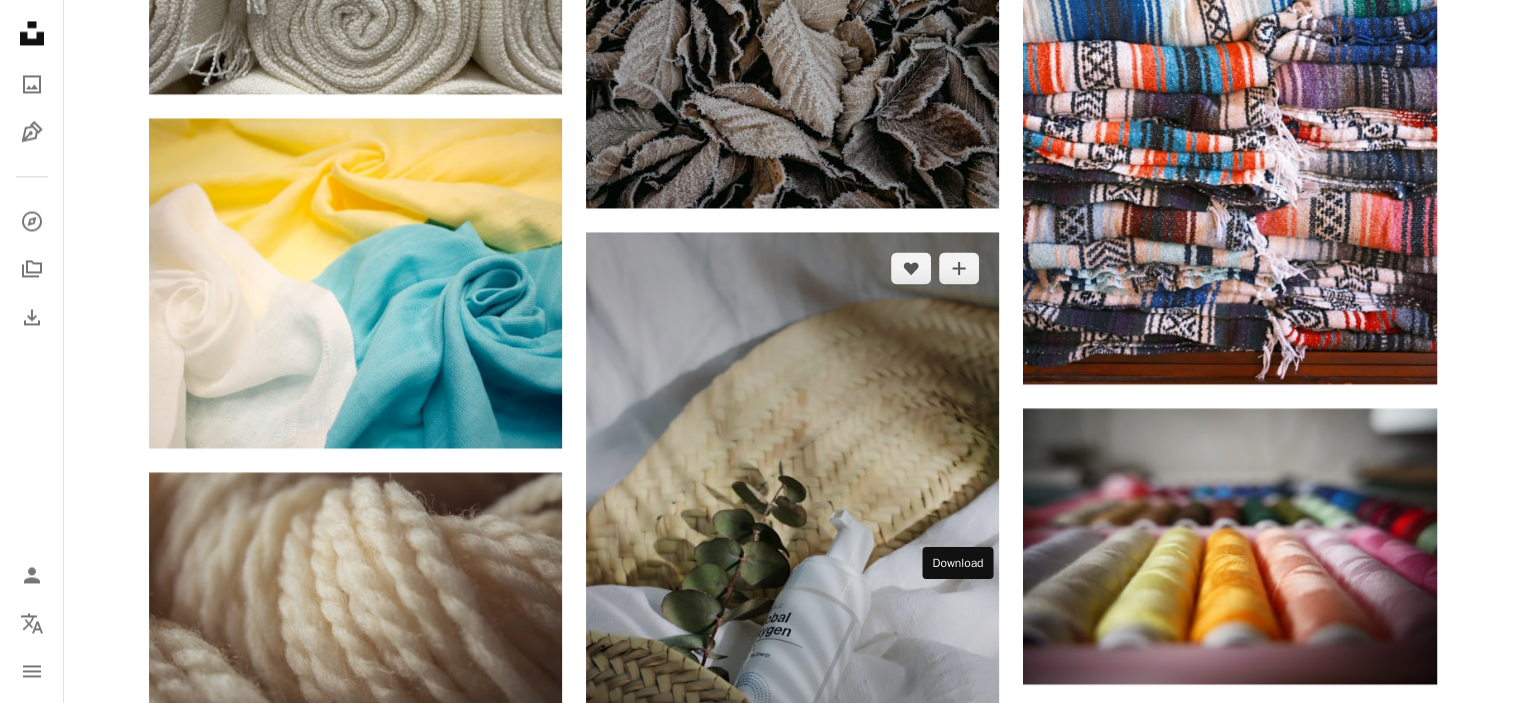 click on "Arrow pointing down" 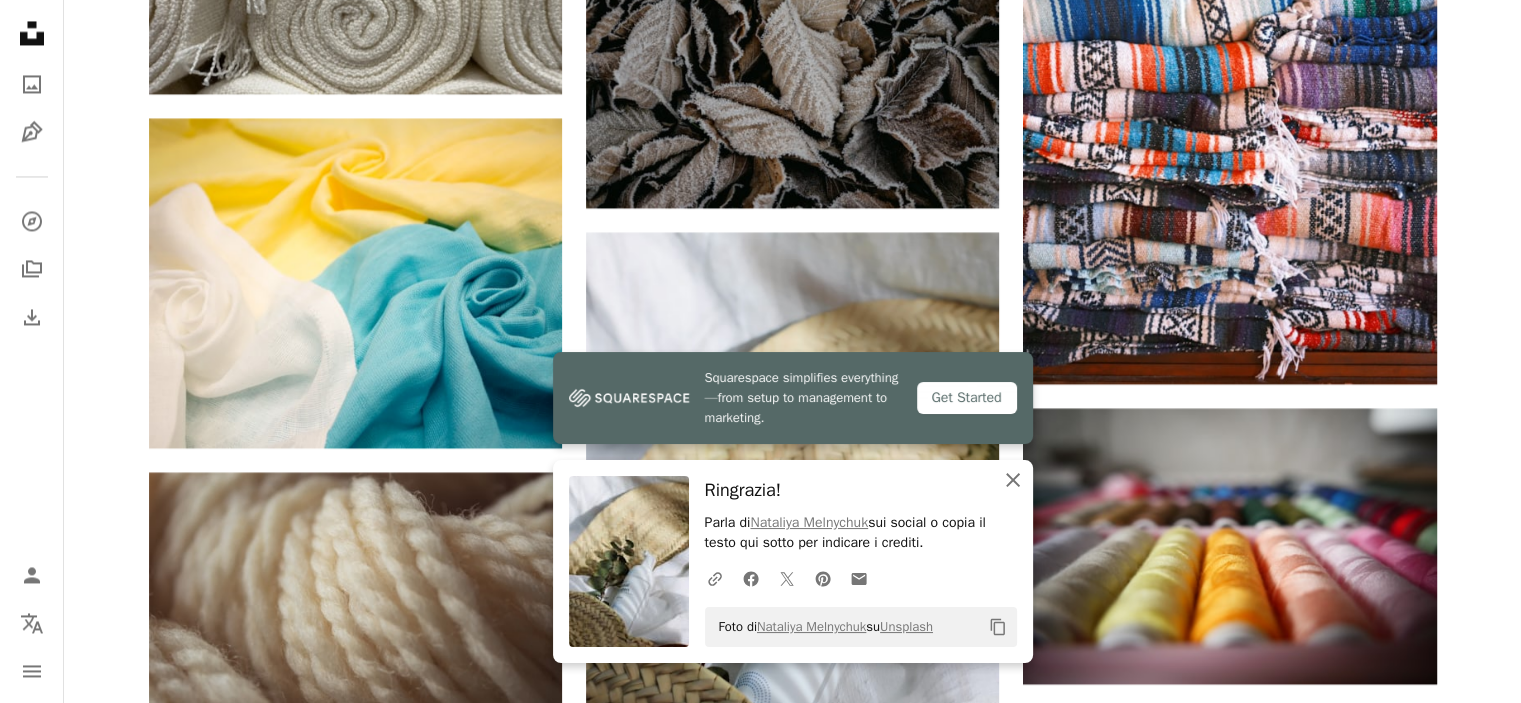 click on "An X shape Chiudi" at bounding box center (1013, 480) 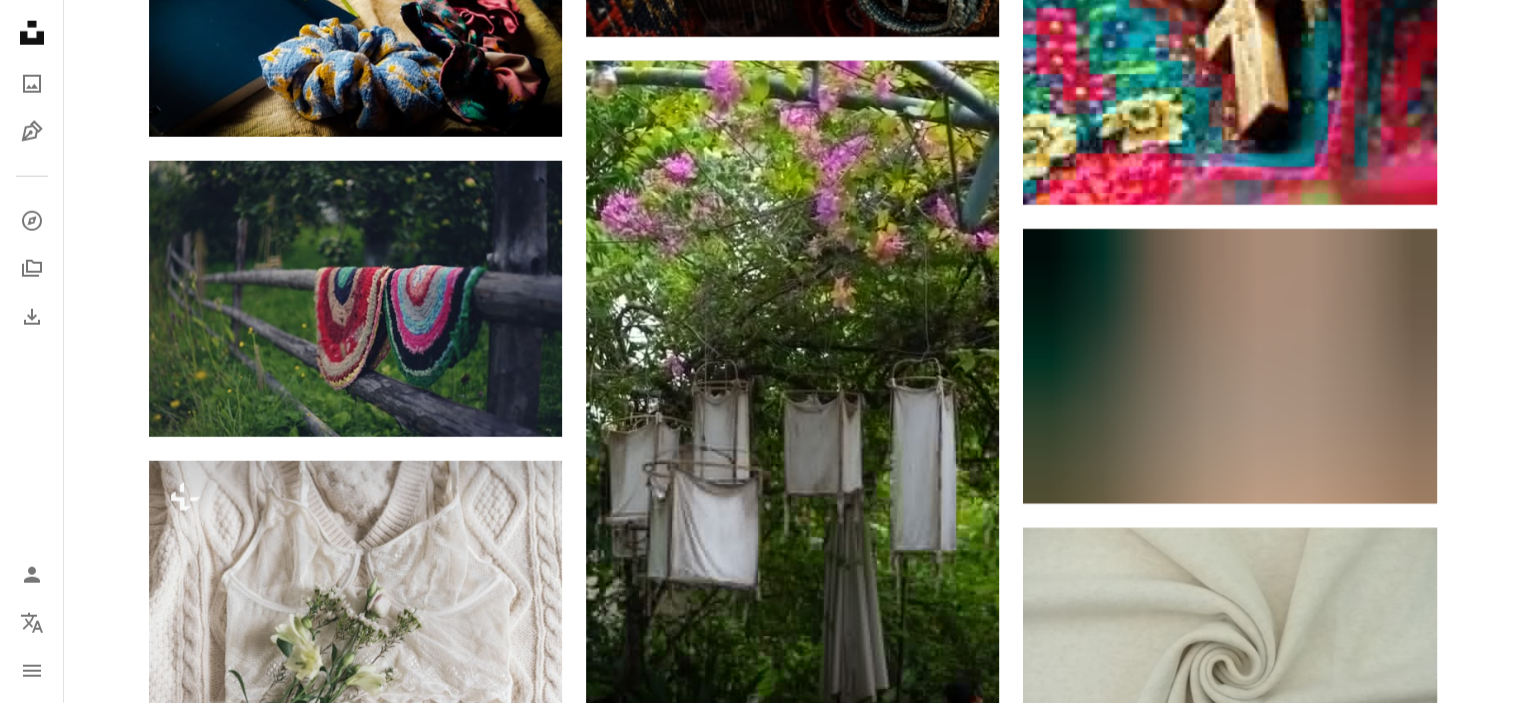 scroll, scrollTop: 5400, scrollLeft: 0, axis: vertical 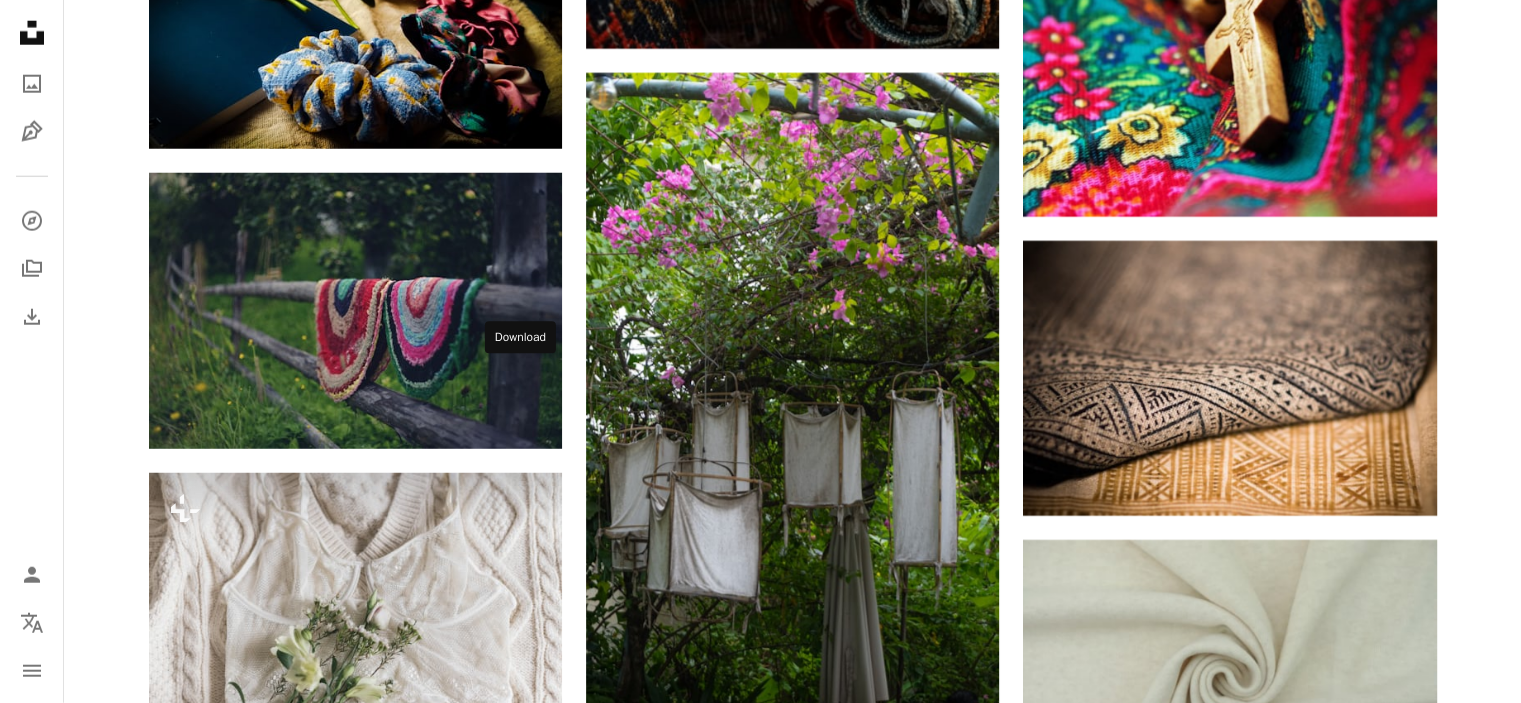 click on "Arrow pointing down" at bounding box center [522, 1150] 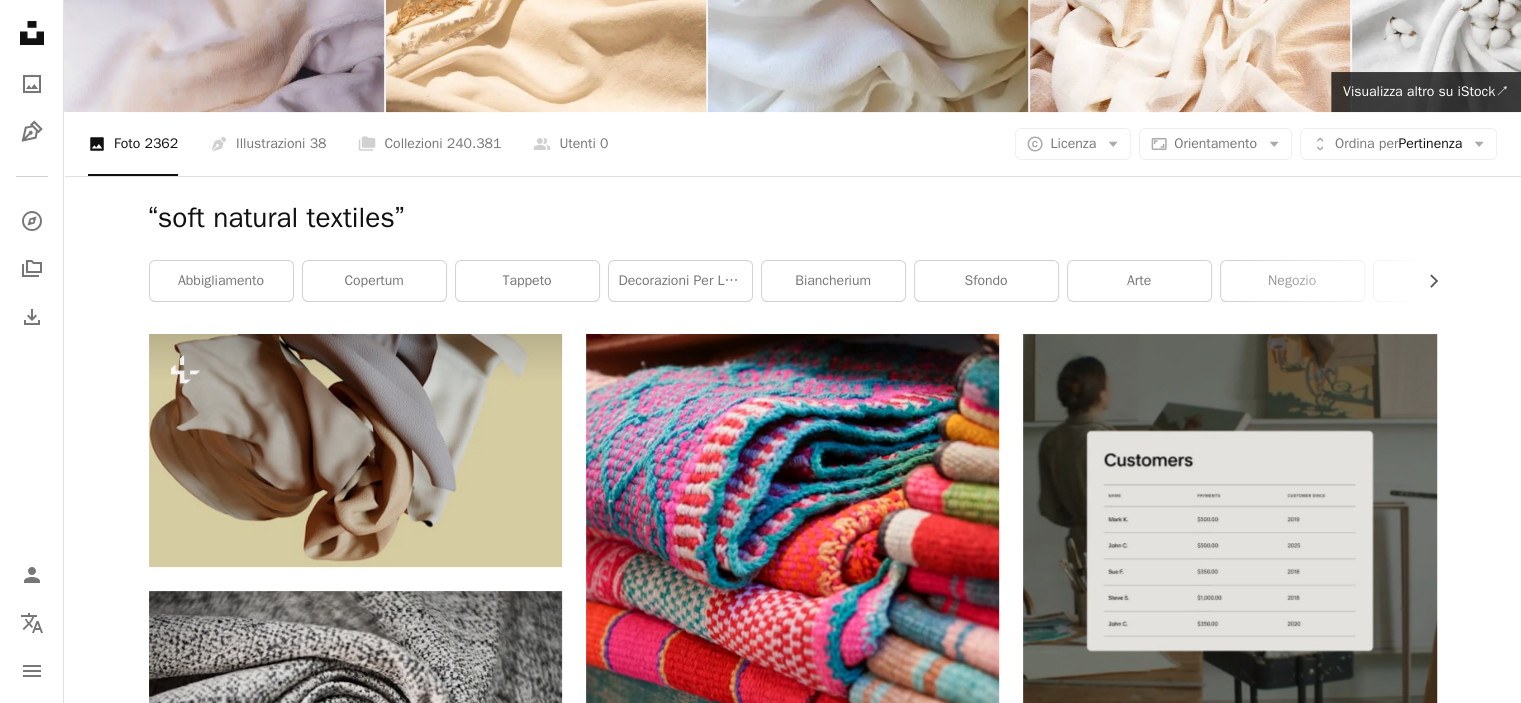 scroll, scrollTop: 0, scrollLeft: 0, axis: both 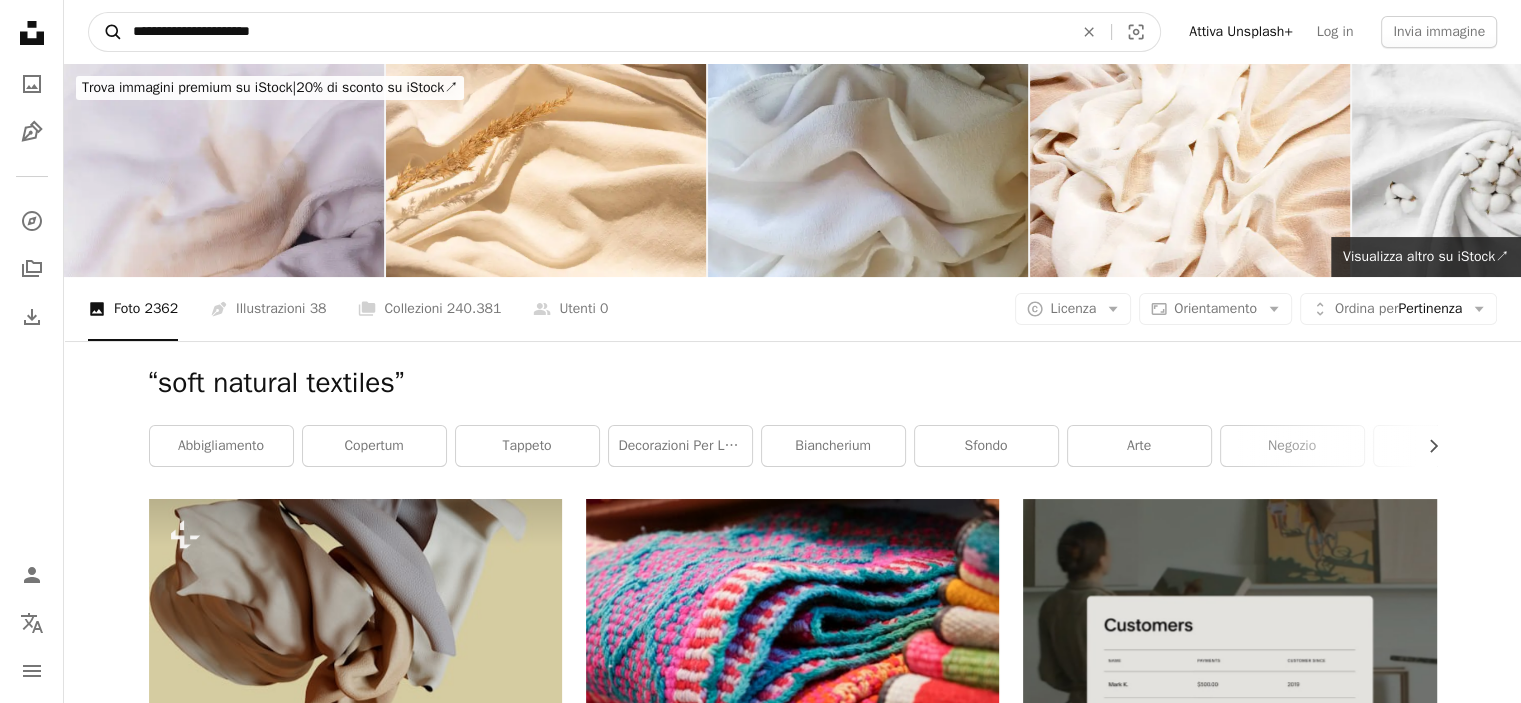 drag, startPoint x: 329, startPoint y: 27, endPoint x: 108, endPoint y: 19, distance: 221.14474 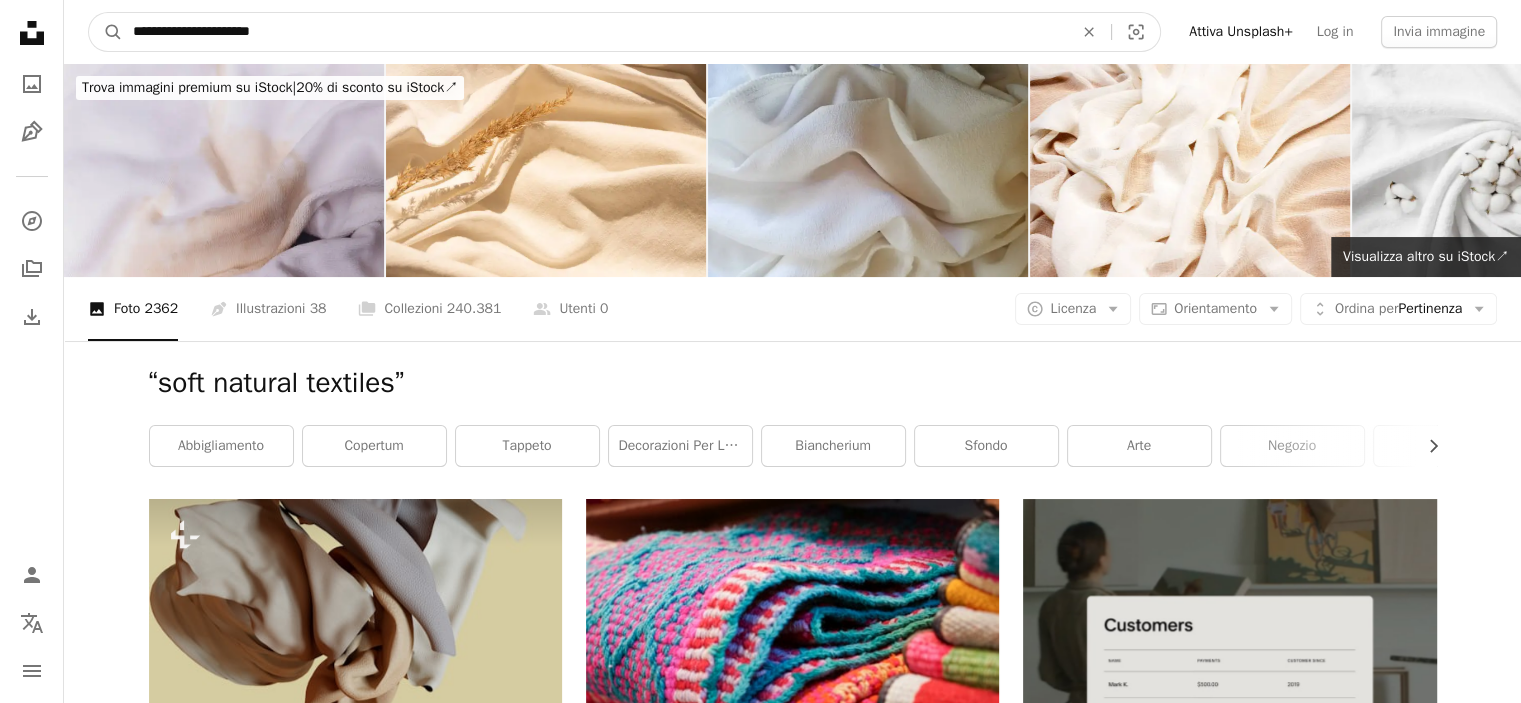 paste 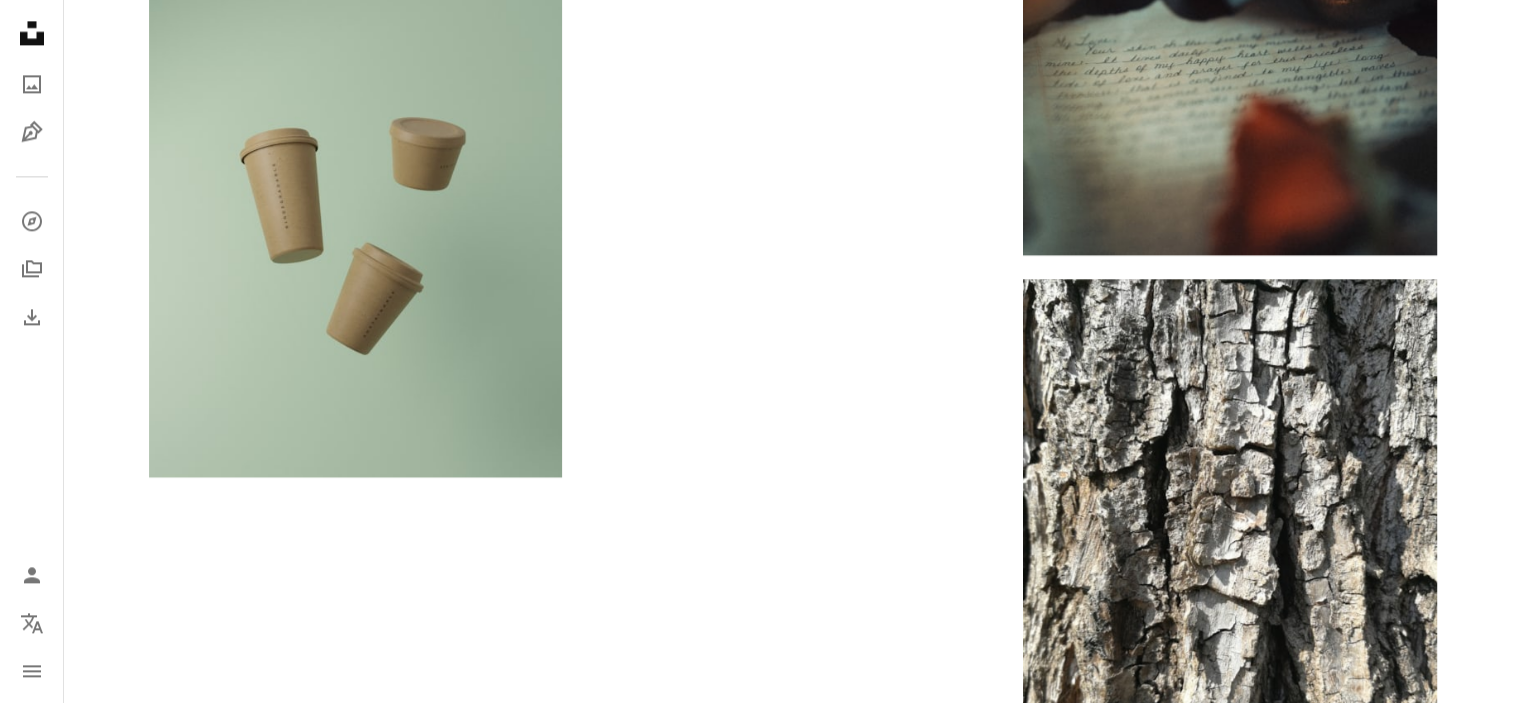 scroll, scrollTop: 2781, scrollLeft: 0, axis: vertical 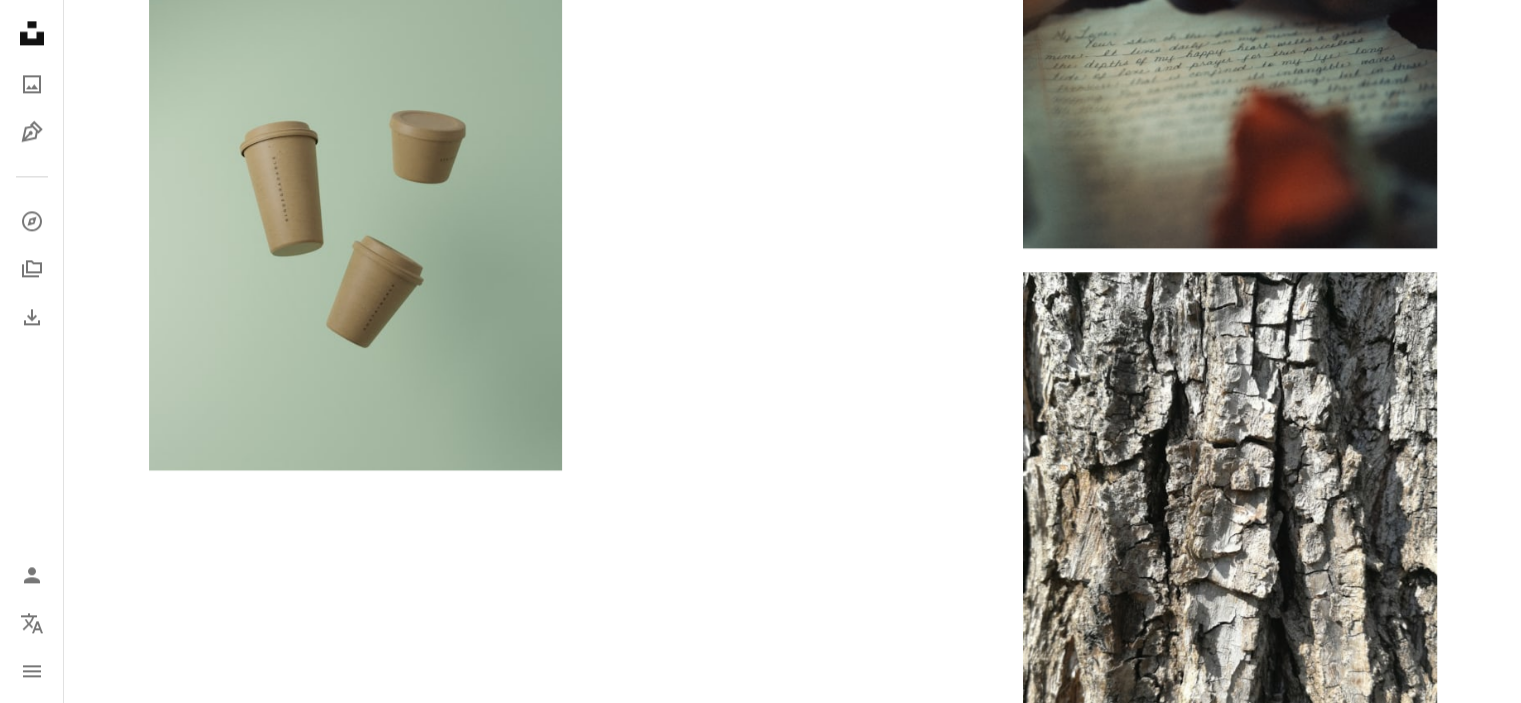 click on "Carica altro" at bounding box center [793, 903] 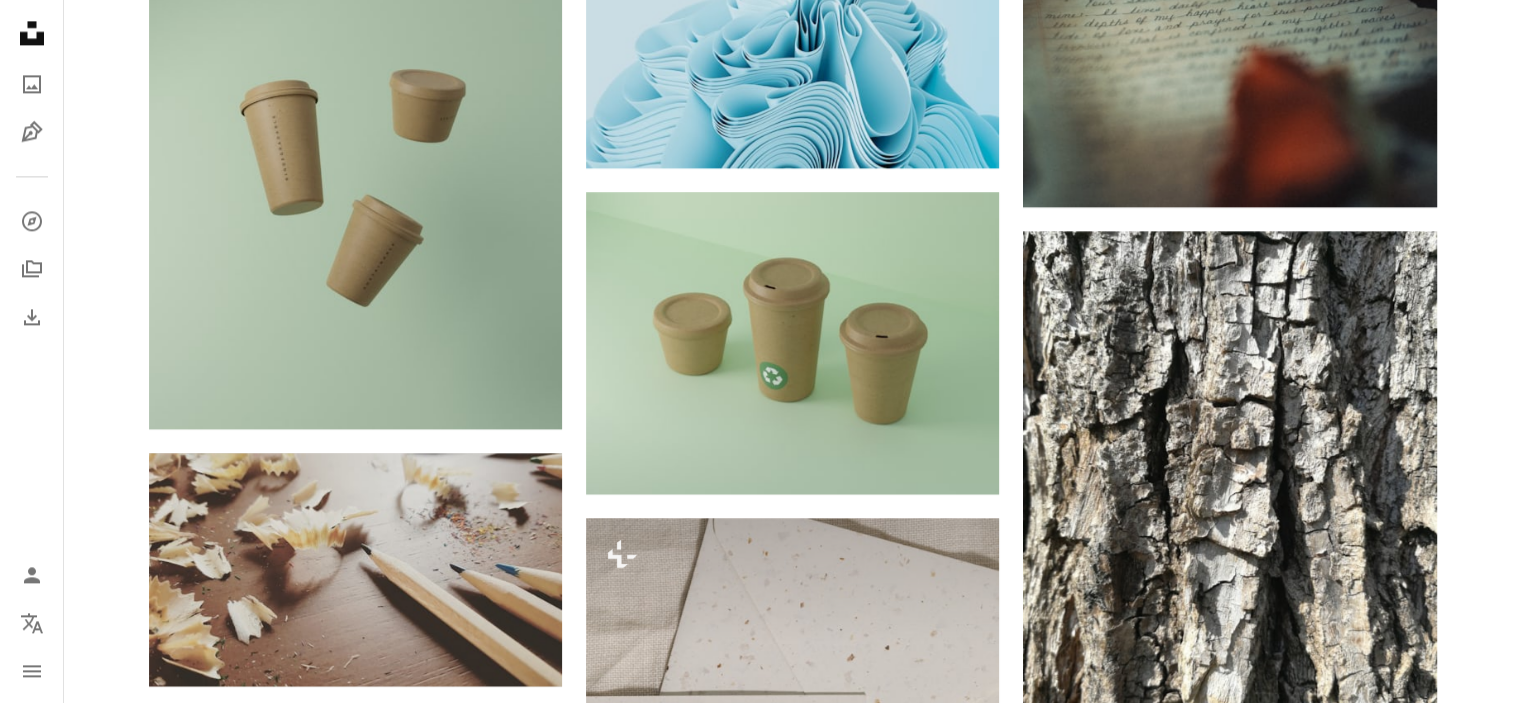 scroll, scrollTop: 2881, scrollLeft: 0, axis: vertical 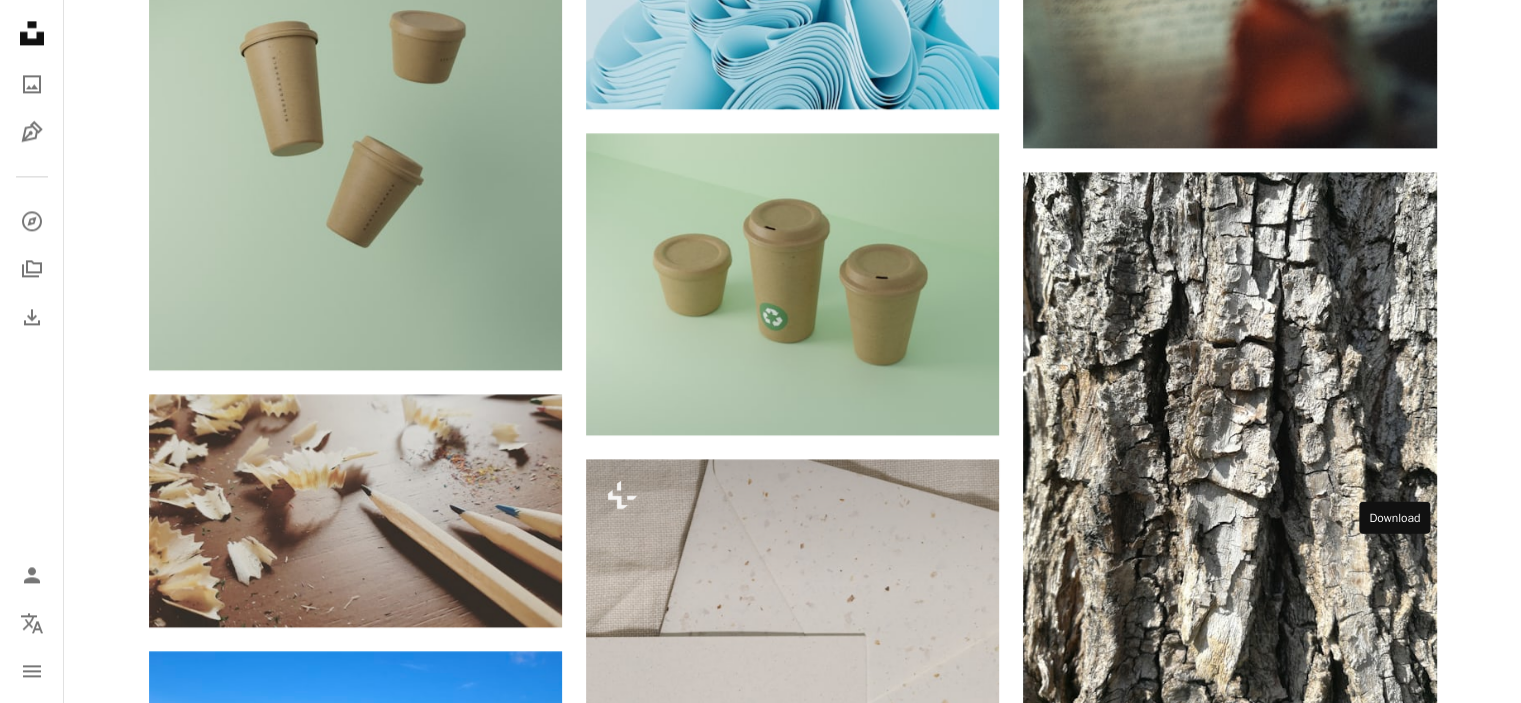 click 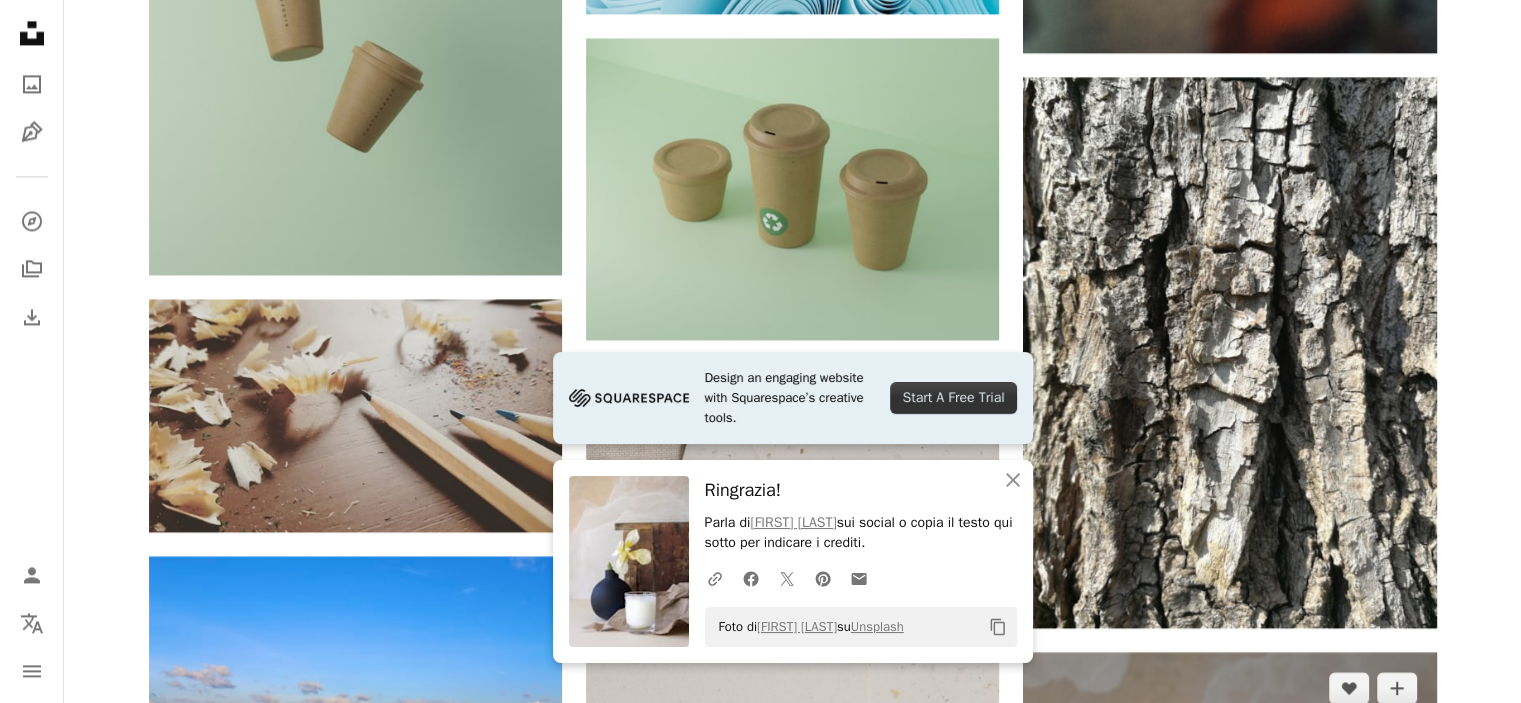 scroll, scrollTop: 3181, scrollLeft: 0, axis: vertical 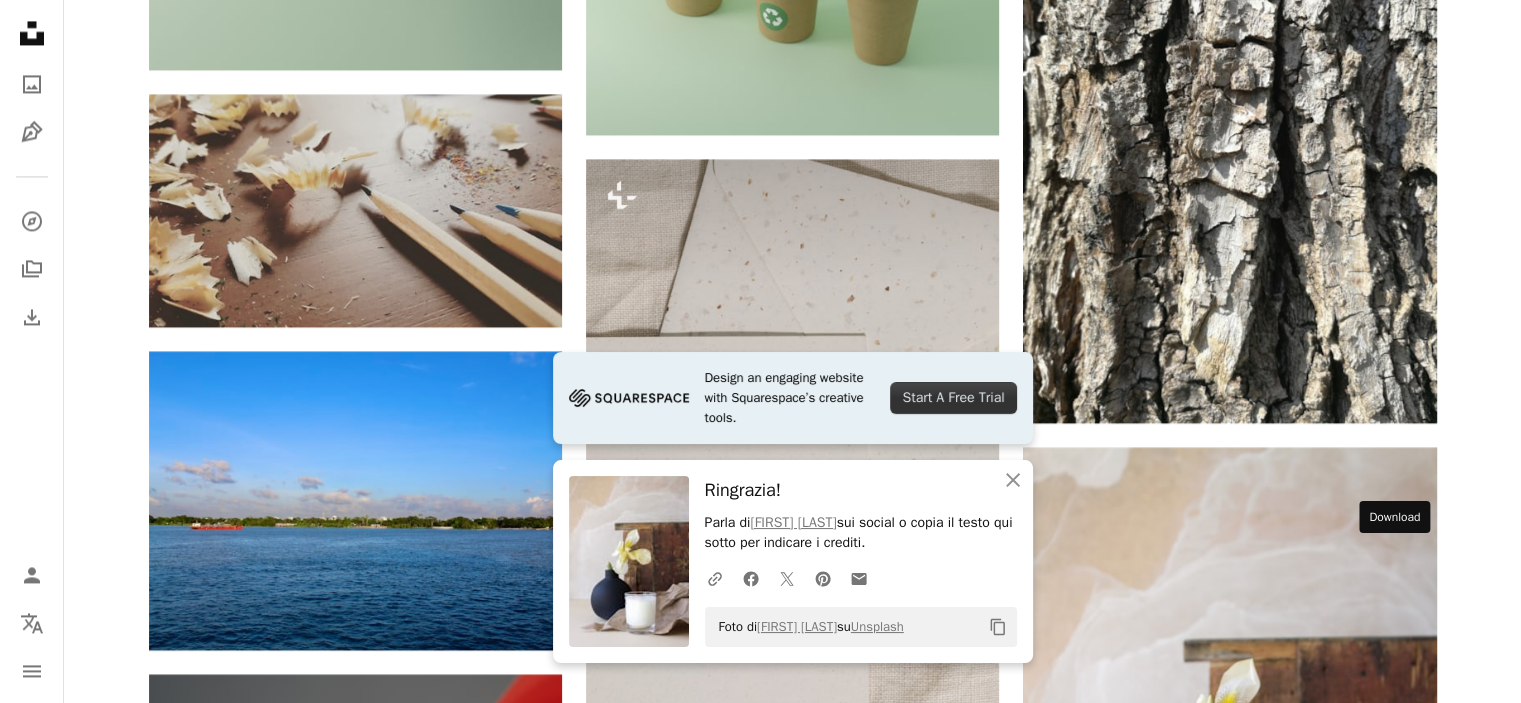 click on "Arrow pointing down" at bounding box center (1397, 1330) 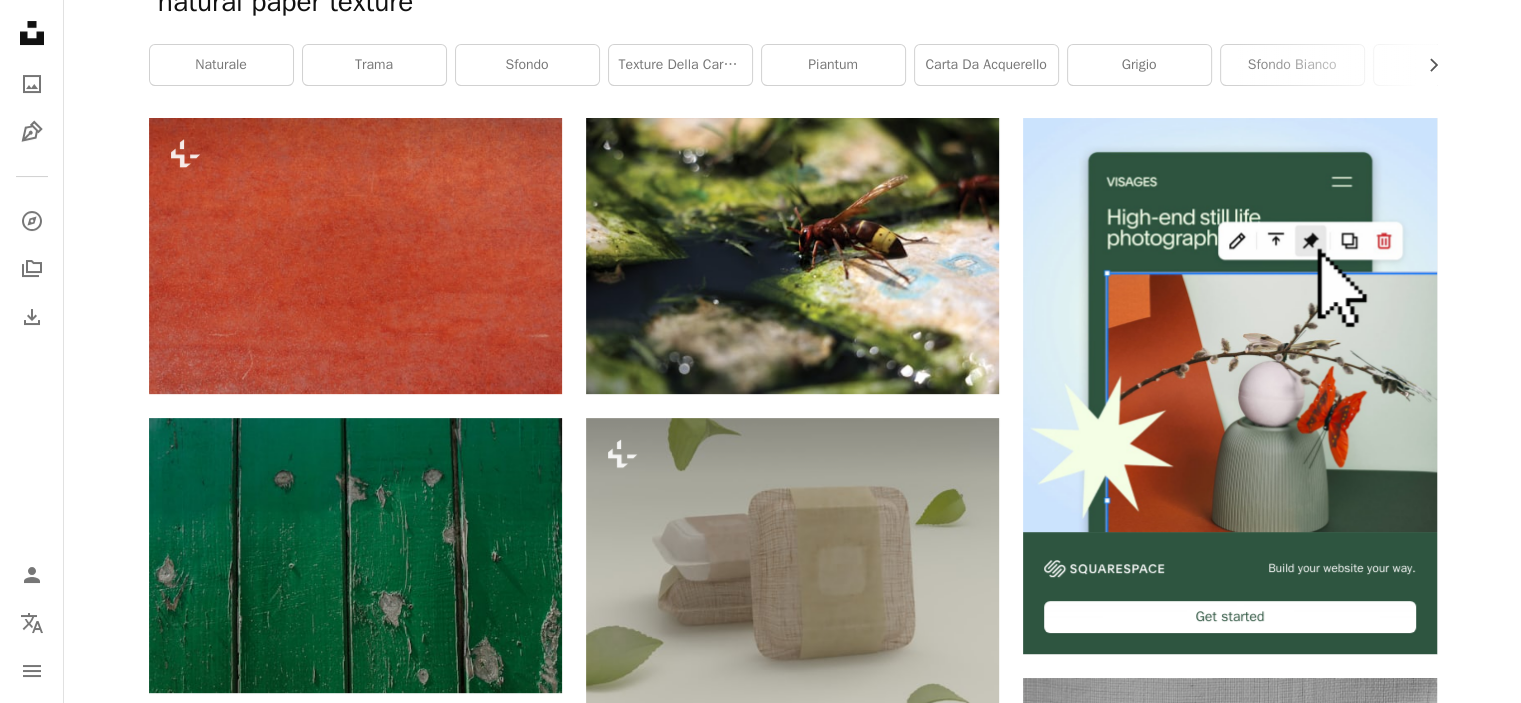 scroll, scrollTop: 0, scrollLeft: 0, axis: both 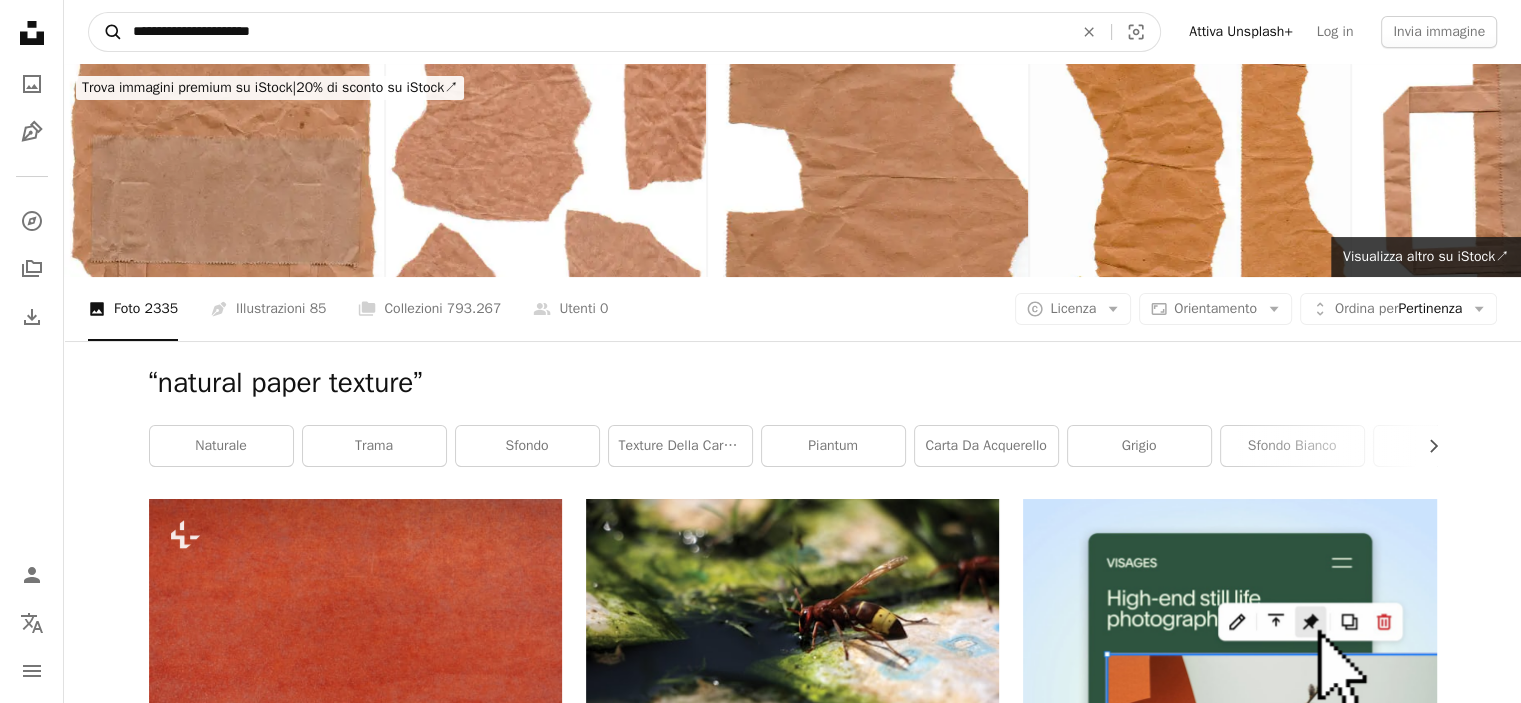 drag, startPoint x: 299, startPoint y: 39, endPoint x: 109, endPoint y: 48, distance: 190.21304 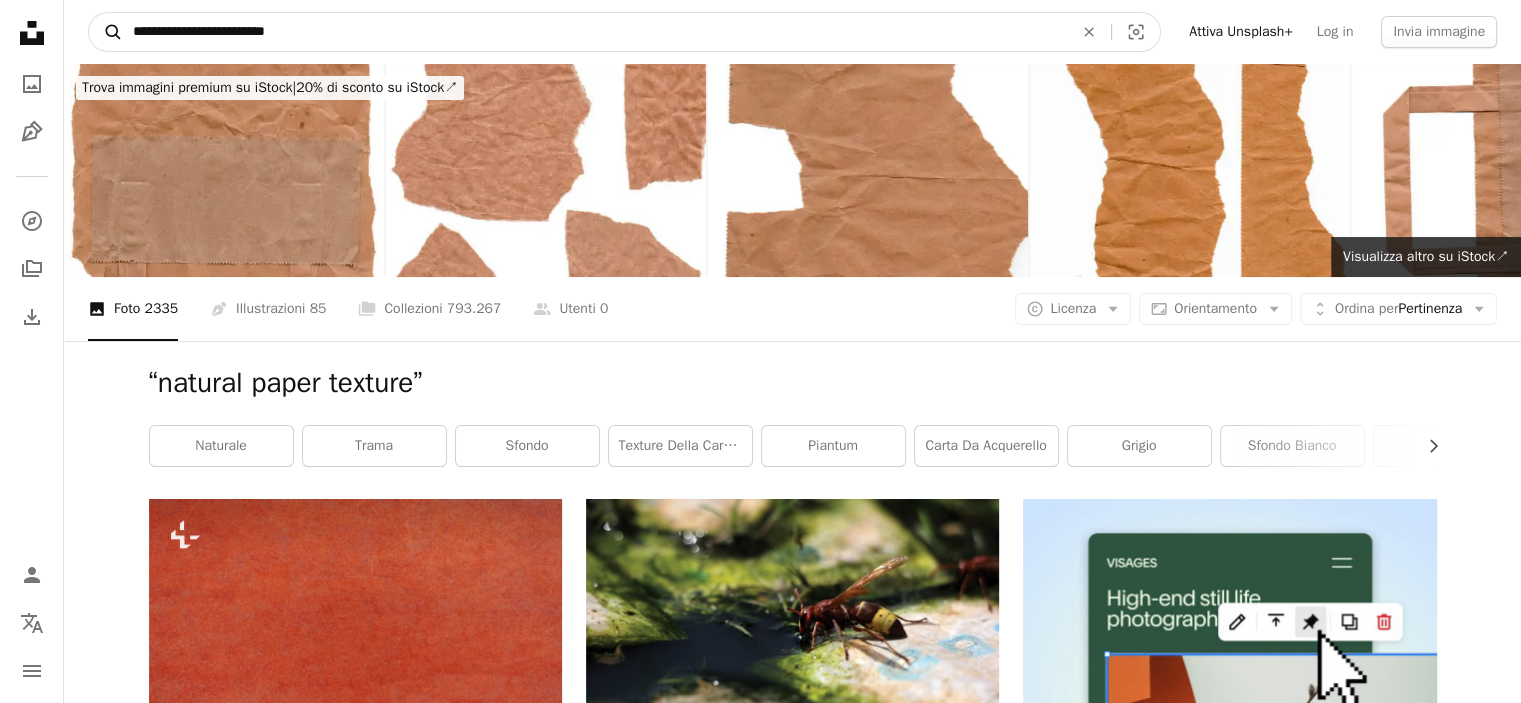 type on "**********" 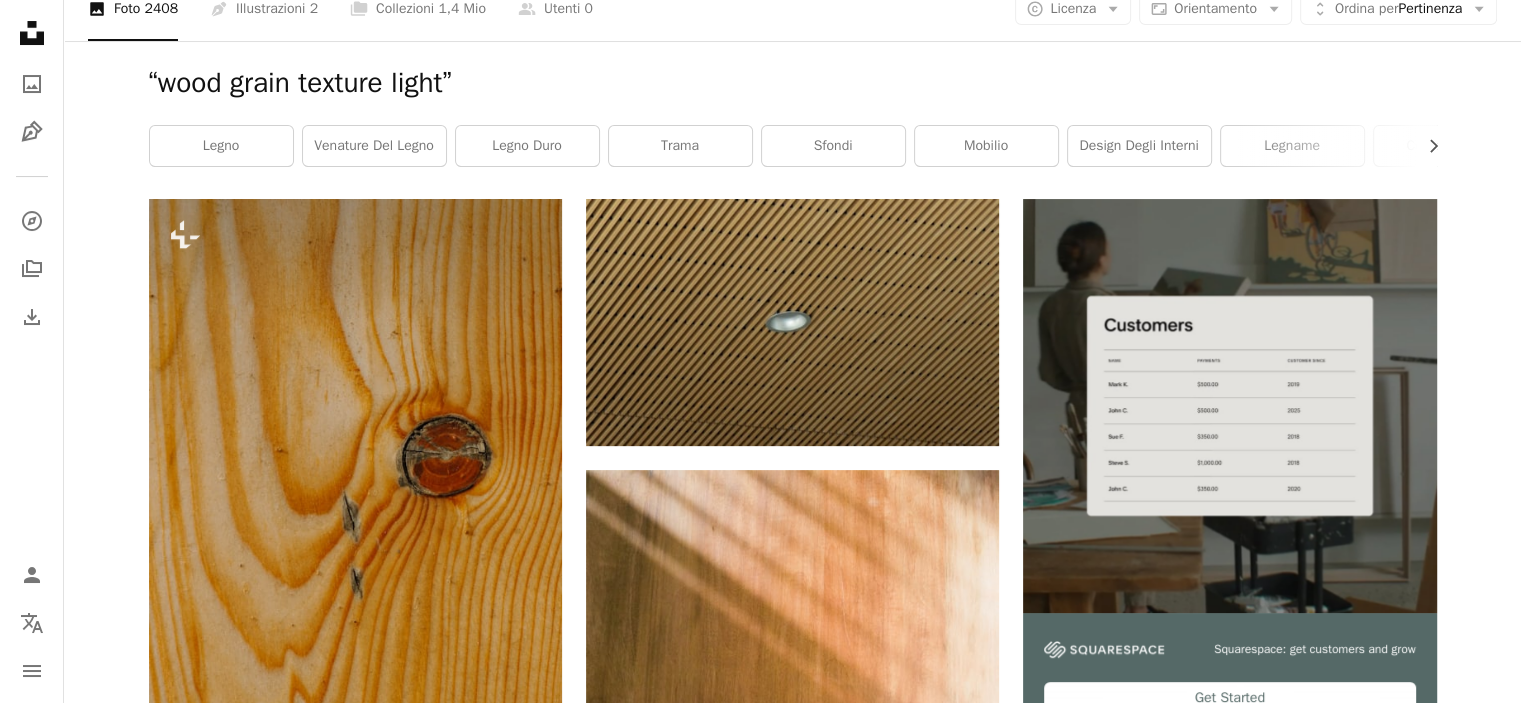 scroll, scrollTop: 400, scrollLeft: 0, axis: vertical 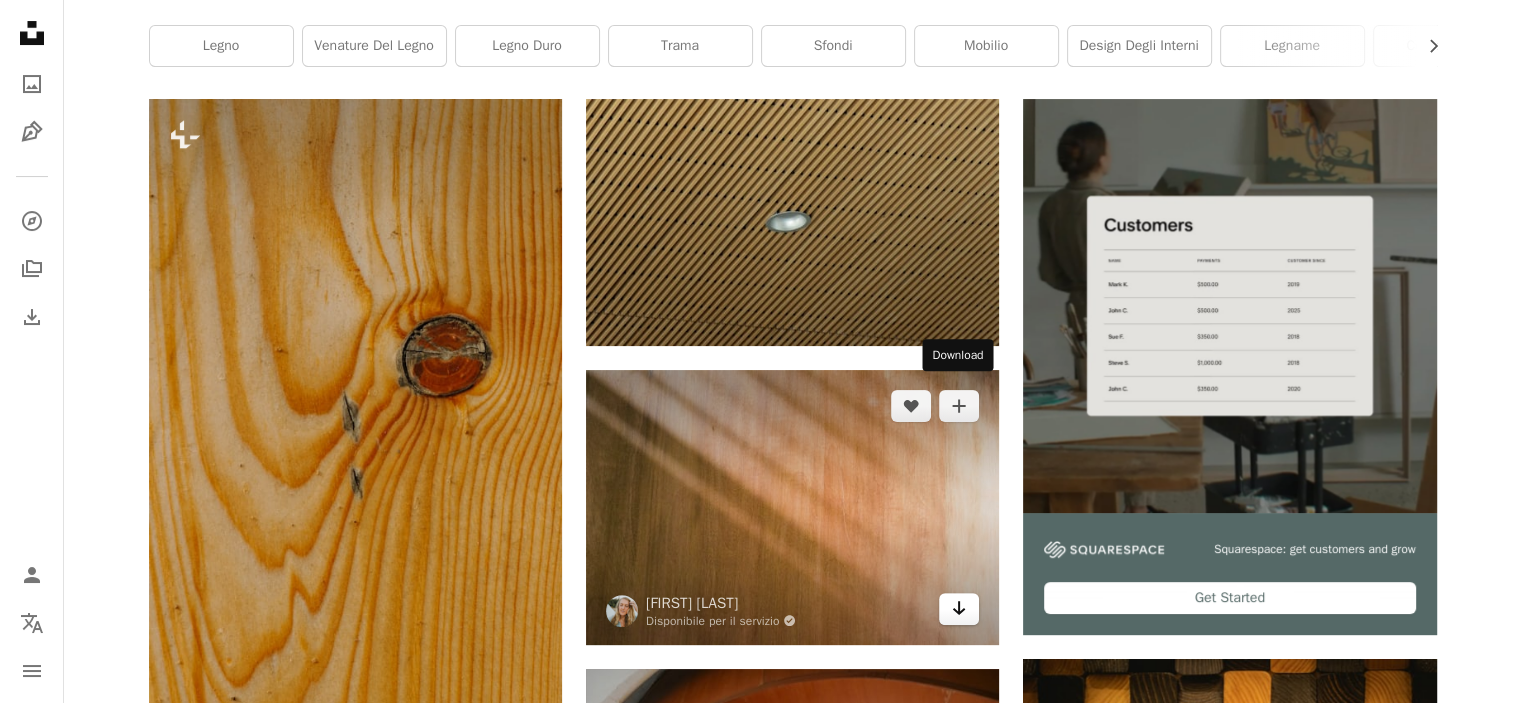 click on "Arrow pointing down" 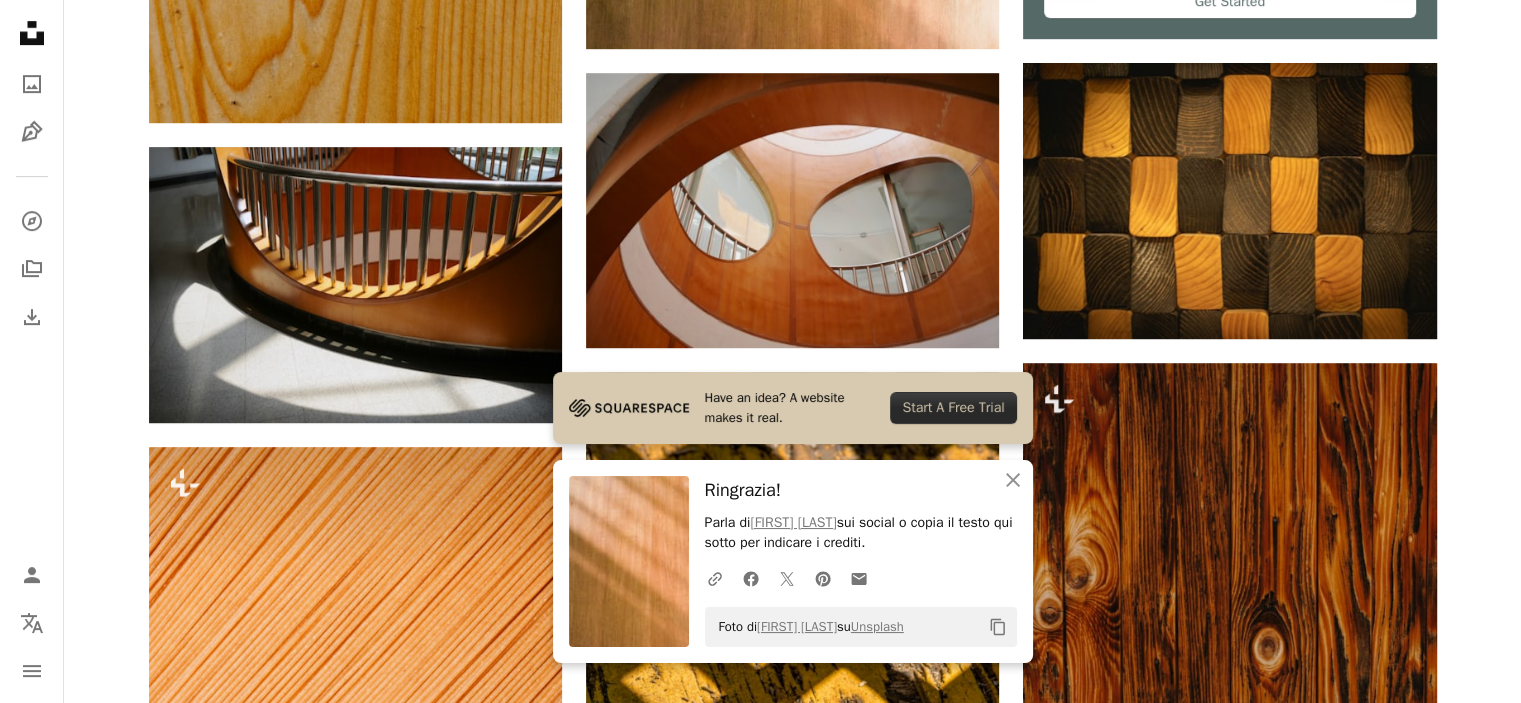 scroll, scrollTop: 1000, scrollLeft: 0, axis: vertical 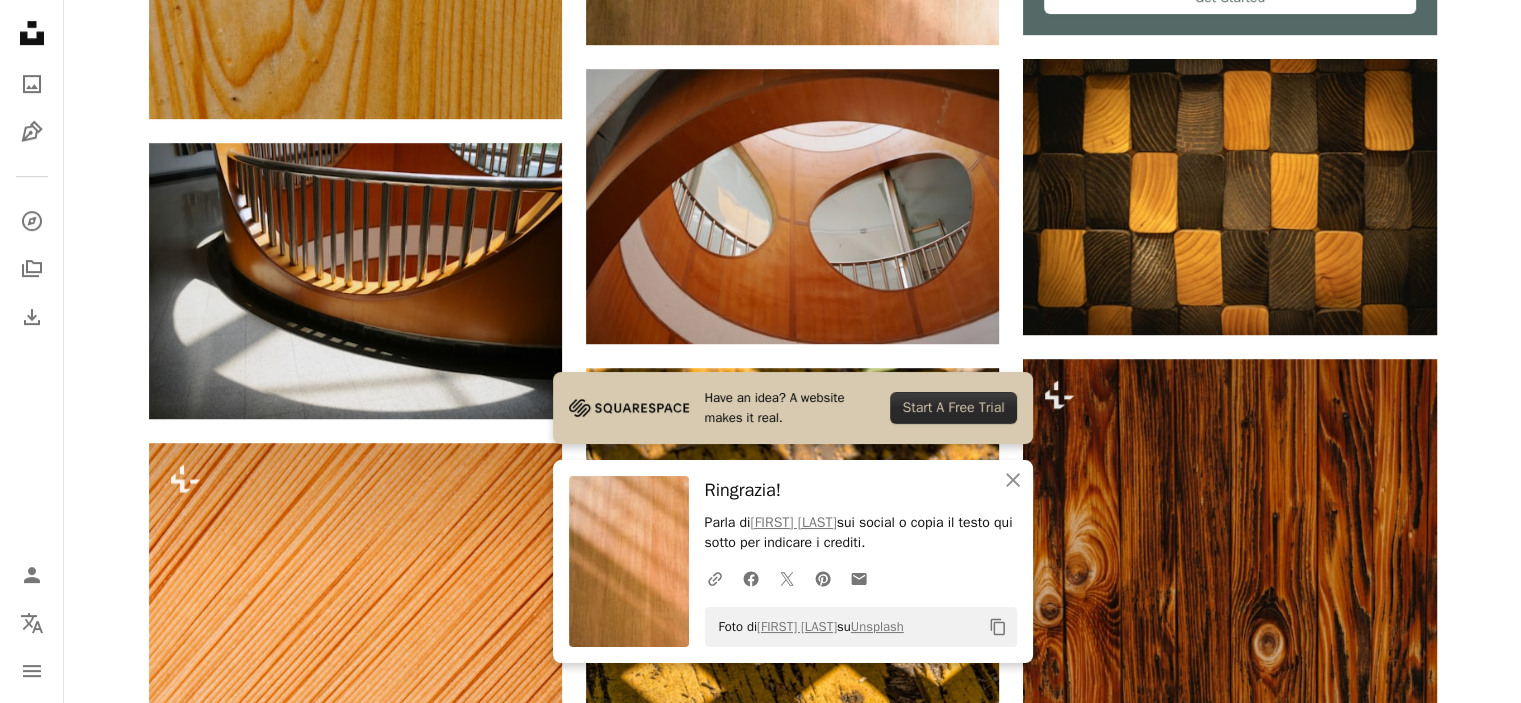 click on "Plus sign for Unsplash+ A heart A plus sign Drazen Nesic Per  Unsplash+ A lock Download A heart A plus sign Libre Leung Disponibile per il servizio A checkmark inside of a circle Arrow pointing down Plus sign for Unsplash+ A heart A plus sign Virginia Marinova Per  Unsplash+ A lock Download A heart A plus sign Hans Isaacson Disponibile per il servizio A checkmark inside of a circle Arrow pointing down A heart A plus sign Steven Wong Arrow pointing down A heart A plus sign Marcus Dietachmair Arrow pointing down A heart A plus sign Bree Anne Disponibile per il servizio A checkmark inside of a circle Arrow pointing down A heart A plus sign Libre Leung Disponibile per il servizio A checkmark inside of a circle Arrow pointing down A heart A plus sign Chelsey Marques Disponibile per il servizio A checkmark inside of a circle Arrow pointing down Plus sign for Unsplash+ A heart A plus sign Drazen Nesic Per  Unsplash+ A lock Download Plus sign for Unsplash+ A heart A plus sign Behnam Norouzi Per  Unsplash+ A lock Per" at bounding box center (792, 1248) 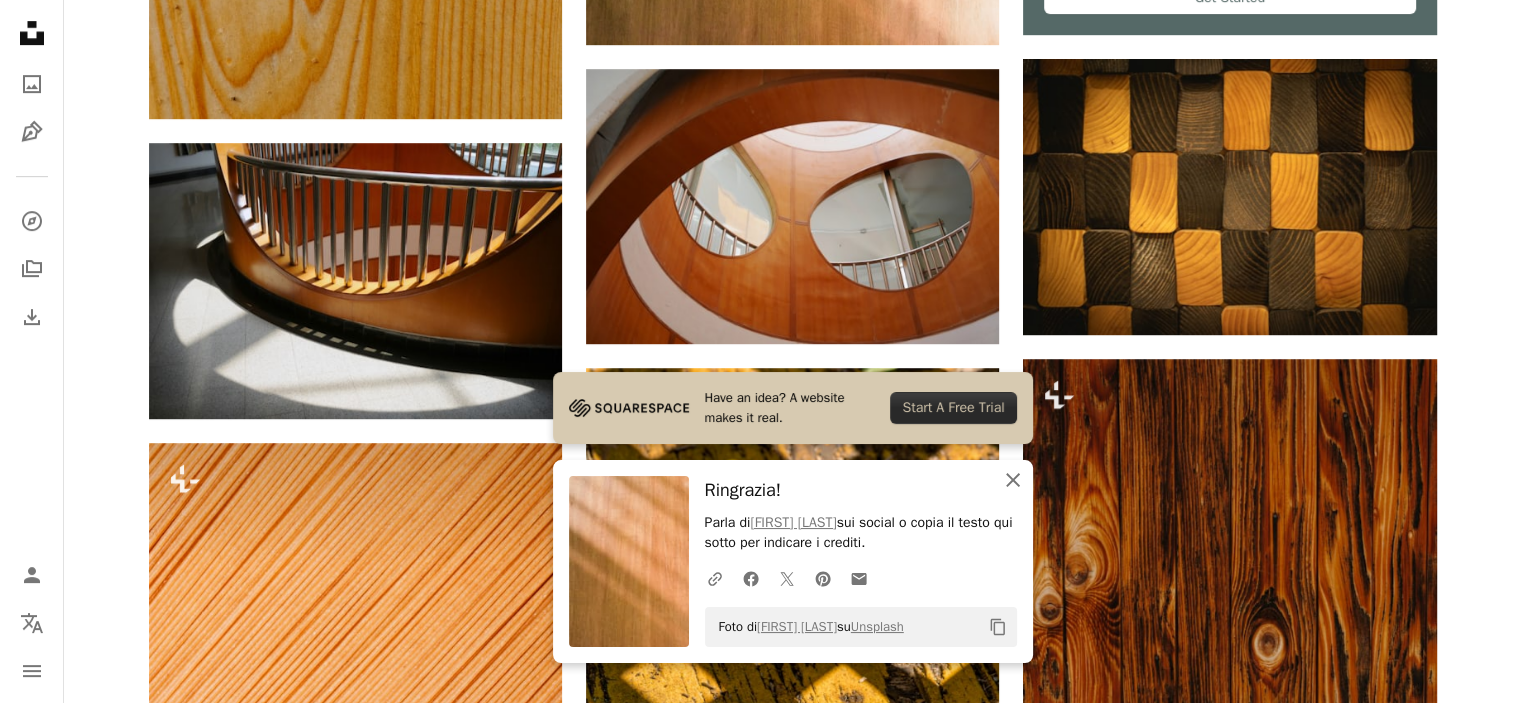 click on "An X shape" 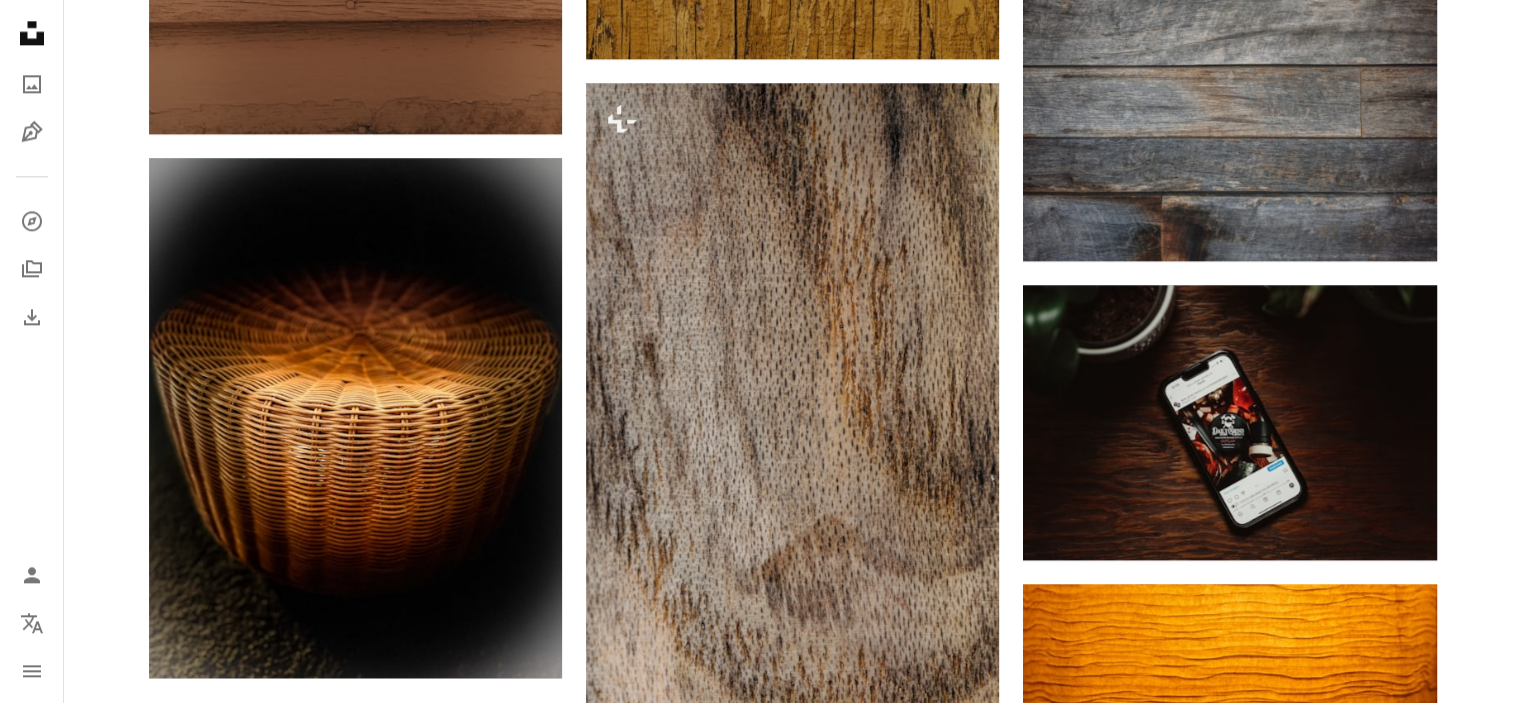 scroll, scrollTop: 2800, scrollLeft: 0, axis: vertical 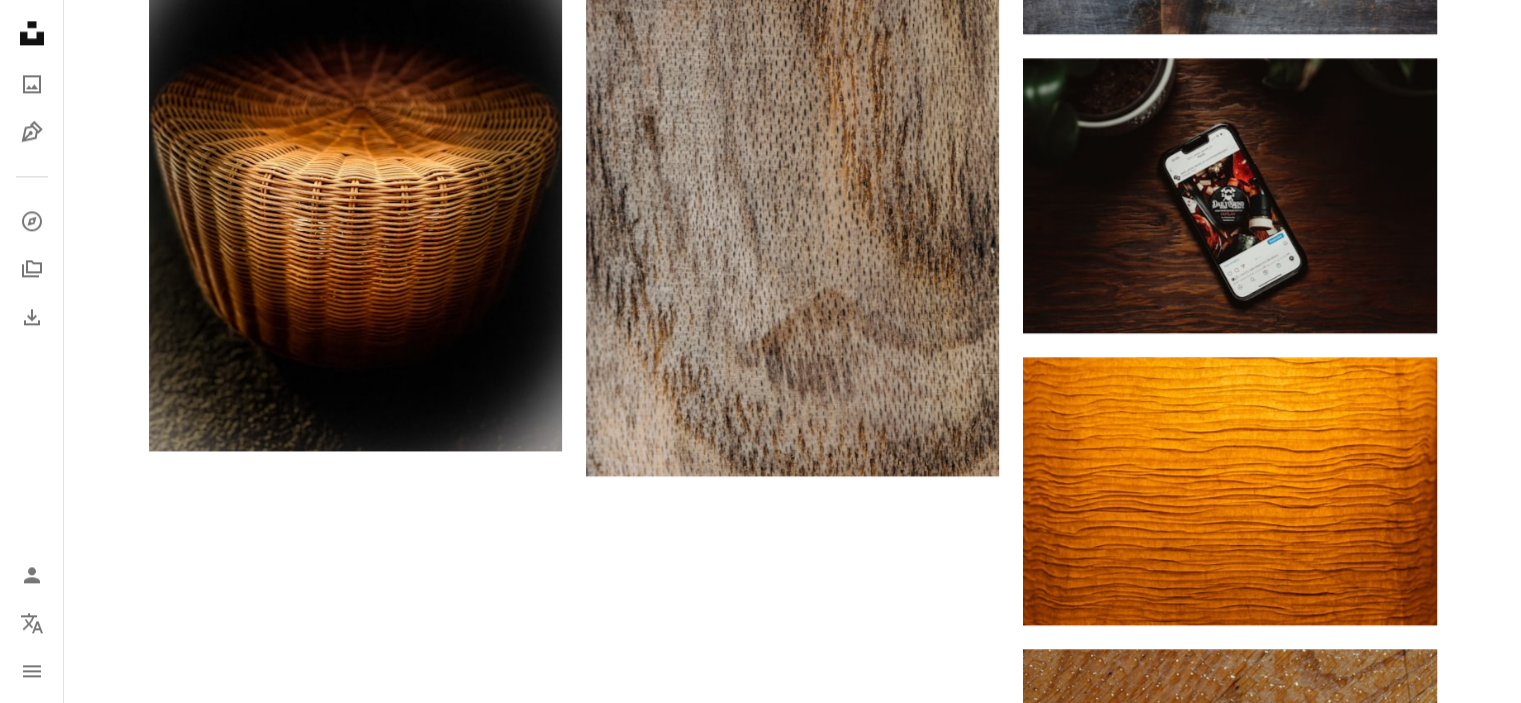 click on "Carica altro" at bounding box center (793, 1276) 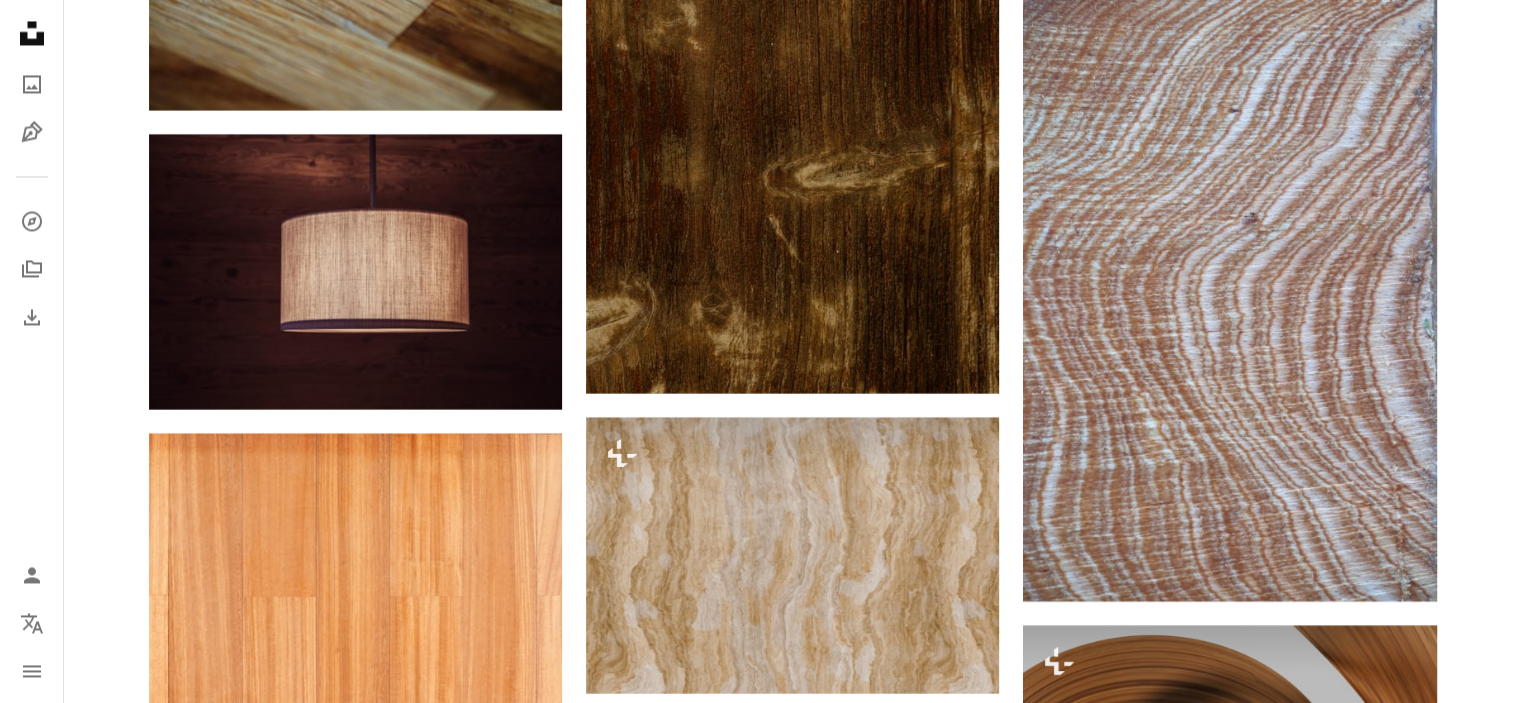 scroll, scrollTop: 11000, scrollLeft: 0, axis: vertical 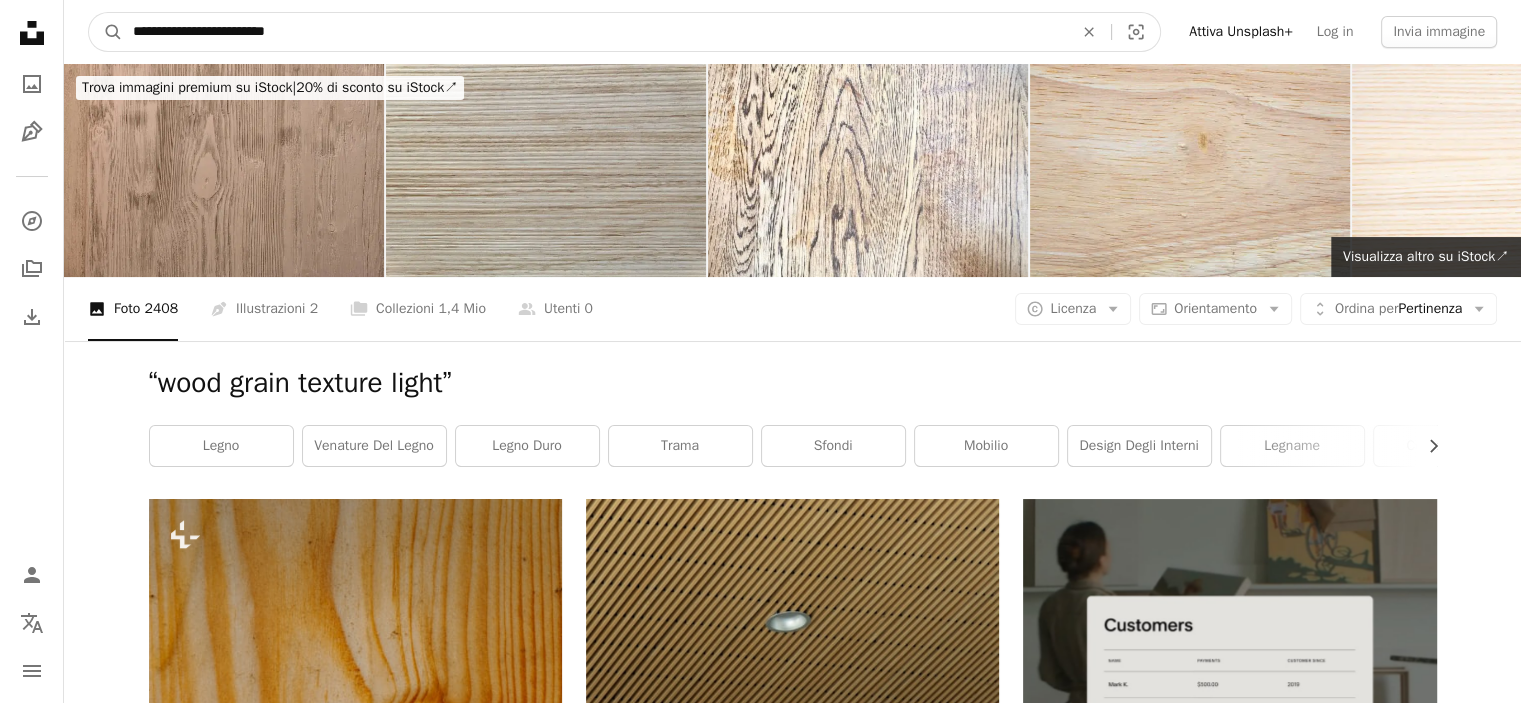 drag, startPoint x: 645, startPoint y: 23, endPoint x: 229, endPoint y: 23, distance: 416 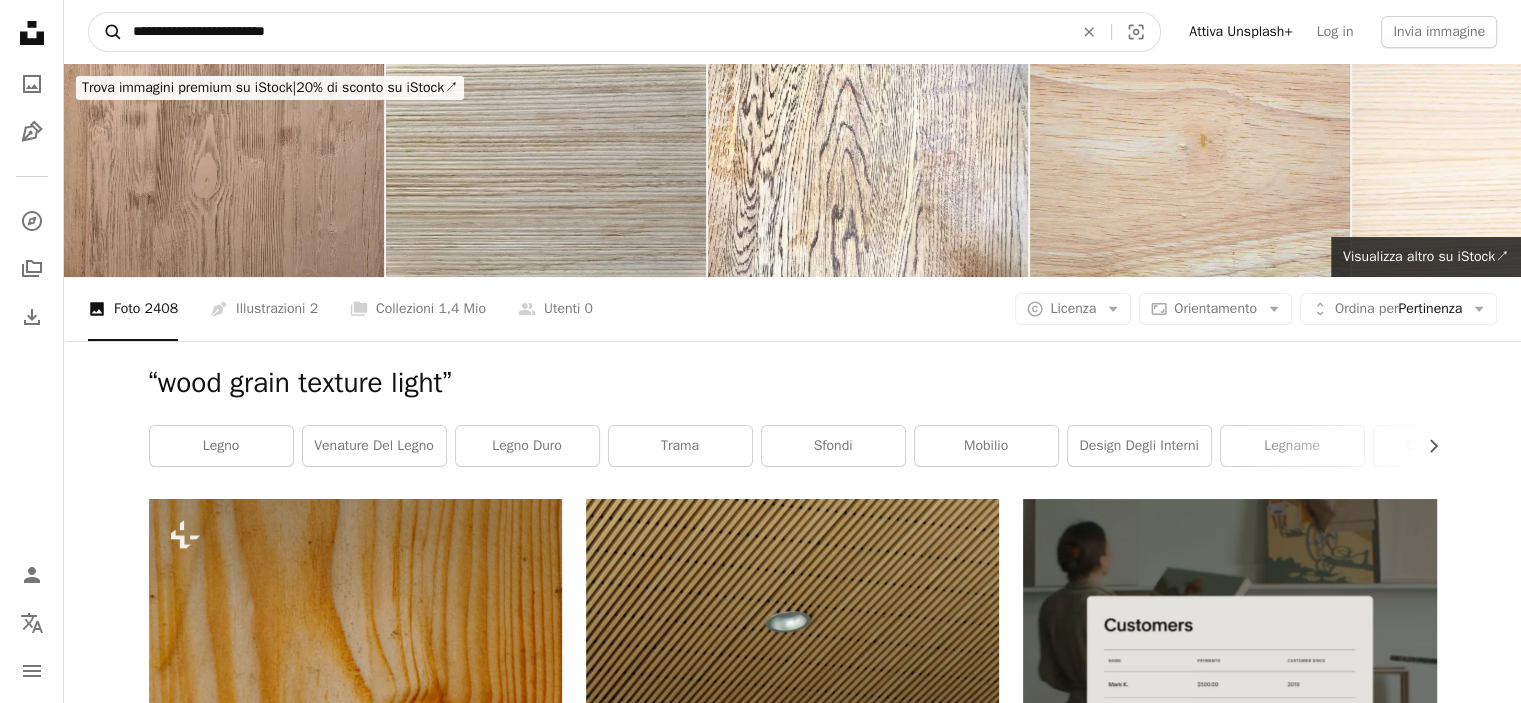 drag, startPoint x: 303, startPoint y: 19, endPoint x: 96, endPoint y: 35, distance: 207.61743 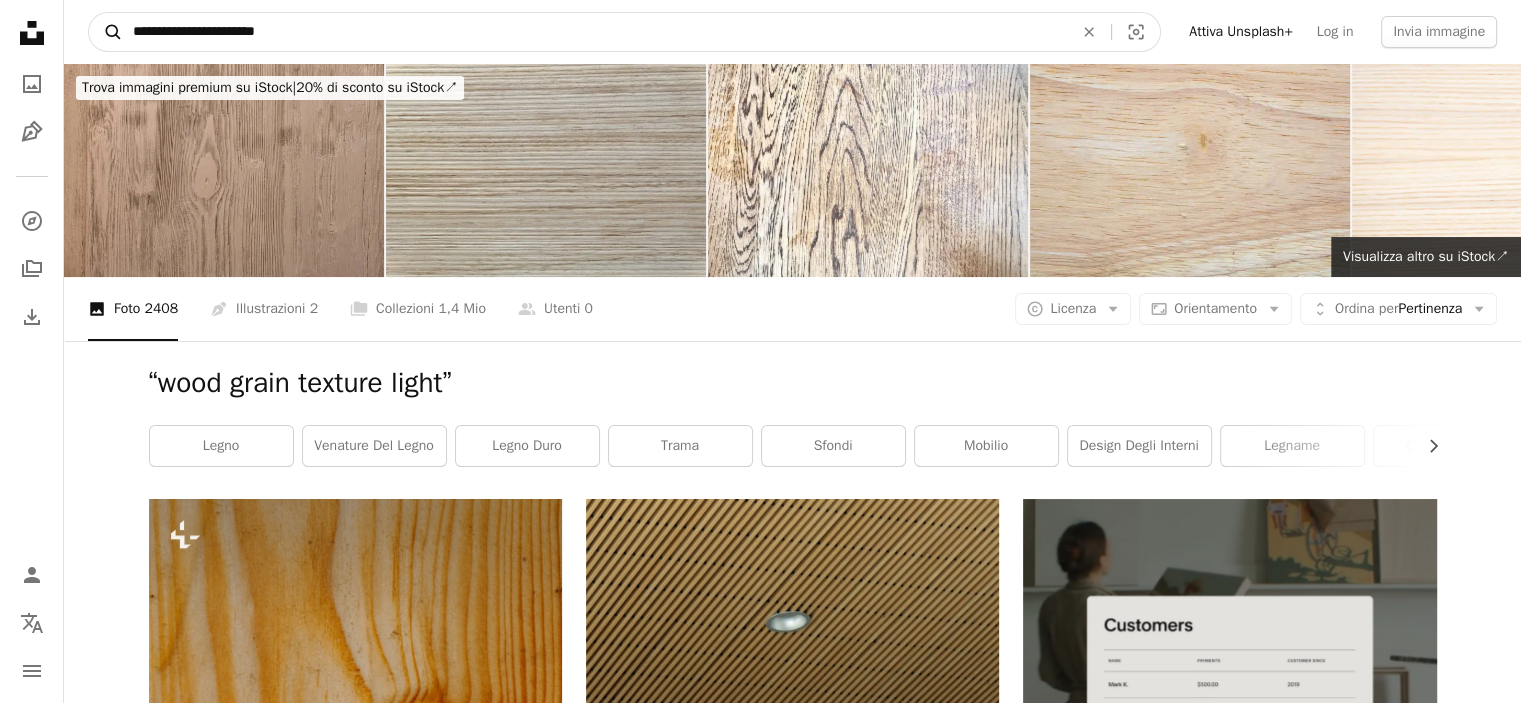 type on "**********" 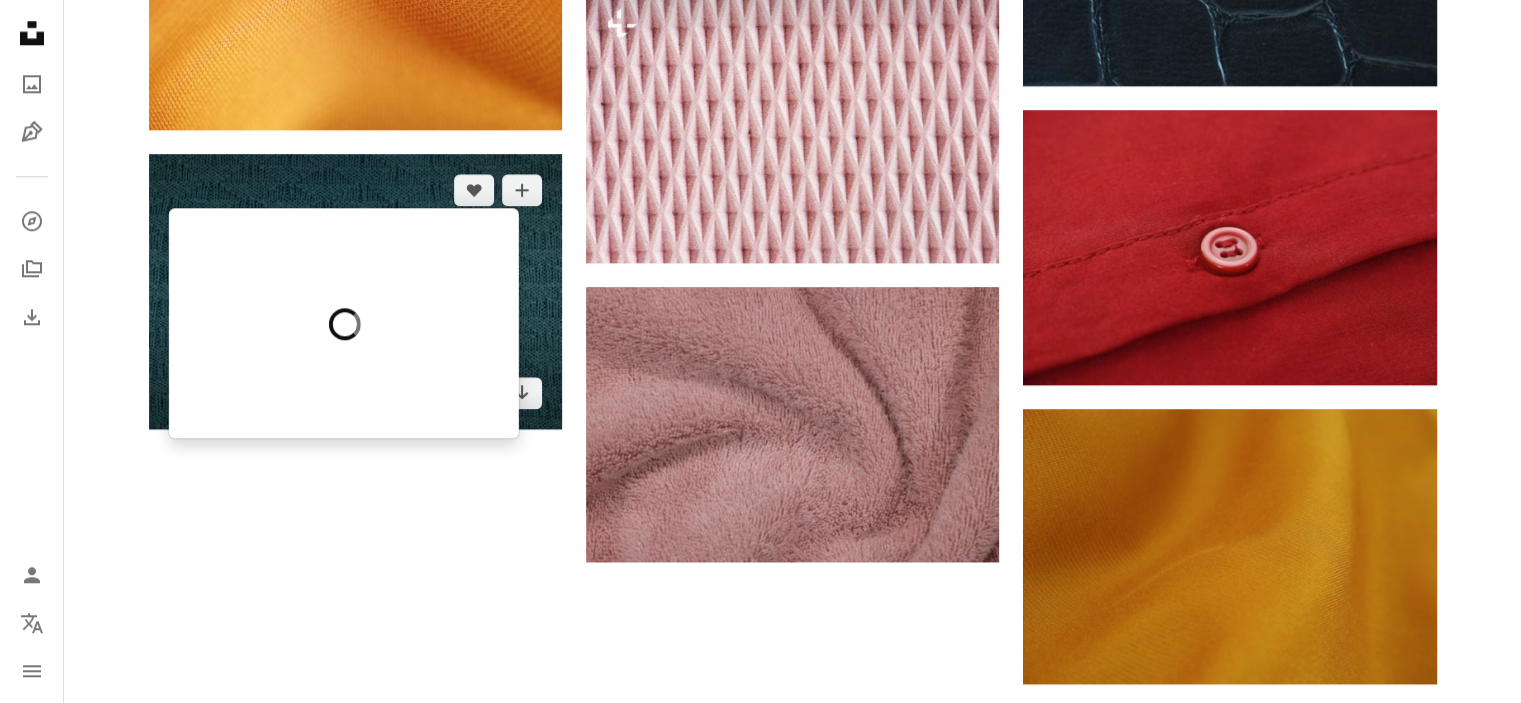 scroll, scrollTop: 2200, scrollLeft: 0, axis: vertical 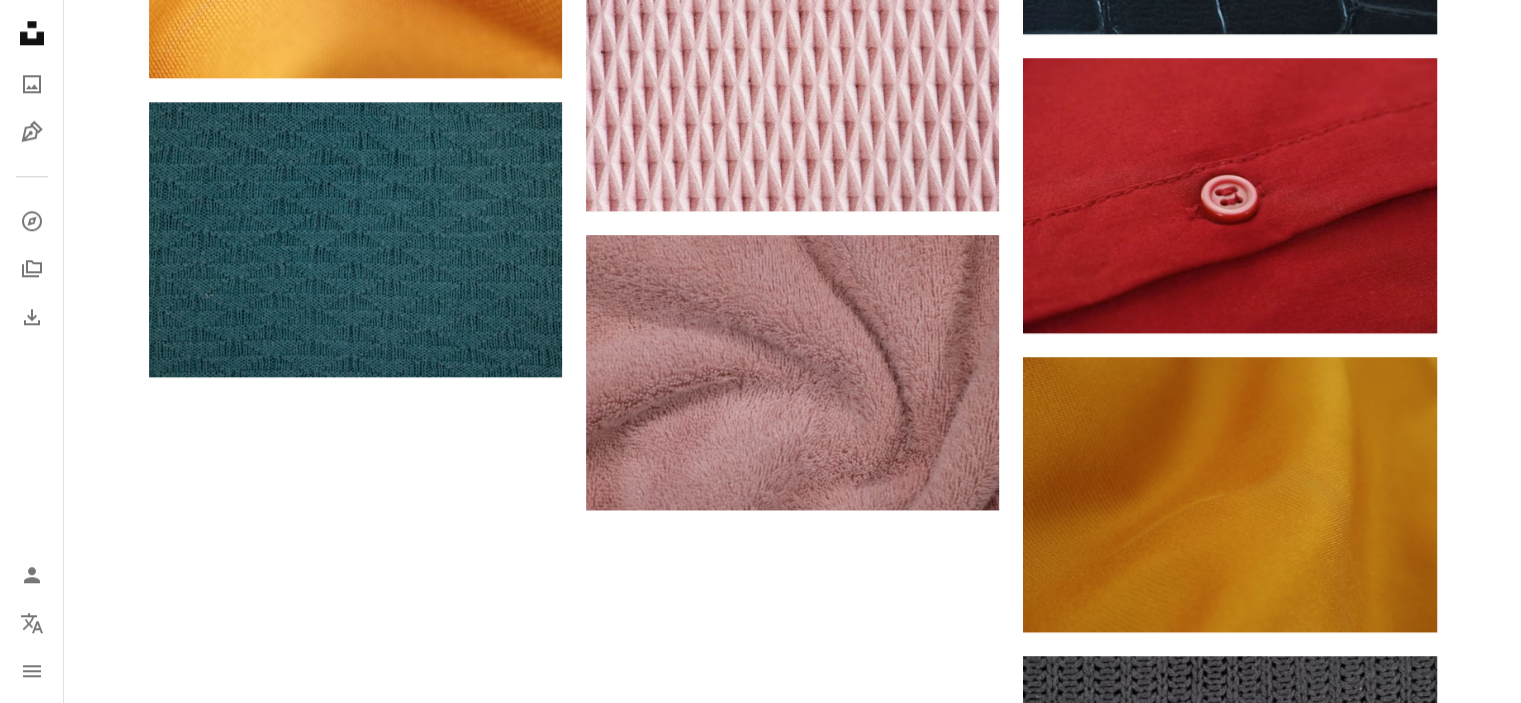 click on "Carica altro" at bounding box center [793, 1012] 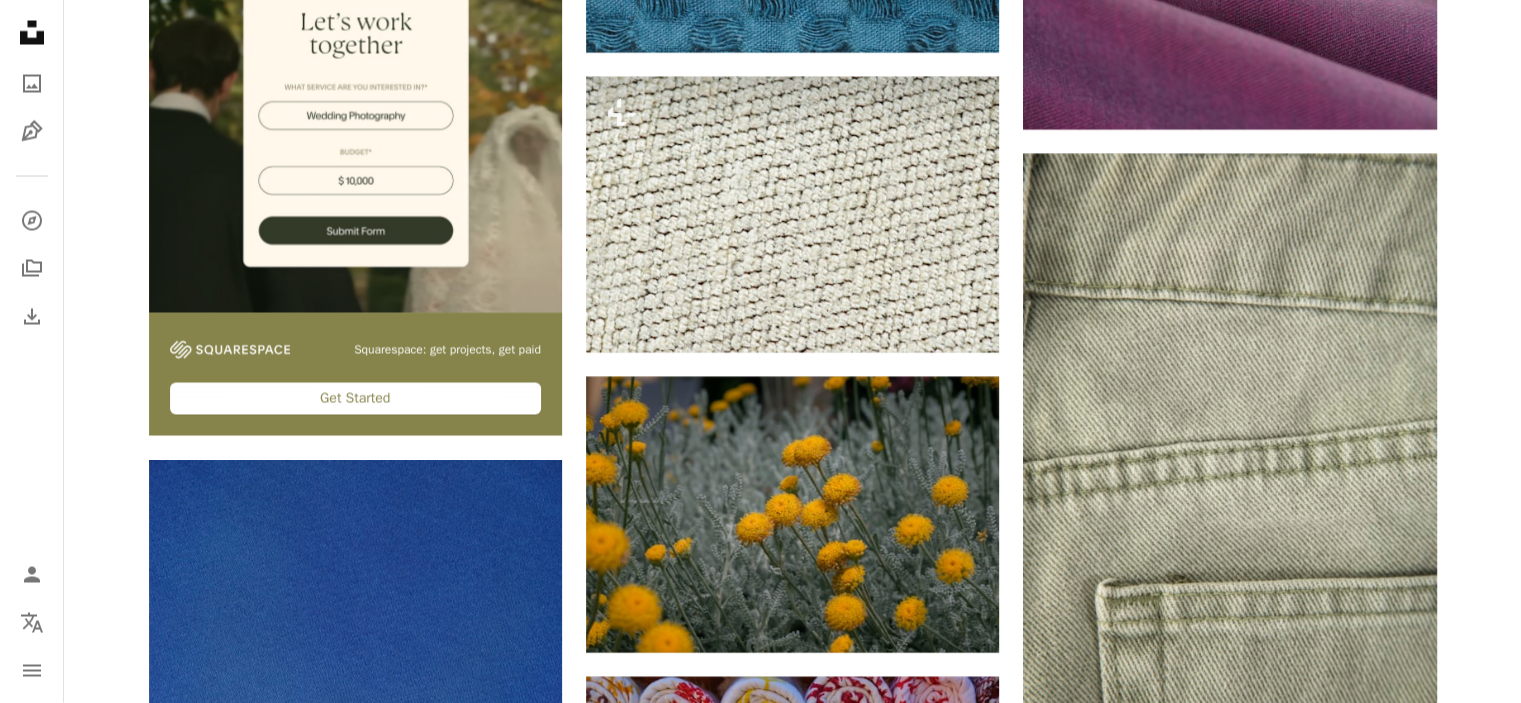 scroll, scrollTop: 4600, scrollLeft: 0, axis: vertical 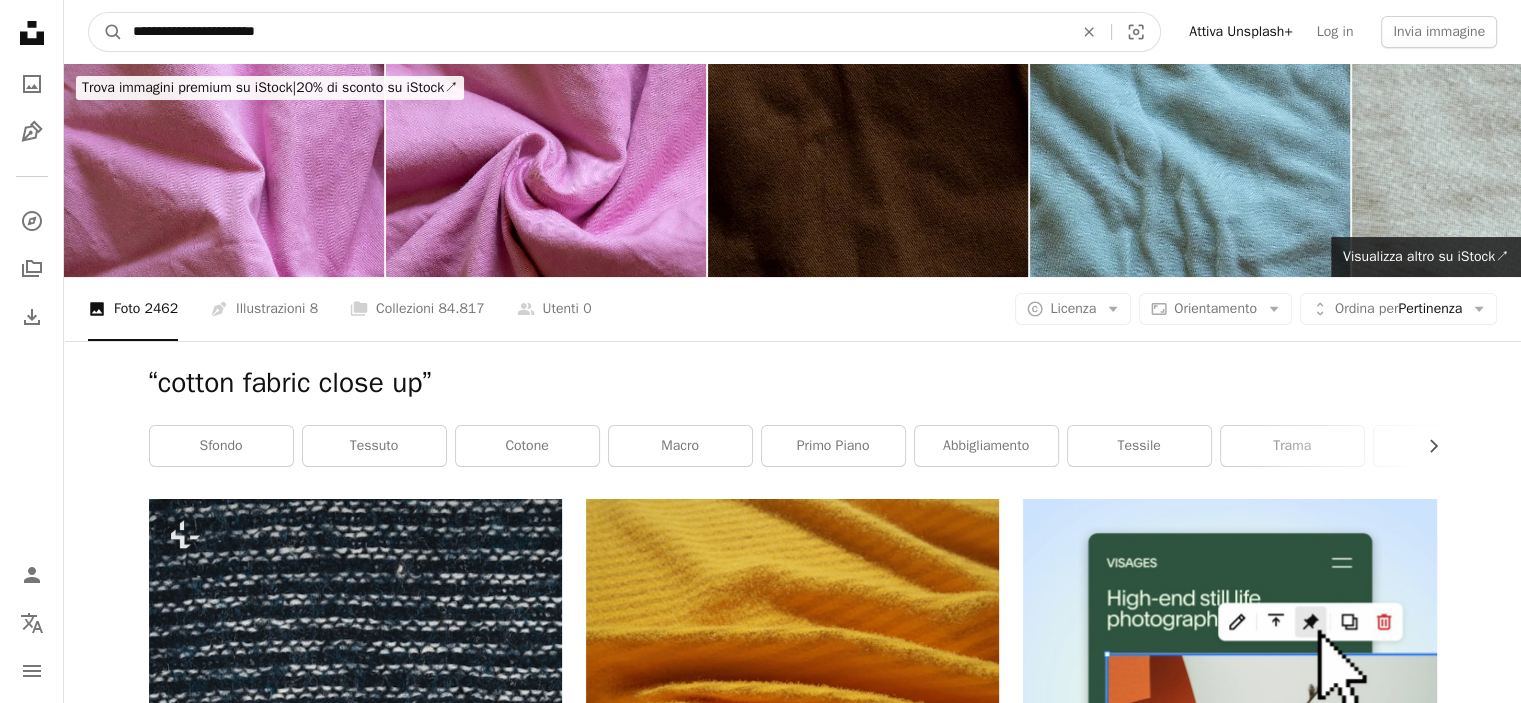 drag, startPoint x: 463, startPoint y: 35, endPoint x: 1, endPoint y: 3, distance: 463.1069 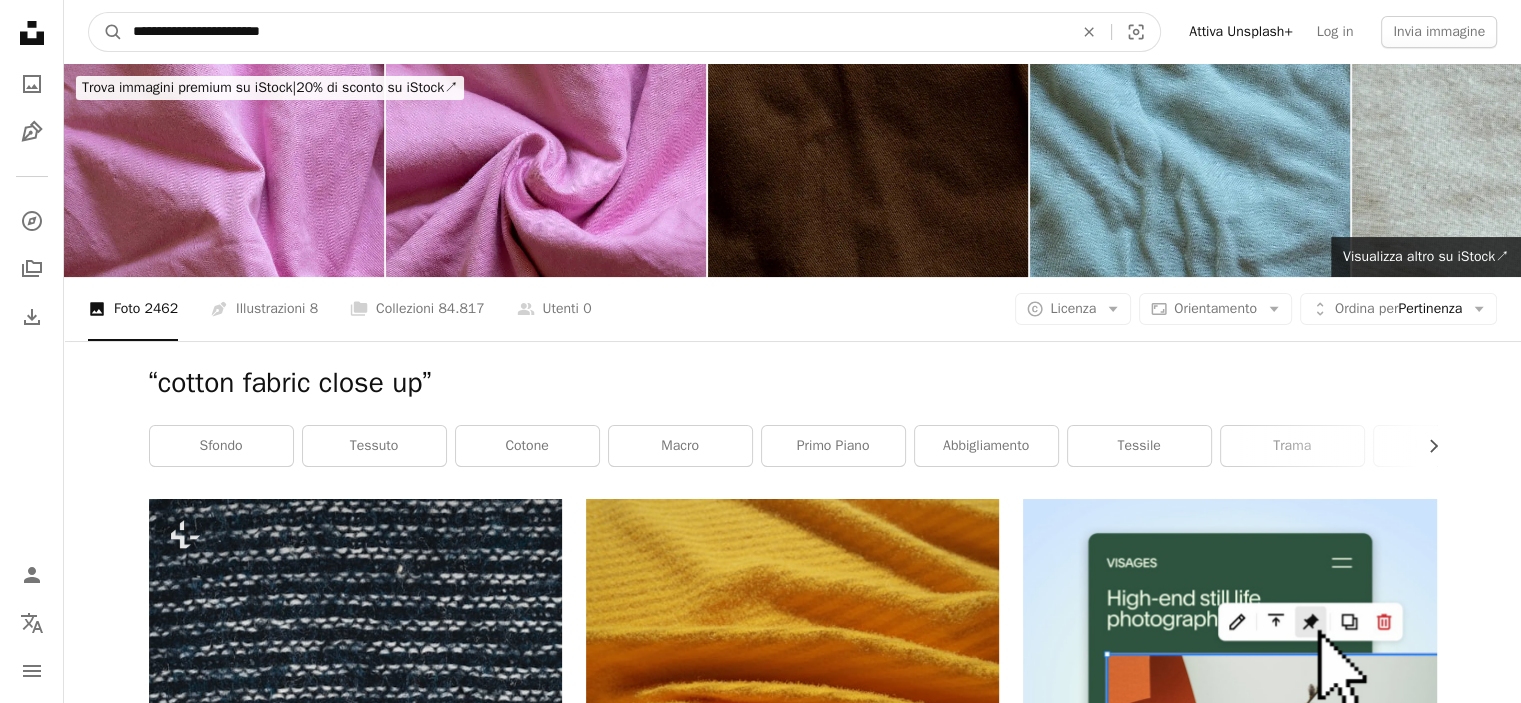 type on "**********" 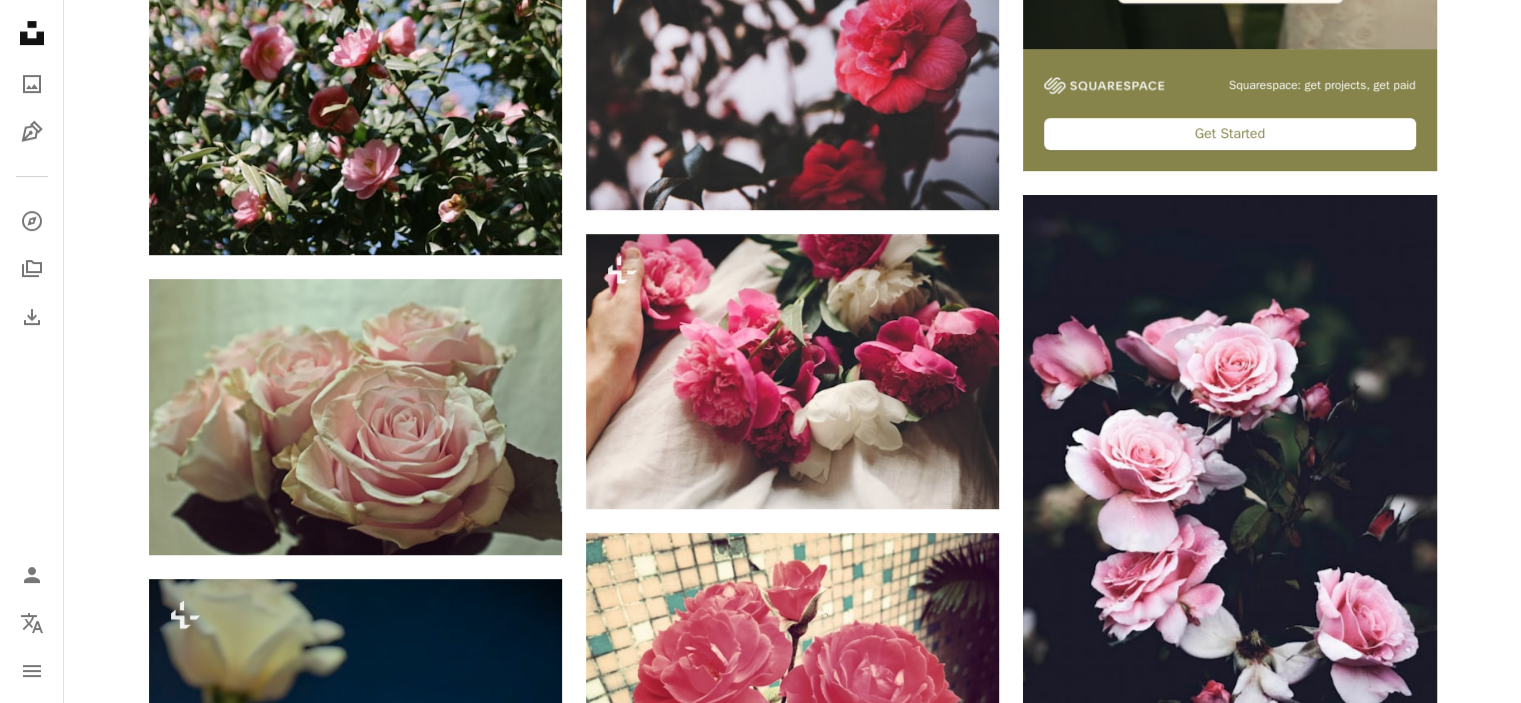 scroll, scrollTop: 800, scrollLeft: 0, axis: vertical 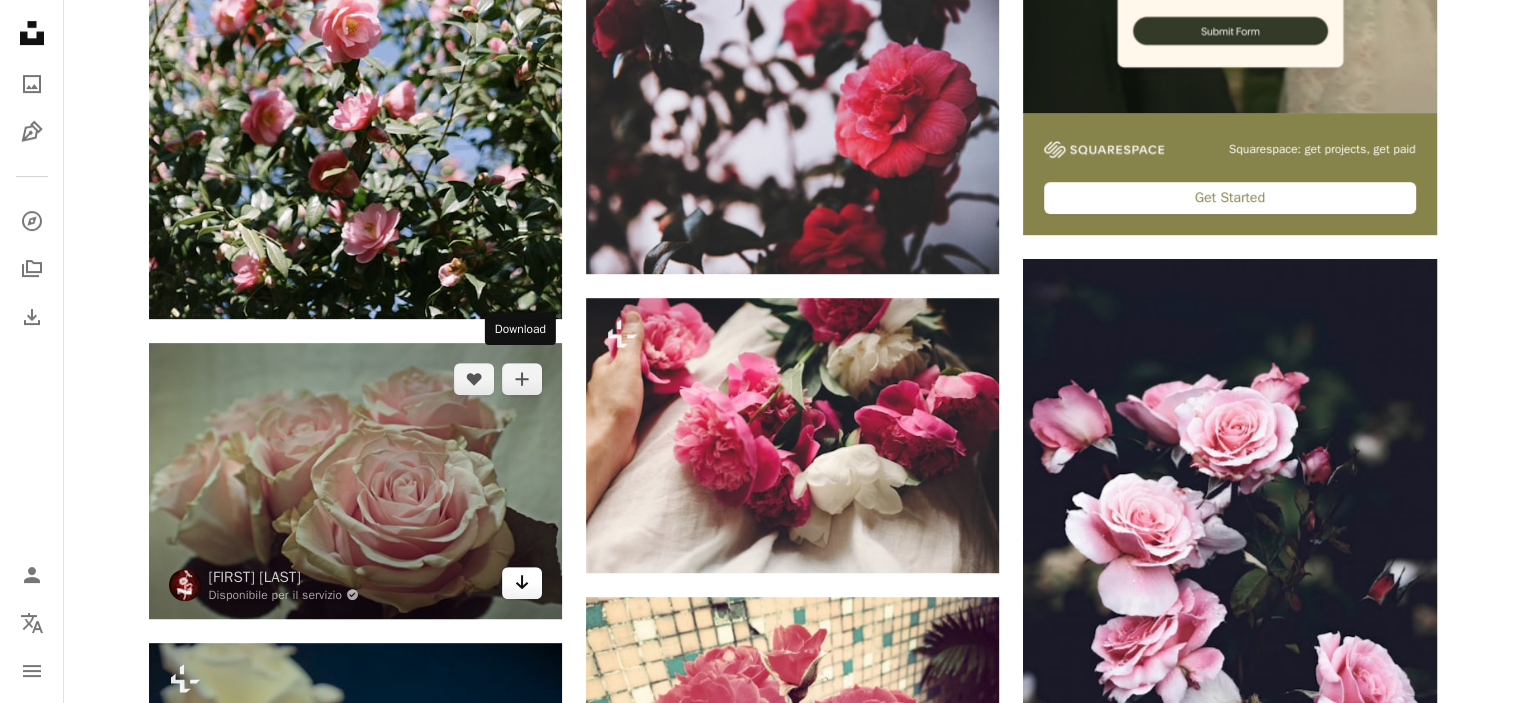 click on "Arrow pointing down" 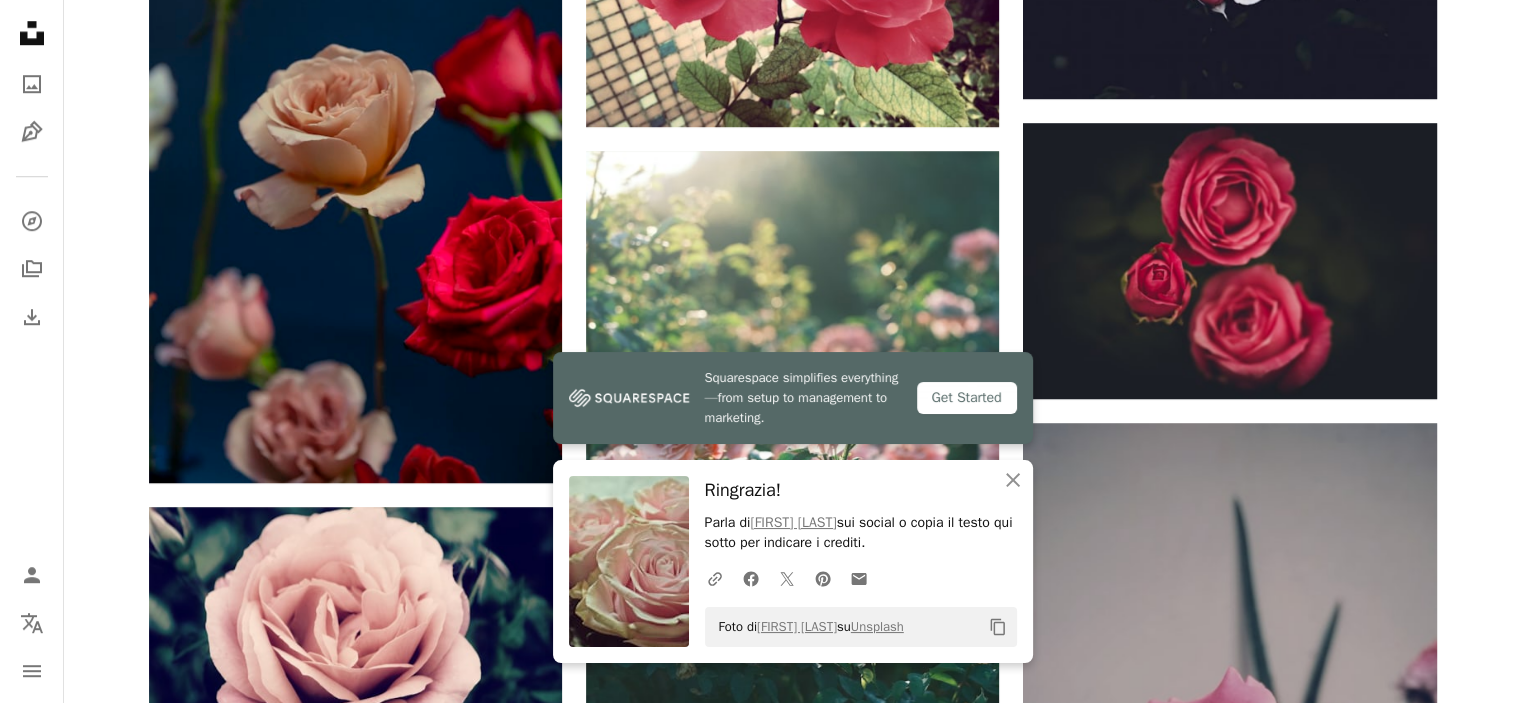 scroll, scrollTop: 1600, scrollLeft: 0, axis: vertical 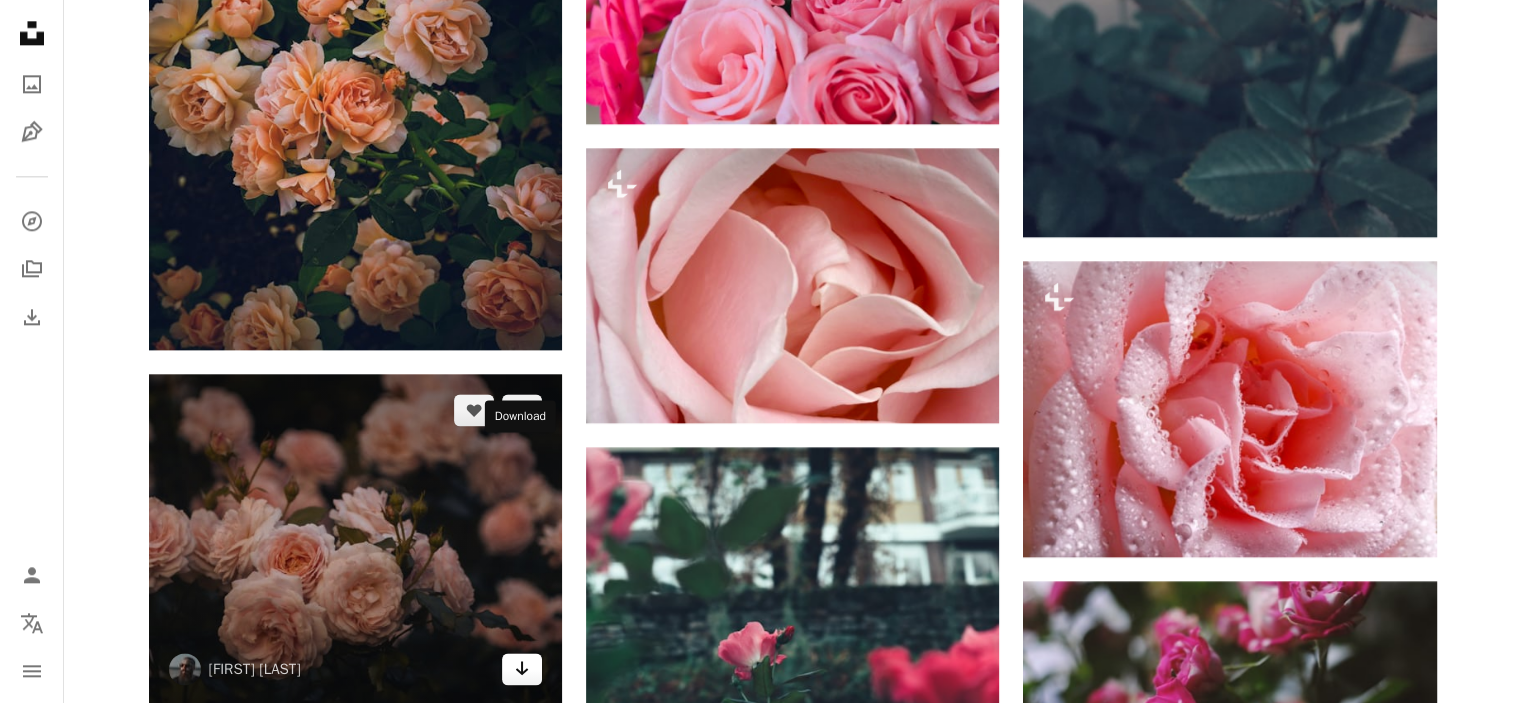 click on "Arrow pointing down" at bounding box center [522, 669] 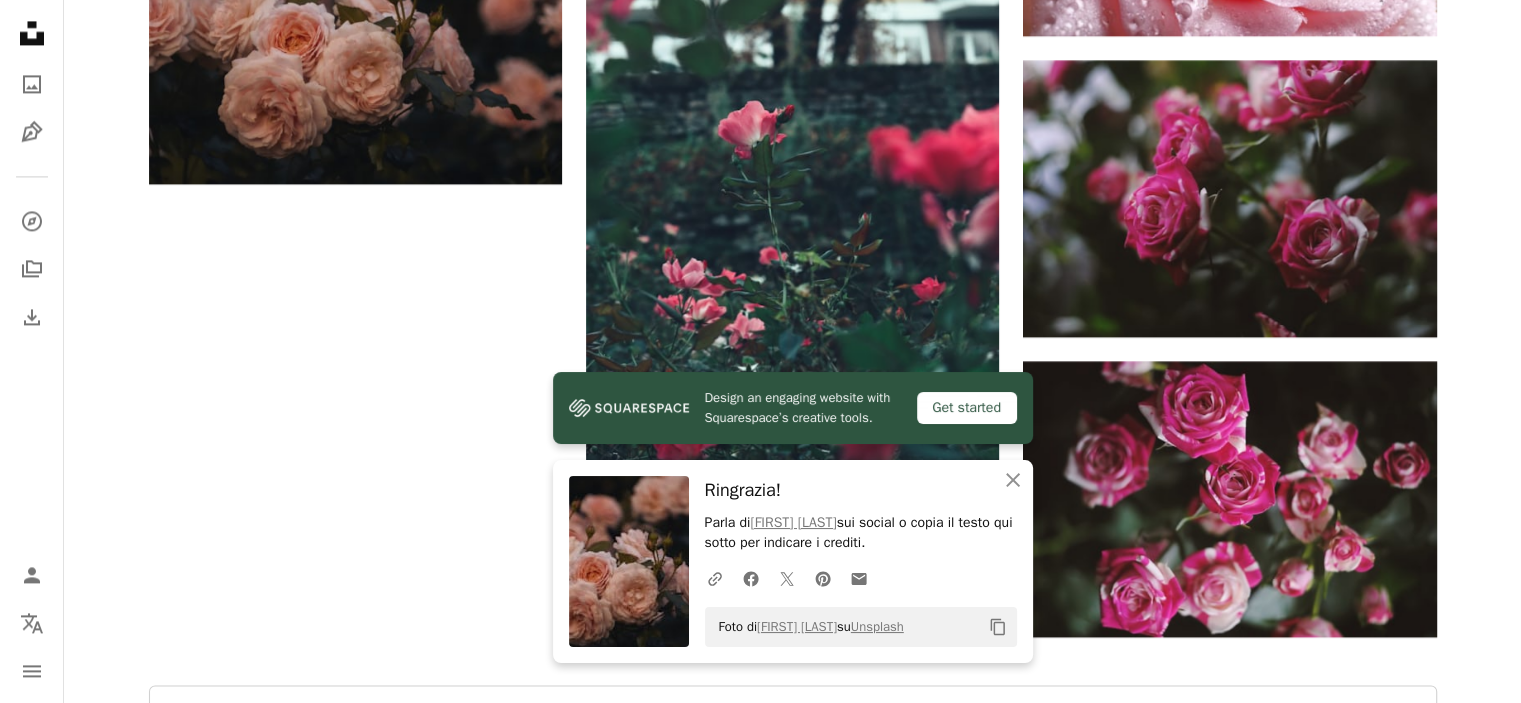 scroll, scrollTop: 3098, scrollLeft: 0, axis: vertical 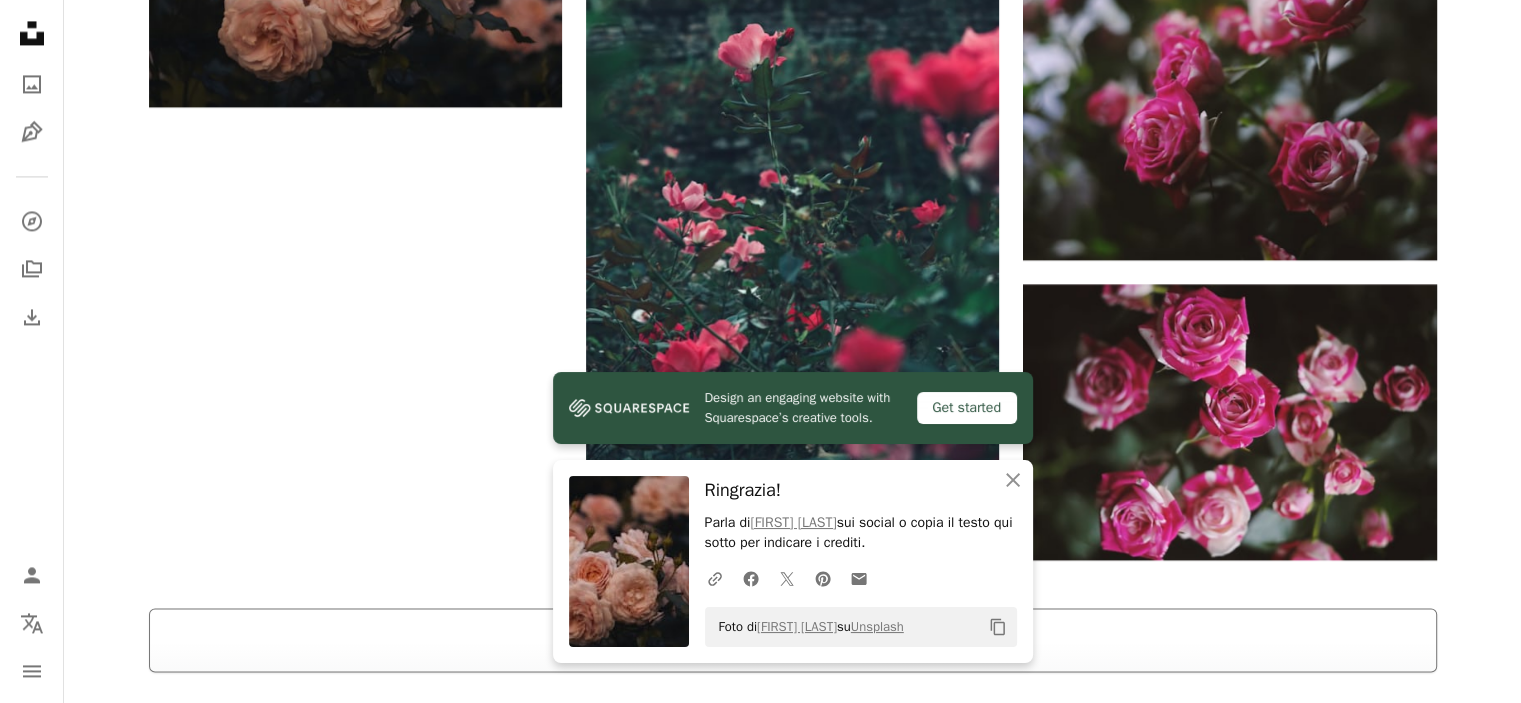 click on "Carica altro" at bounding box center [793, 640] 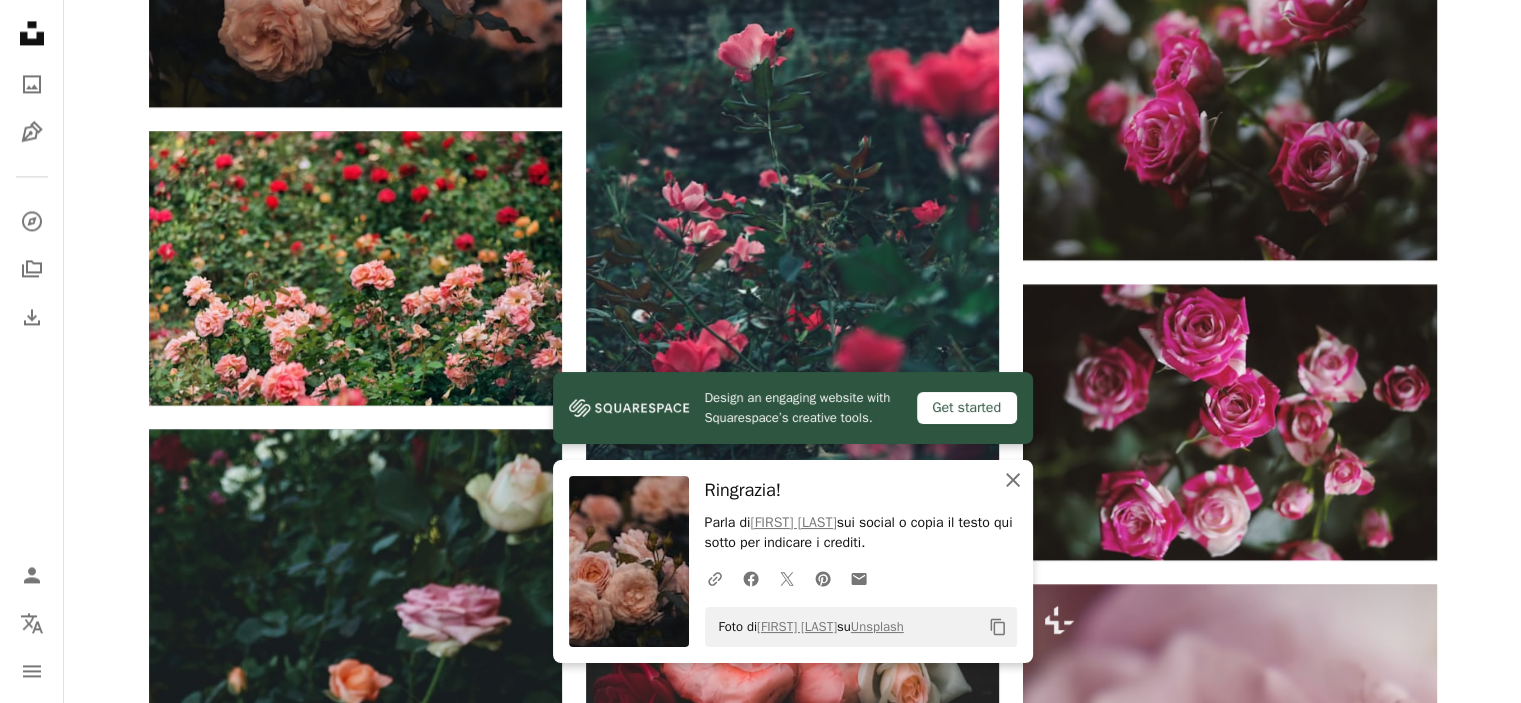 click 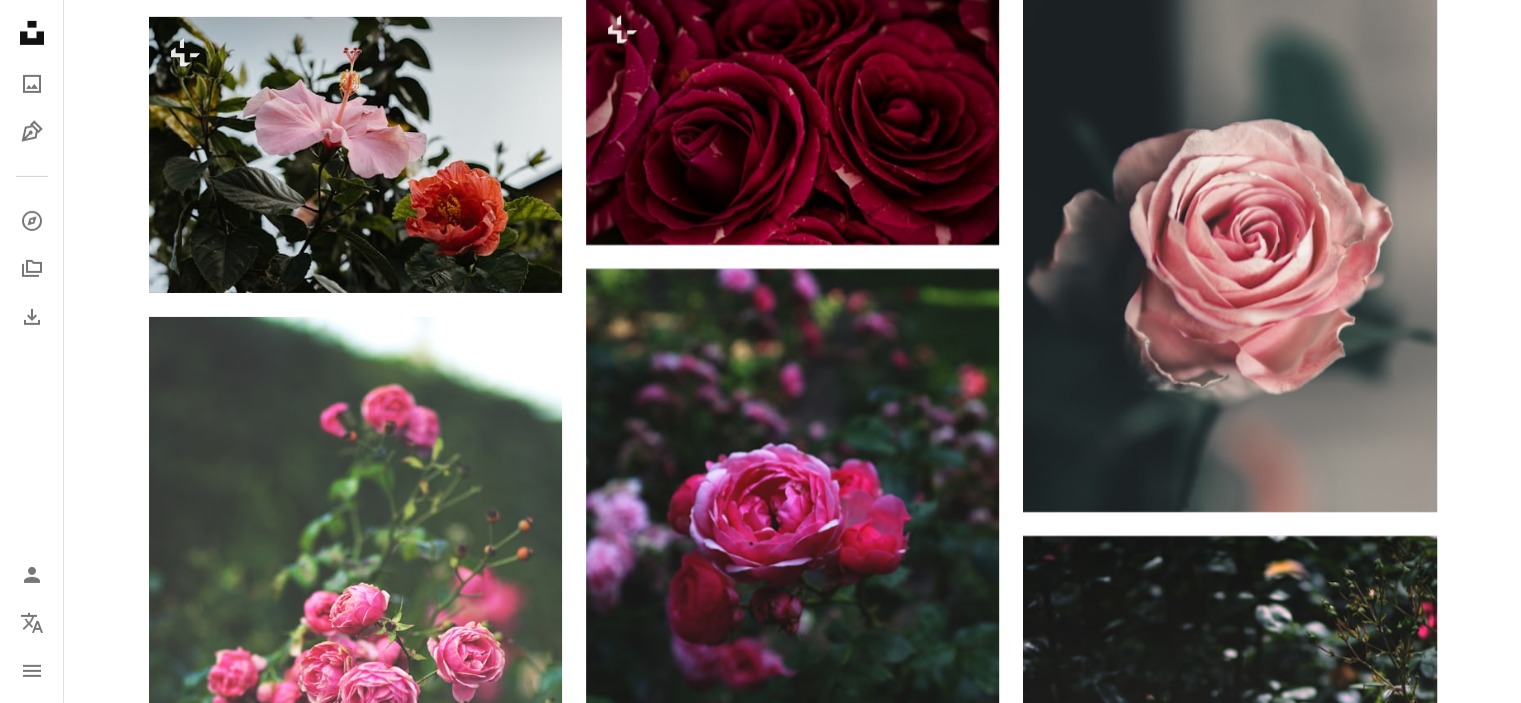 scroll, scrollTop: 7098, scrollLeft: 0, axis: vertical 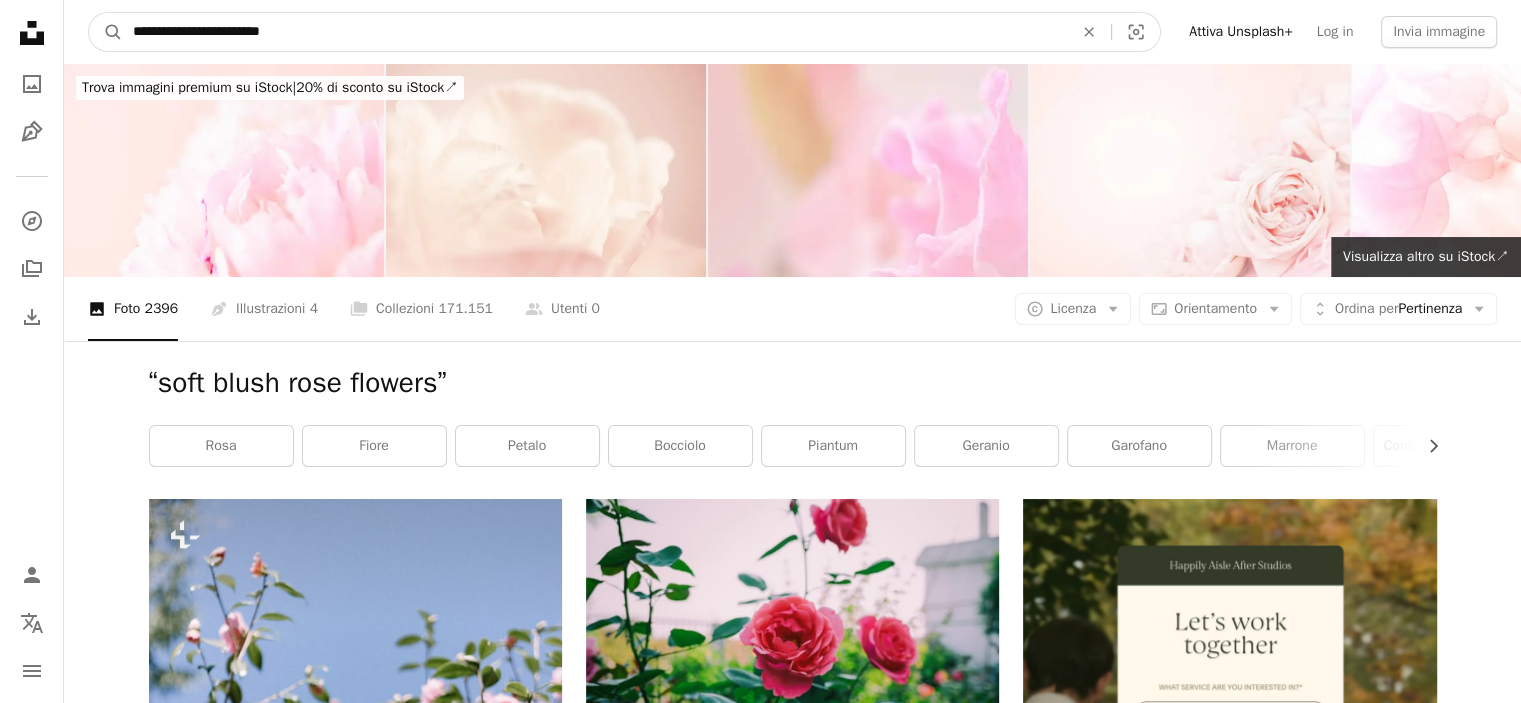 drag, startPoint x: 396, startPoint y: 19, endPoint x: 0, endPoint y: 3, distance: 396.3231 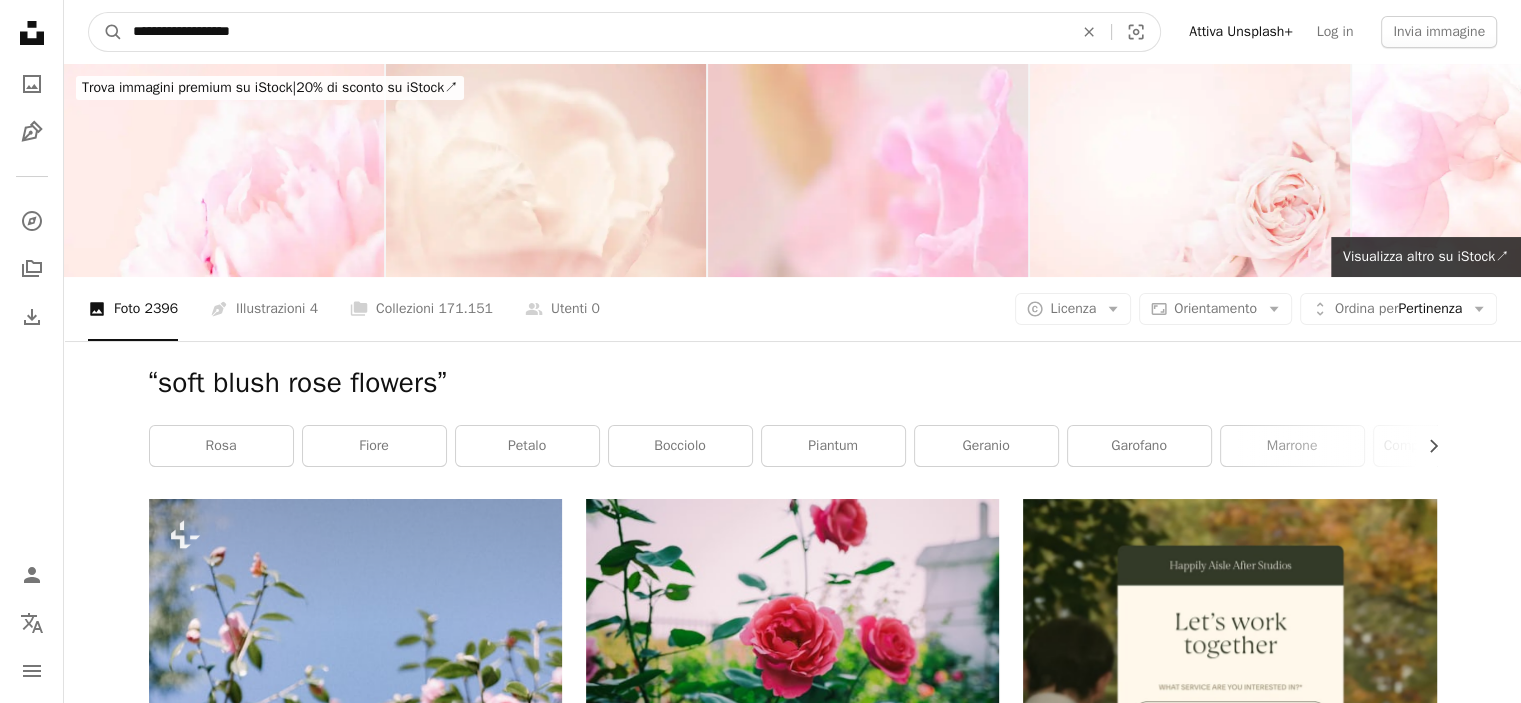 type on "**********" 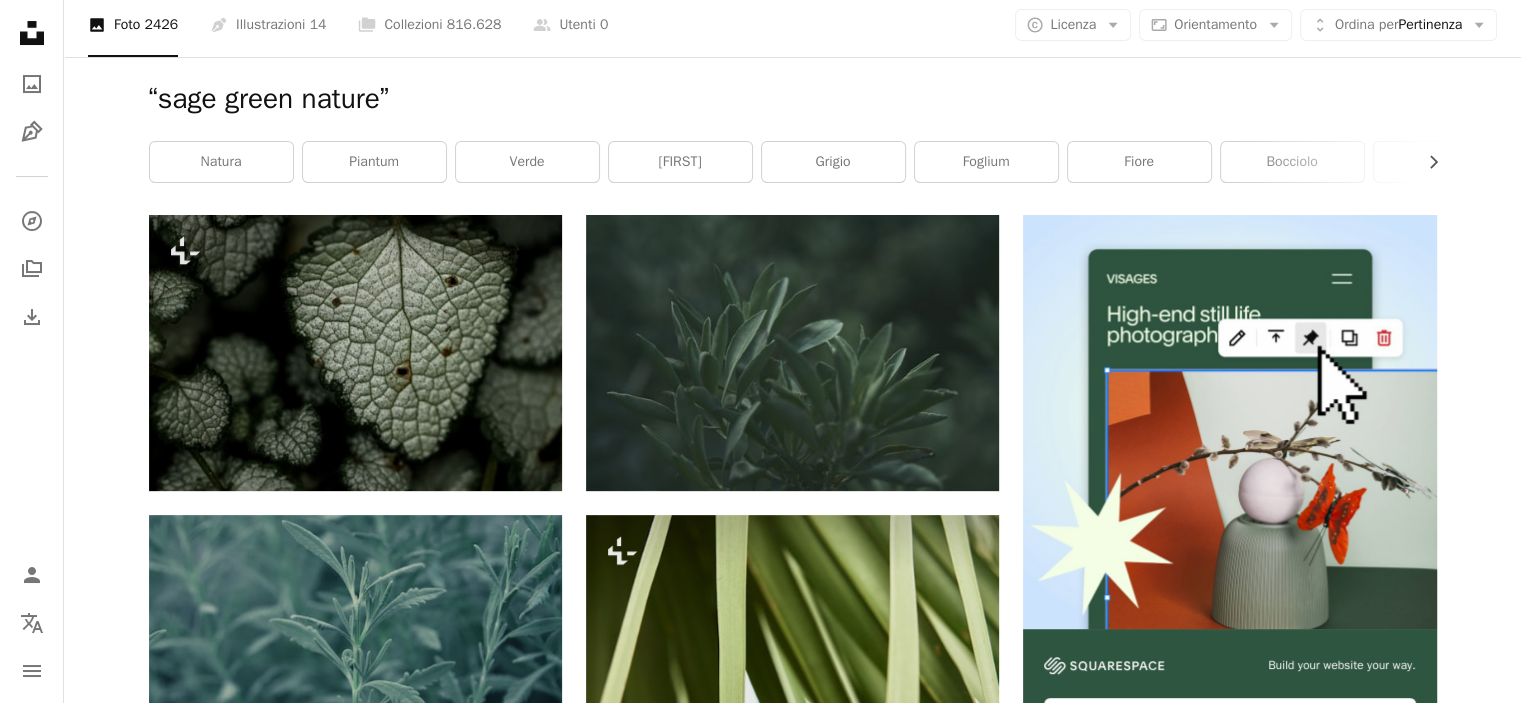 scroll, scrollTop: 300, scrollLeft: 0, axis: vertical 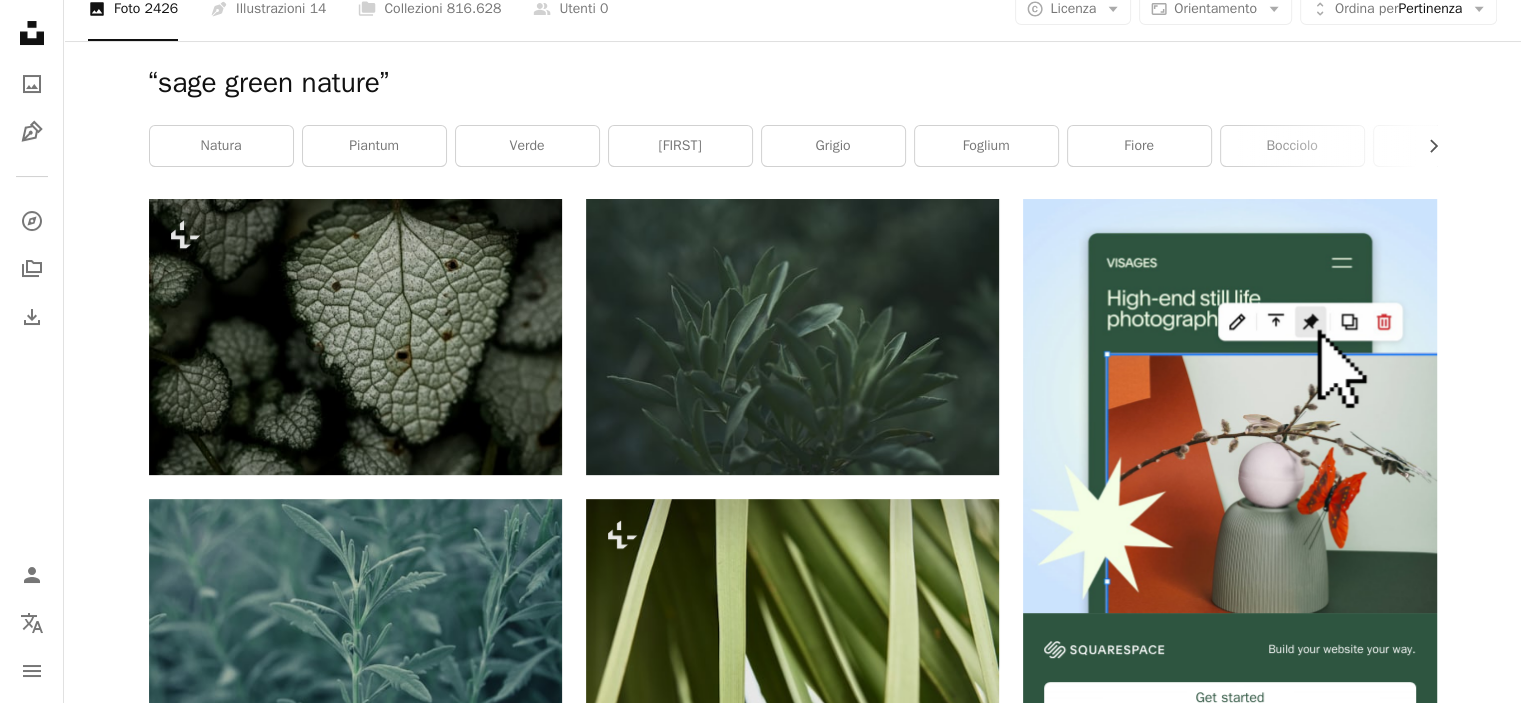 click on "Arrow pointing down" 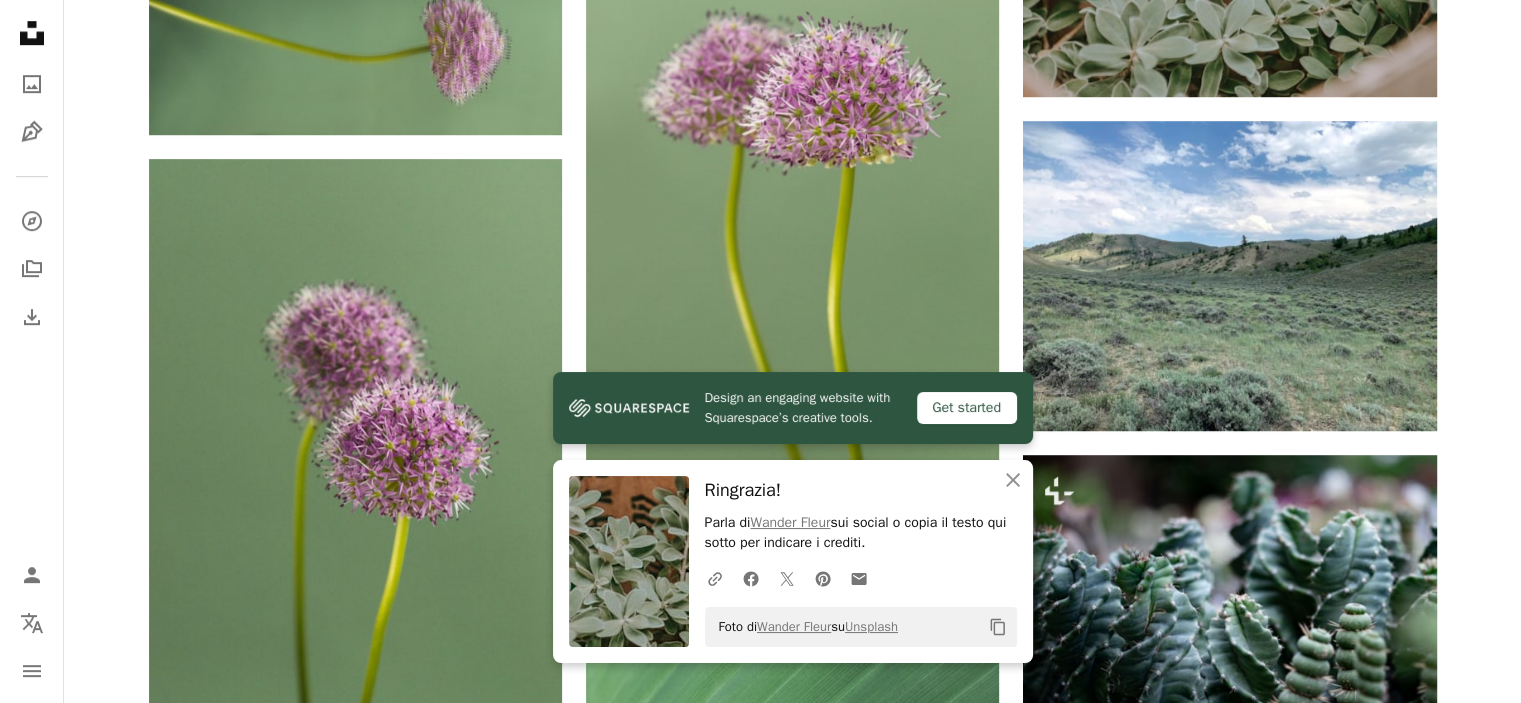 scroll, scrollTop: 1300, scrollLeft: 0, axis: vertical 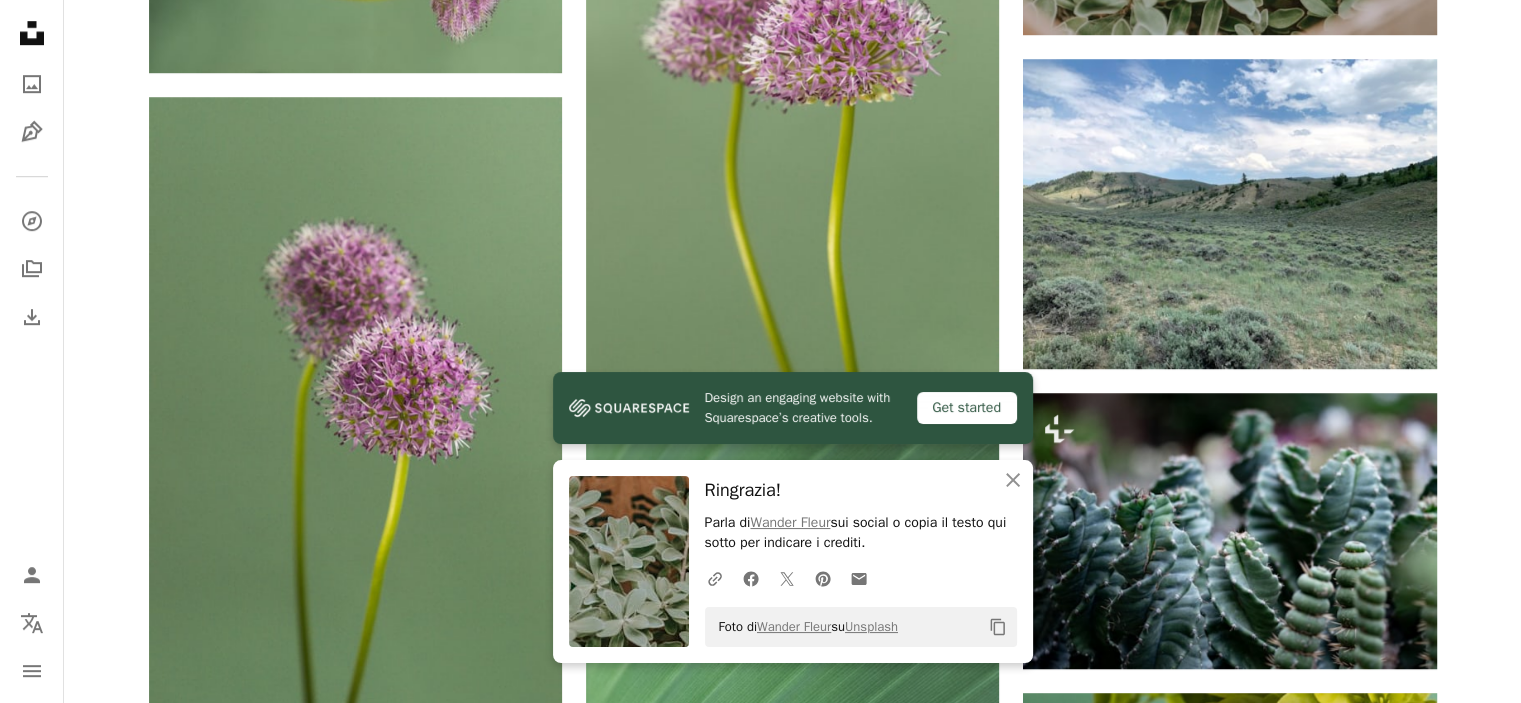 click on "Plus sign for Unsplash+ A heart A plus sign [FIRST] [LAST] Per  Unsplash+ A lock Download A heart A plus sign [FIRST] [LAST] Arrow pointing down A heart A plus sign [FIRST] [LAST] Disponibile per il servizio A checkmark inside of a circle Arrow pointing down A heart A plus sign [FIRST] [LAST] Disponibile per il servizio A checkmark inside of a circle Arrow pointing down A heart A plus sign [FIRST] [LAST] Disponibile per il servizio A checkmark inside of a circle Arrow pointing down A heart A plus sign [FIRST] Disponibile per il servizio A checkmark inside of a circle Arrow pointing down A heart A plus sign [FIRST] Arrow pointing down Plus sign for Unsplash+ A heart A plus sign [FIRST] [LAST] Per  Unsplash+ A lock Download A heart A plus sign [FIRST] [LAST] Disponibile per il servizio A checkmark inside of a circle Arrow pointing down Plus sign for Unsplash+ A heart A plus sign [FIRST] [LAST] Per  Unsplash+ A lock Download Plus sign for Unsplash+" at bounding box center [792, 837] 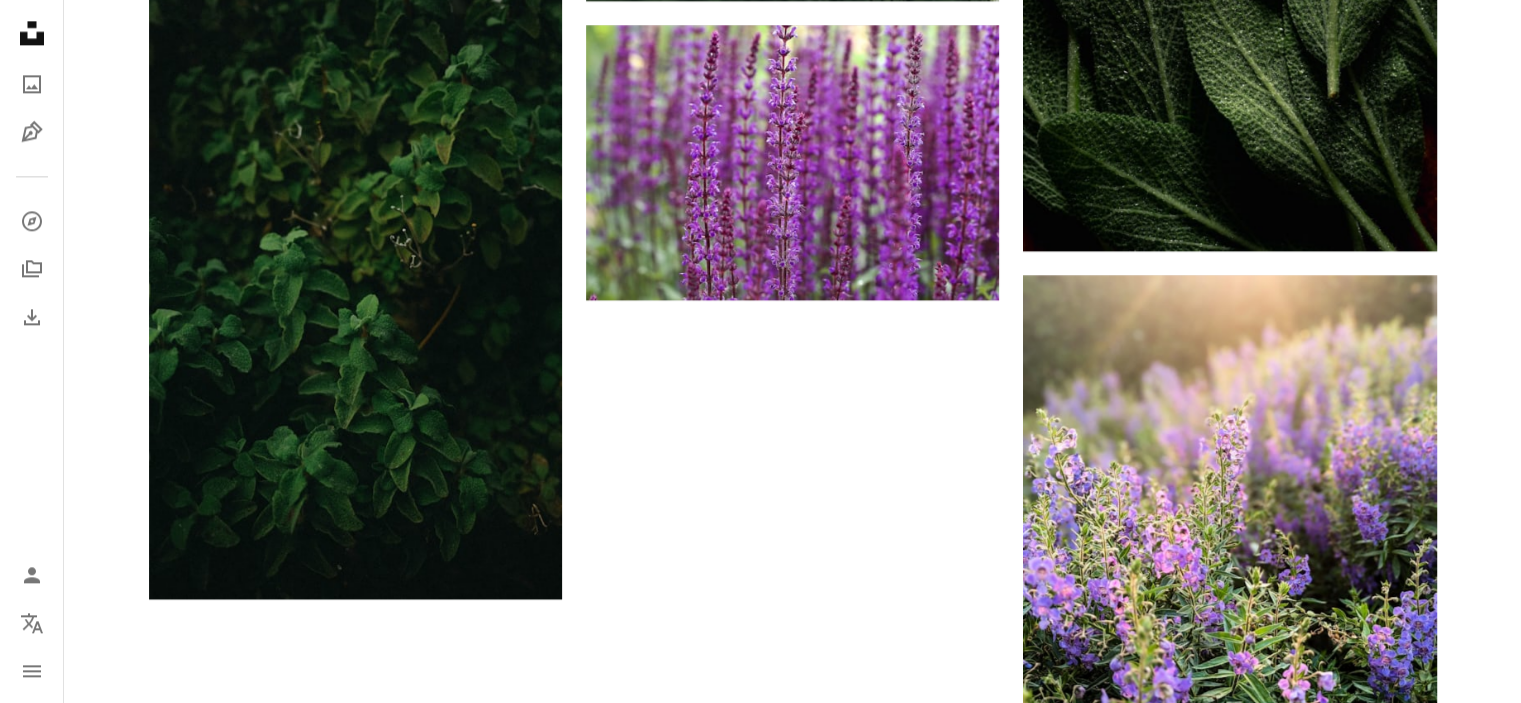 scroll, scrollTop: 2700, scrollLeft: 0, axis: vertical 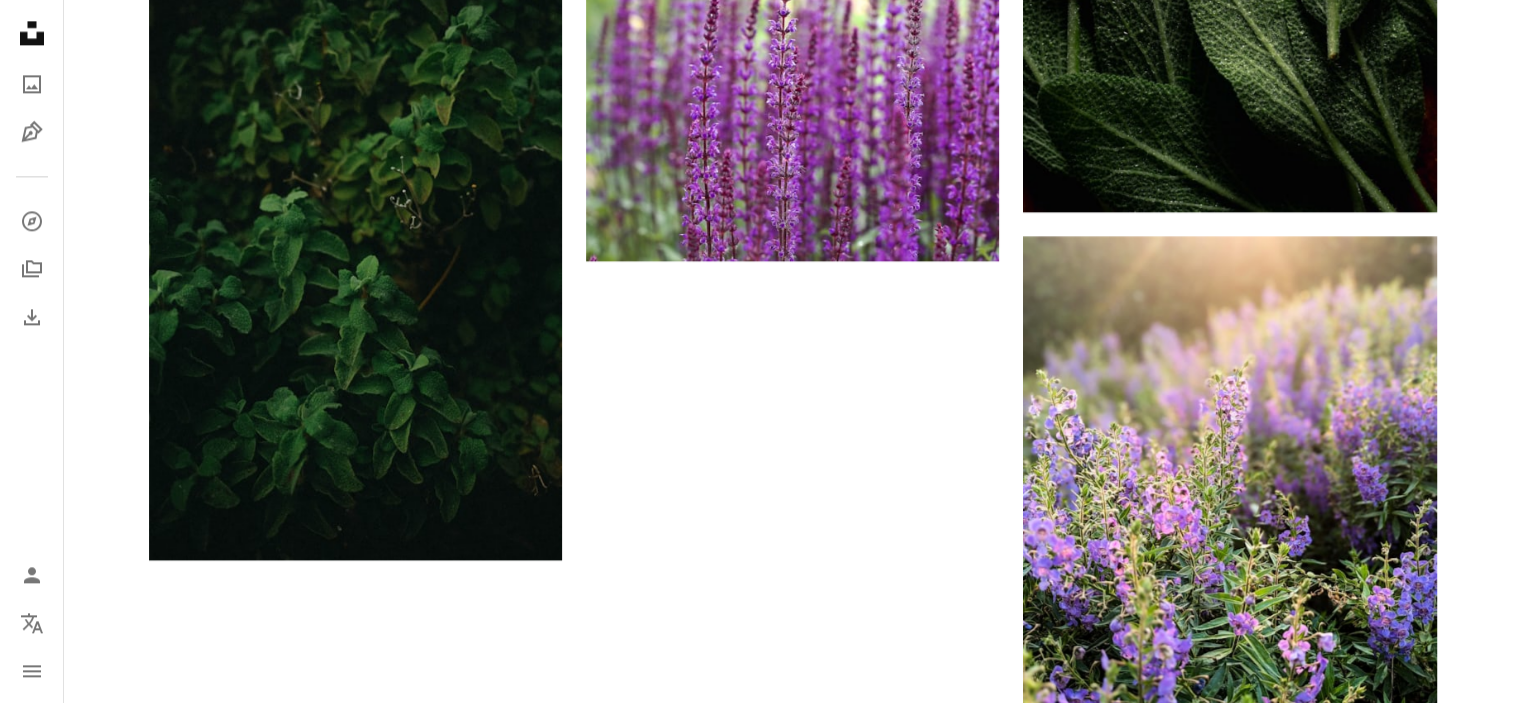 click on "Carica altro" at bounding box center [793, 1156] 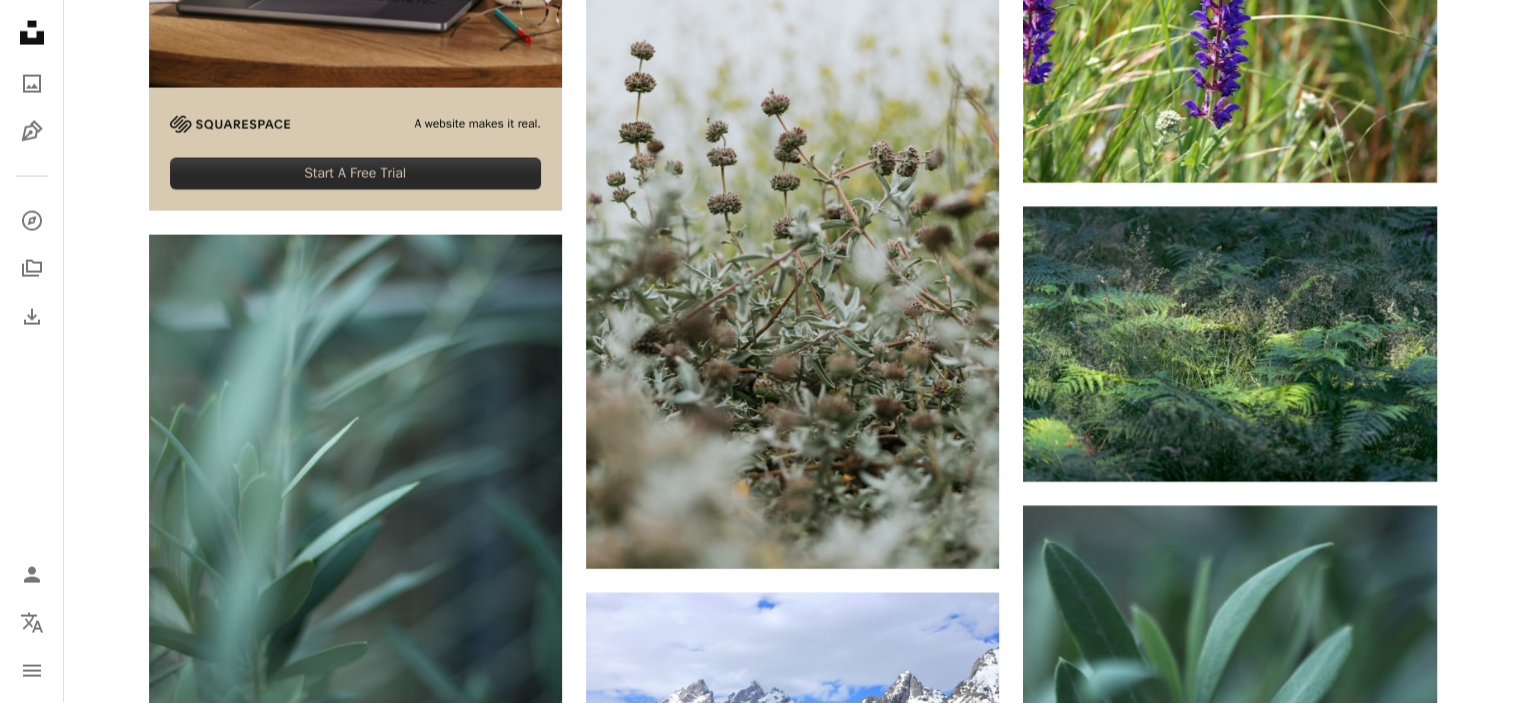 scroll, scrollTop: 4600, scrollLeft: 0, axis: vertical 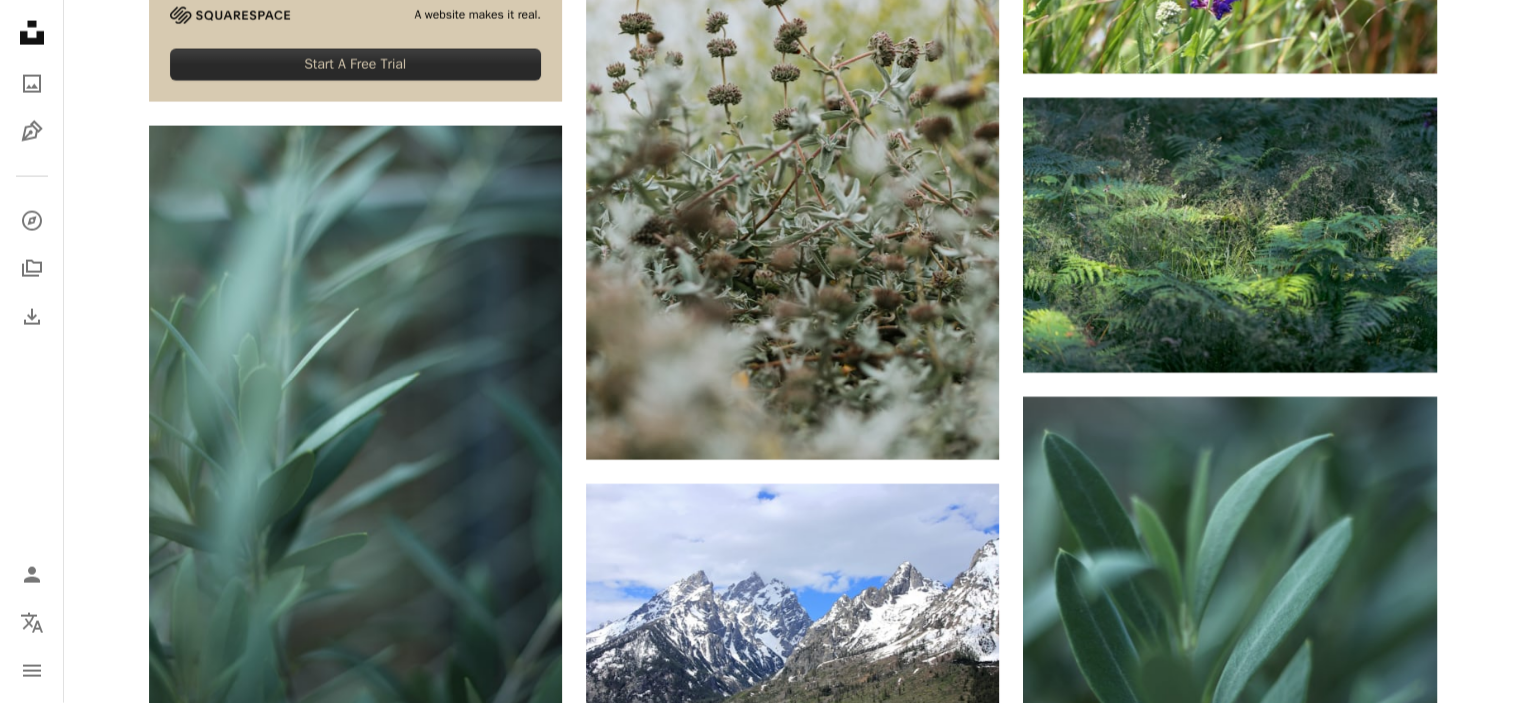 drag, startPoint x: 1520, startPoint y: 419, endPoint x: 1535, endPoint y: 51, distance: 368.30557 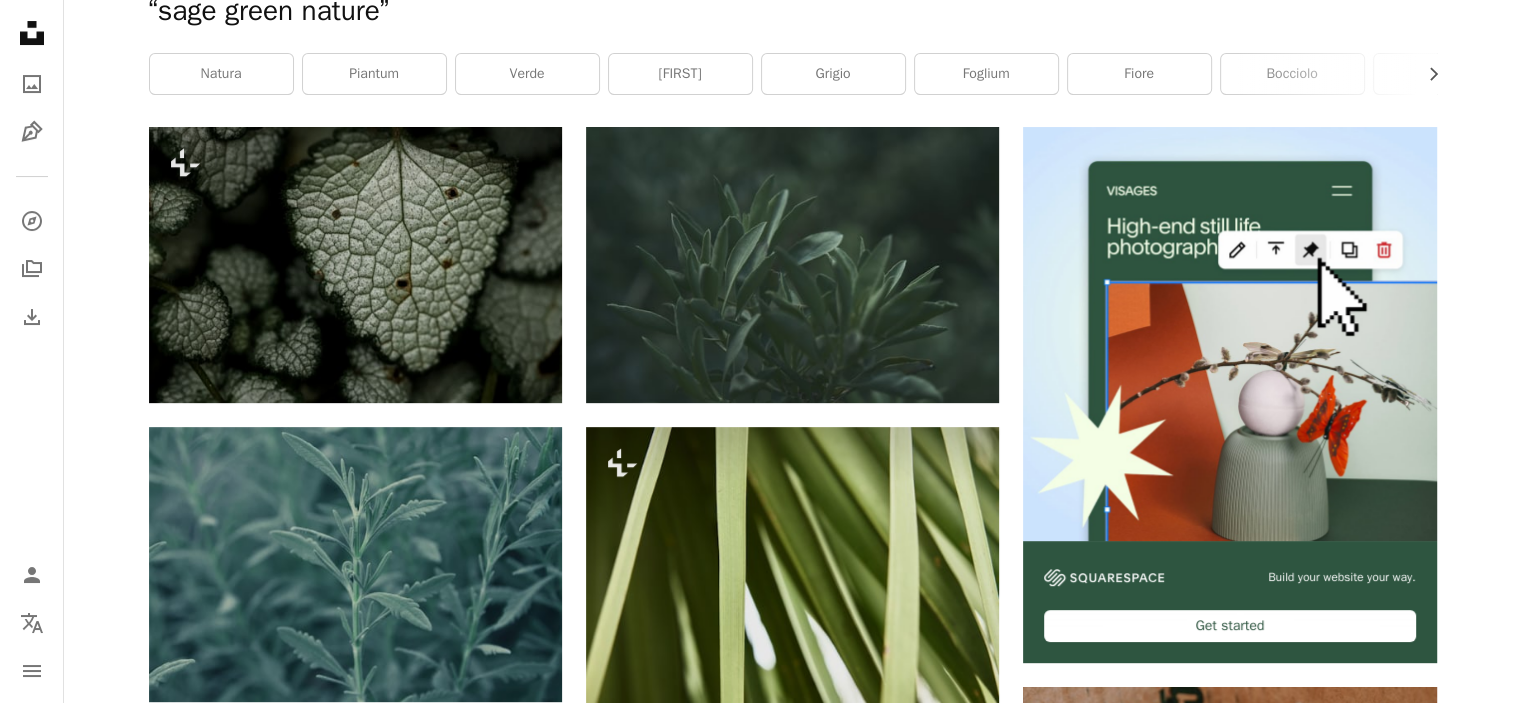 scroll, scrollTop: 0, scrollLeft: 0, axis: both 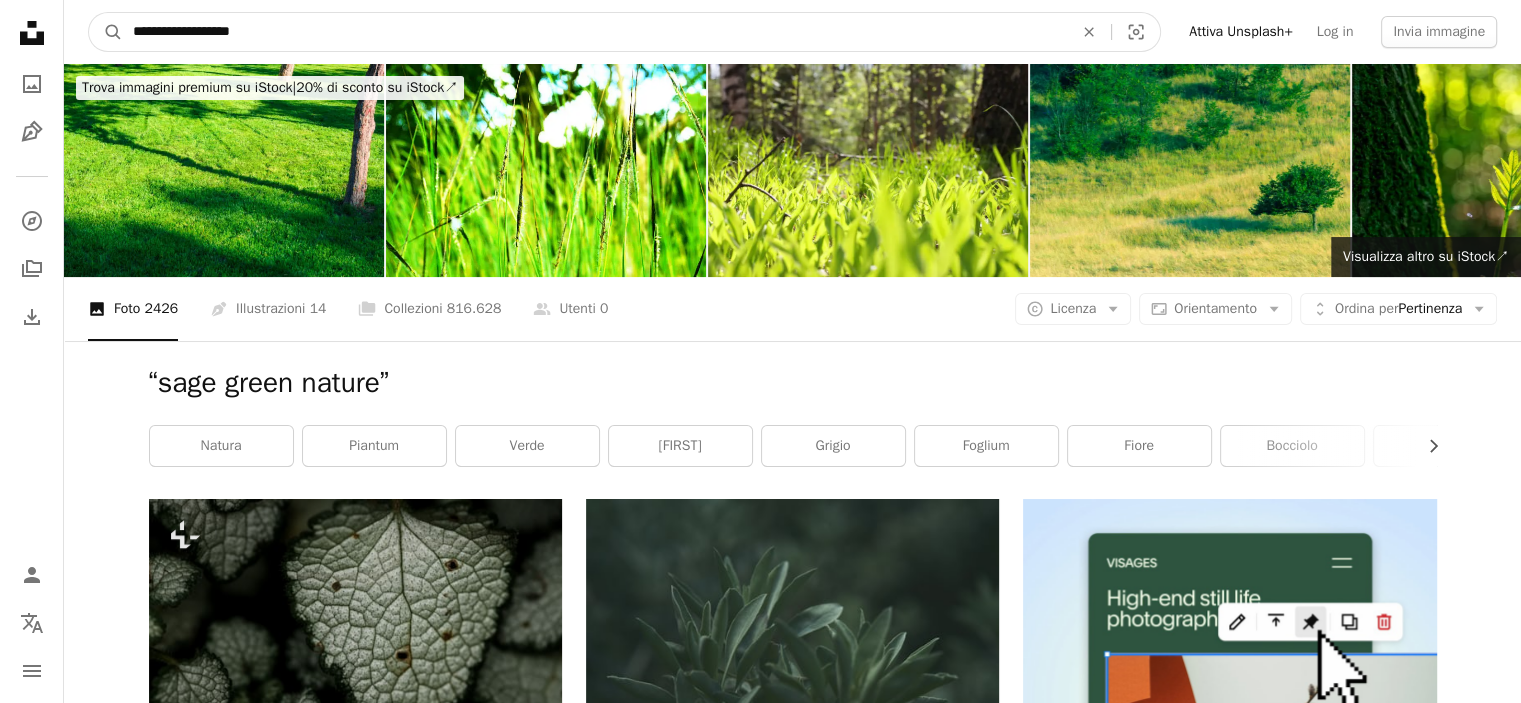 drag, startPoint x: 325, startPoint y: 31, endPoint x: 76, endPoint y: 31, distance: 249 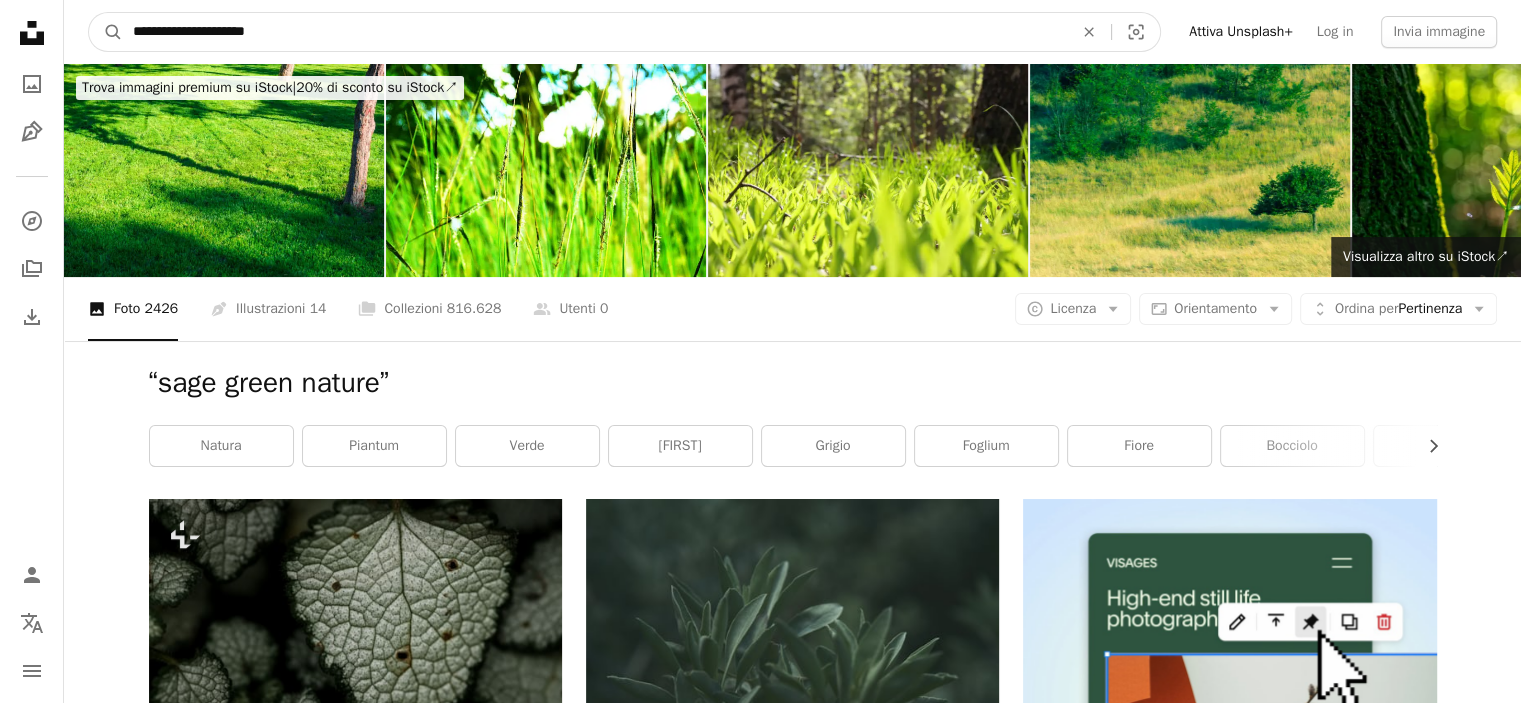 type on "**********" 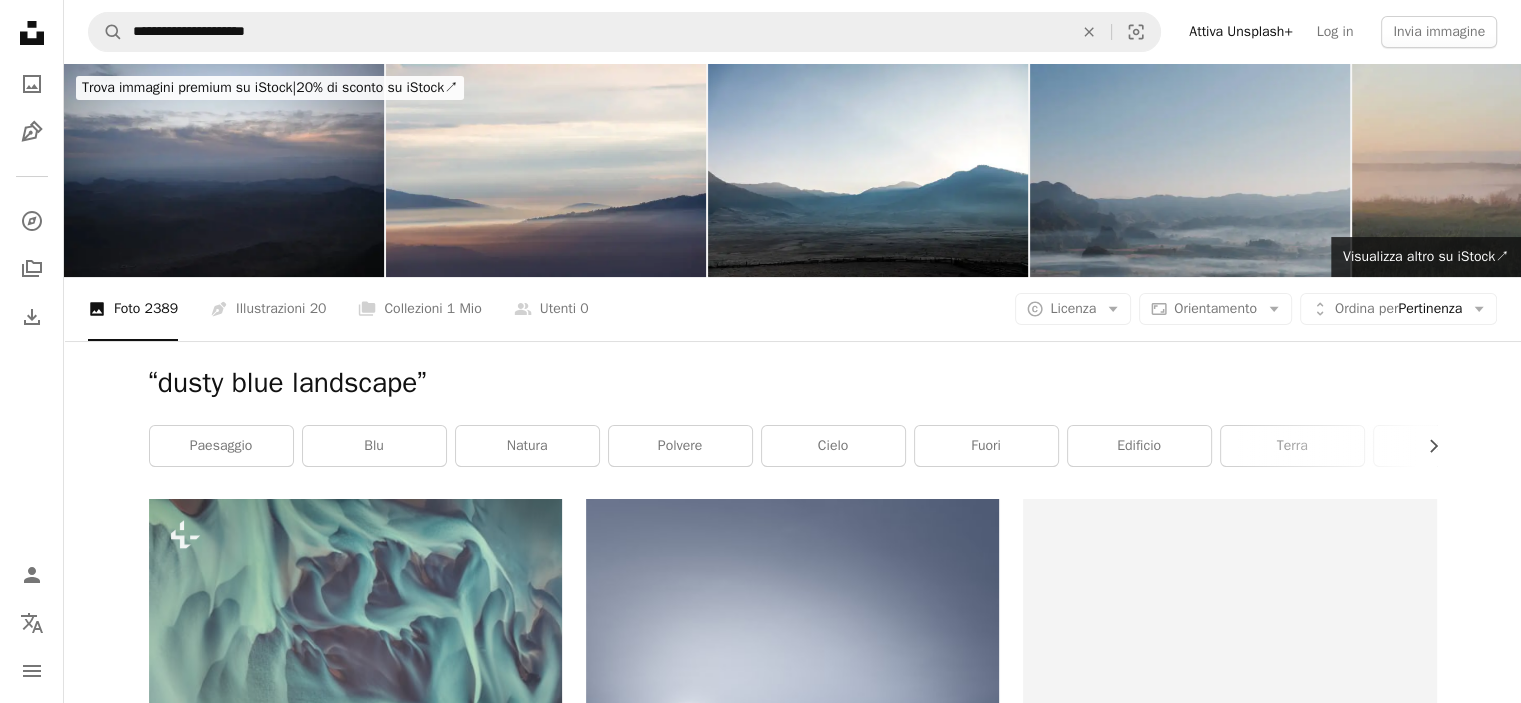 click on "Unsplash logo Home Unsplash A photo Pen Tool A compass A stack of folders Download Person Localization icon navigation menu" at bounding box center [32, 351] 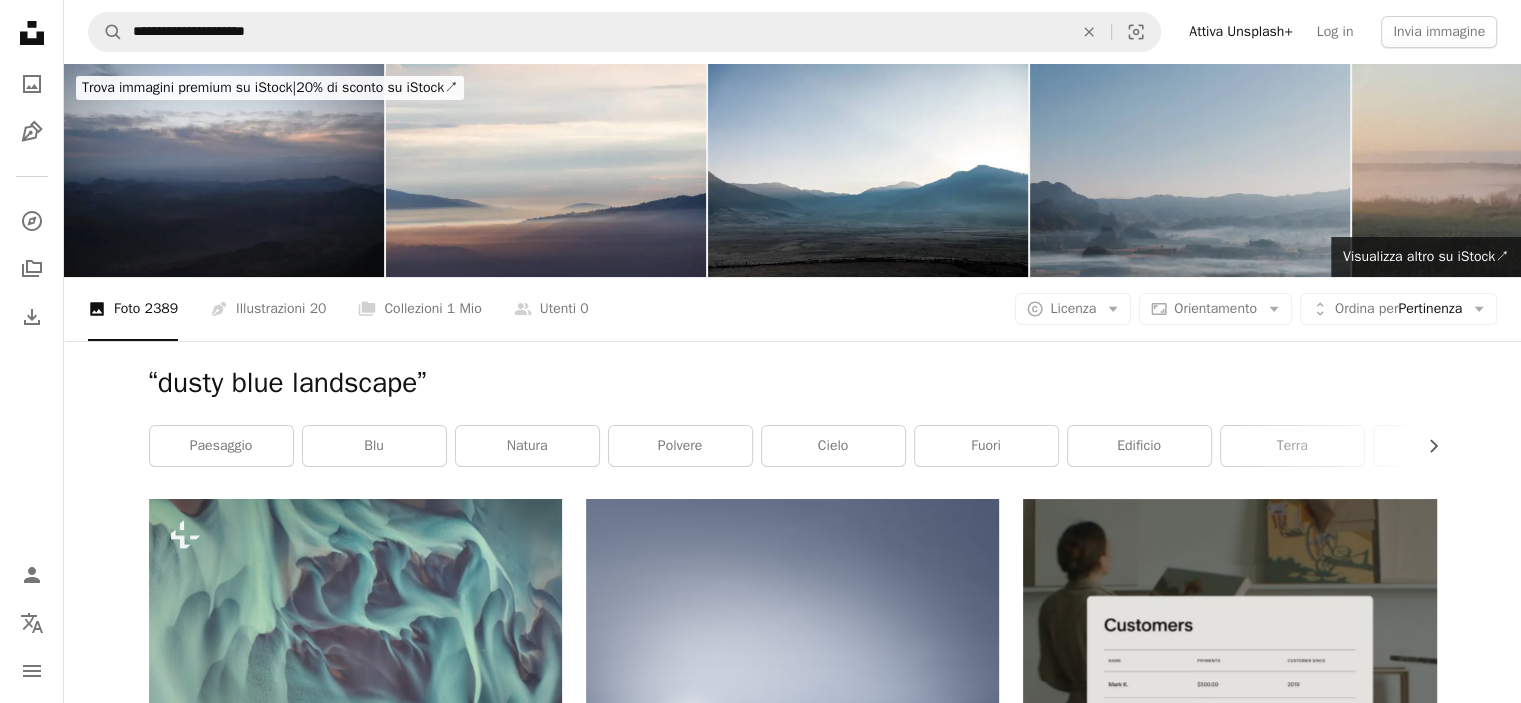 click on "Plus sign for Unsplash+ A heart A plus sign [FIRST] [LAST] Per  Unsplash+ A lock Download A heart A plus sign [FIRST] [LAST] Arrow pointing down A heart A plus sign [FIRST] Arrow pointing down Plus sign for Unsplash+ Per  Unsplash+ A lock Download A heart A plus sign [FIRST] [LAST] Disponibile per il servizio A checkmark inside of a circle Arrow pointing down A heart A plus sign [FIRST] [LAST] Disponibile per il servizio A checkmark inside of a circle Arrow pointing down A heart A plus sign [FIRST] [LAST] Disponibile per il servizio A checkmark inside of a circle Arrow pointing down A heart A plus sign [FIRST] [LAST] Get Started" at bounding box center (792, 2148) 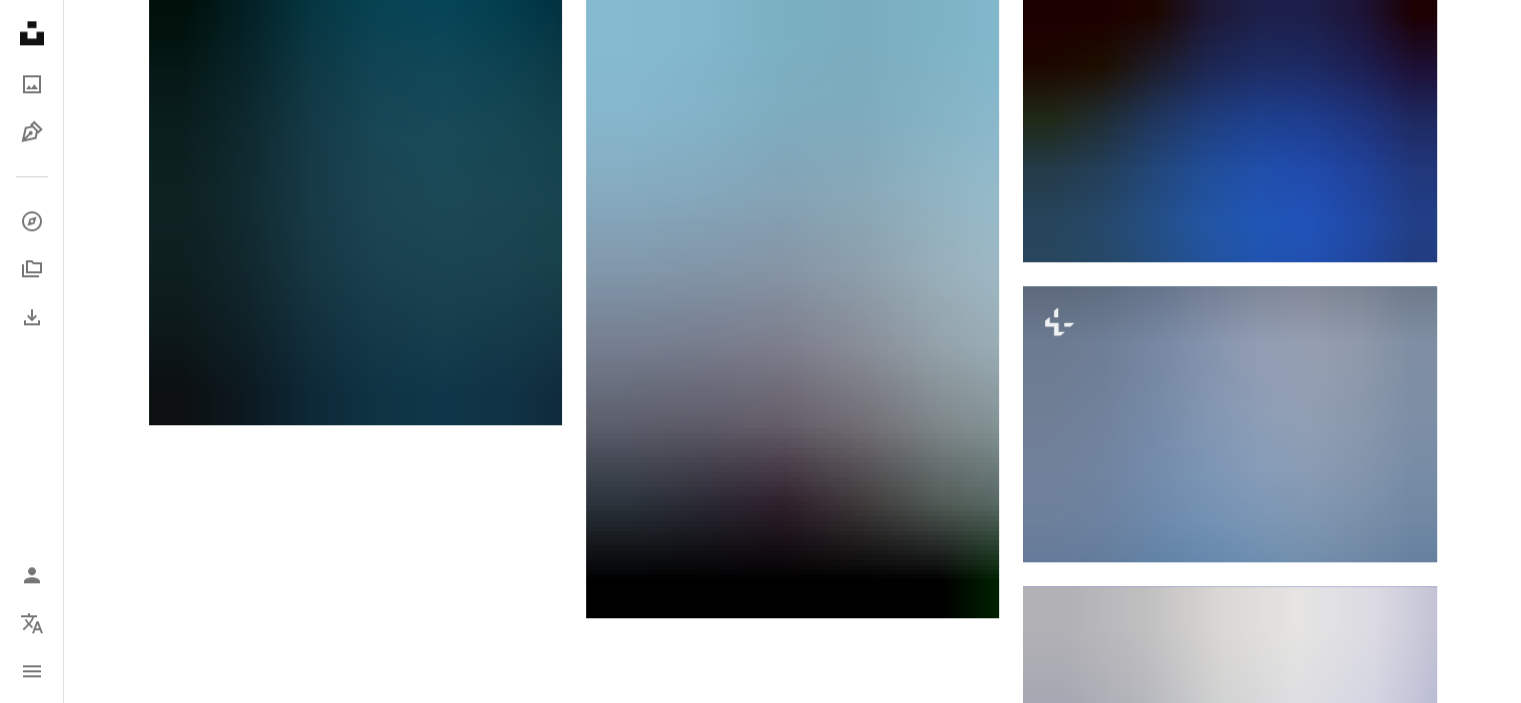 scroll, scrollTop: 2600, scrollLeft: 0, axis: vertical 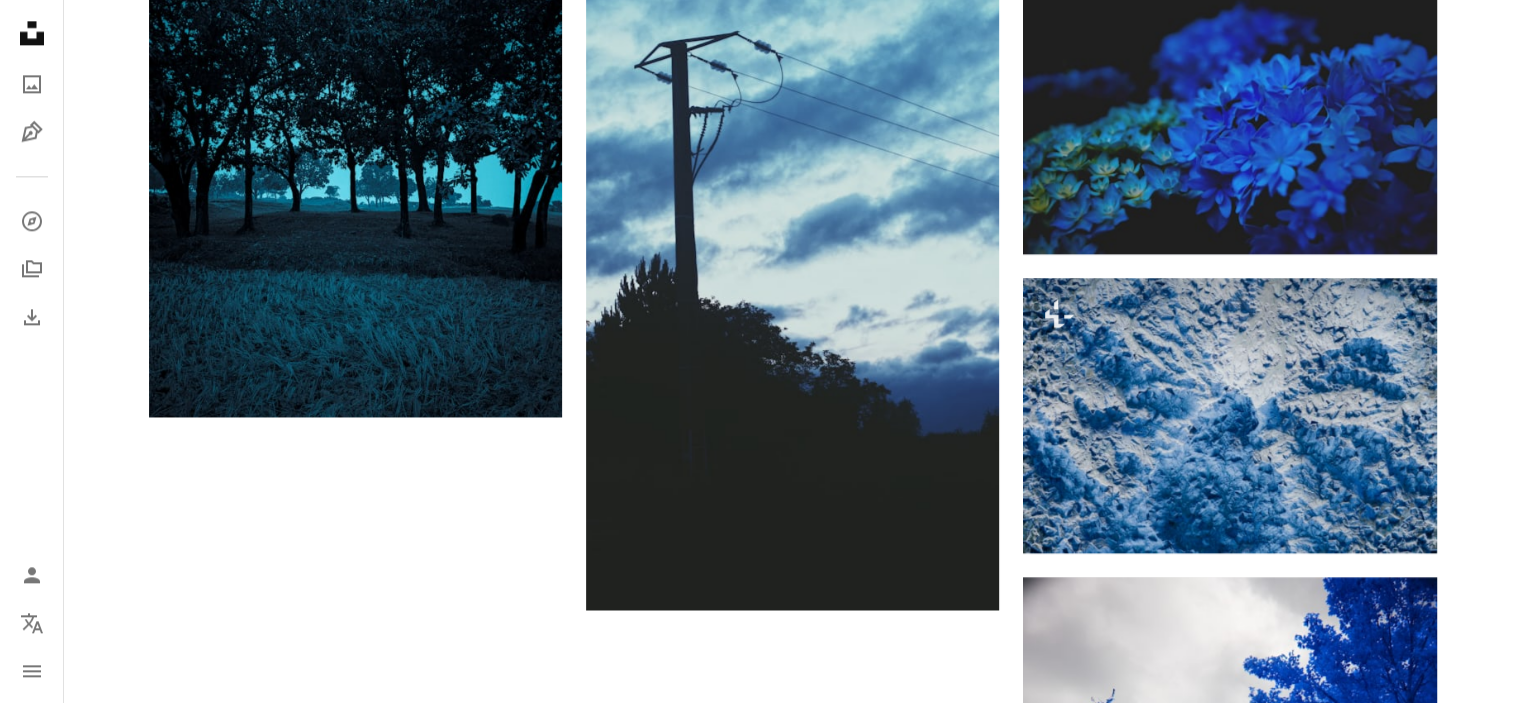 click on "Carica altro" at bounding box center (793, 1277) 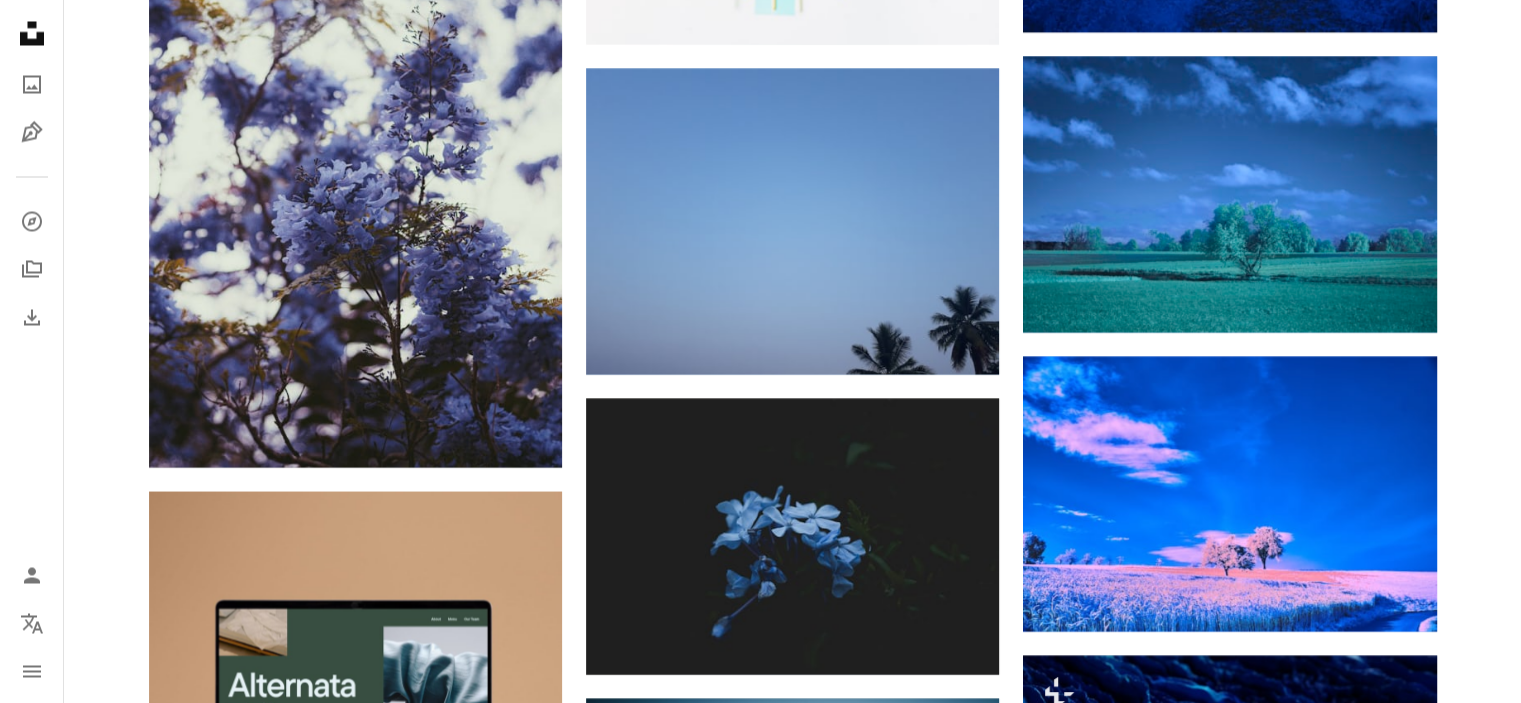 scroll, scrollTop: 3800, scrollLeft: 0, axis: vertical 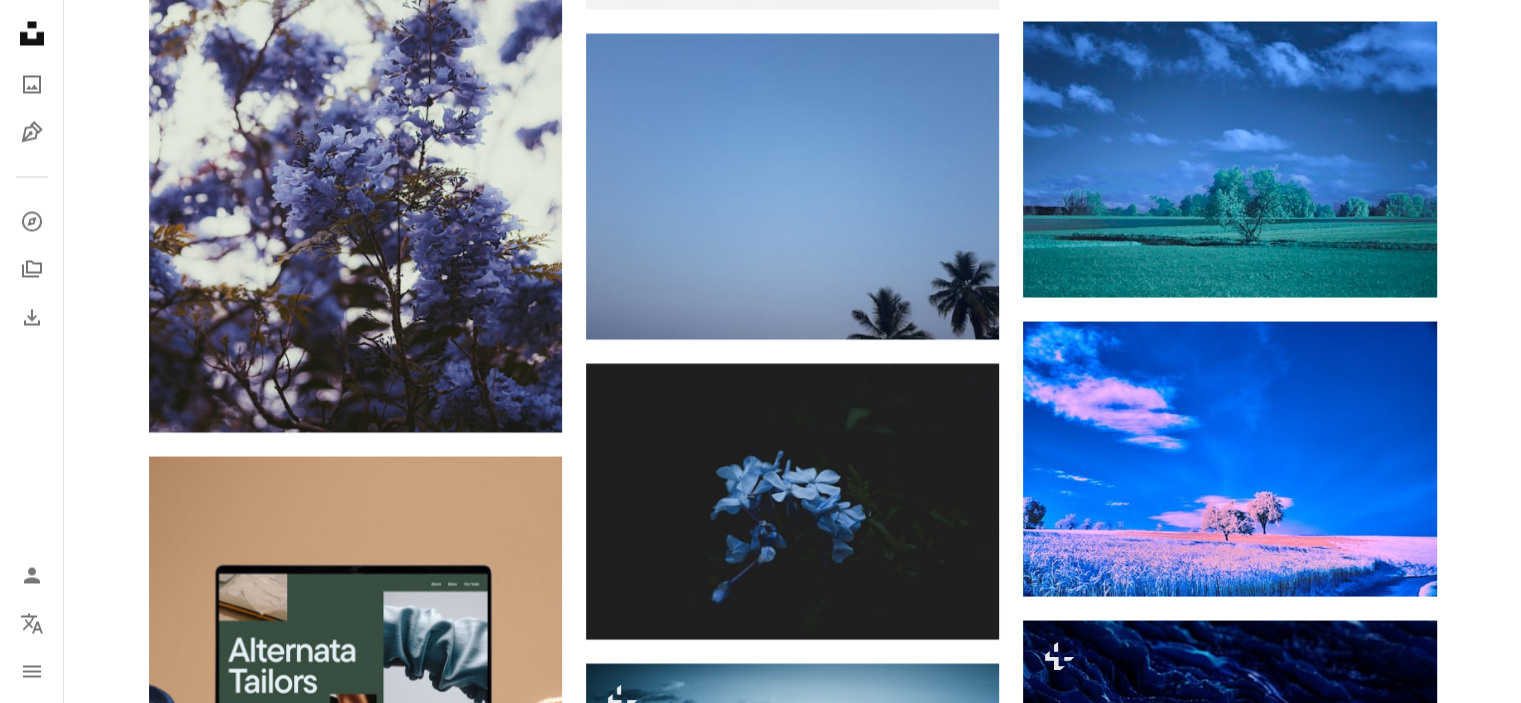 click on "Arrow pointing down" at bounding box center (1397, 1215) 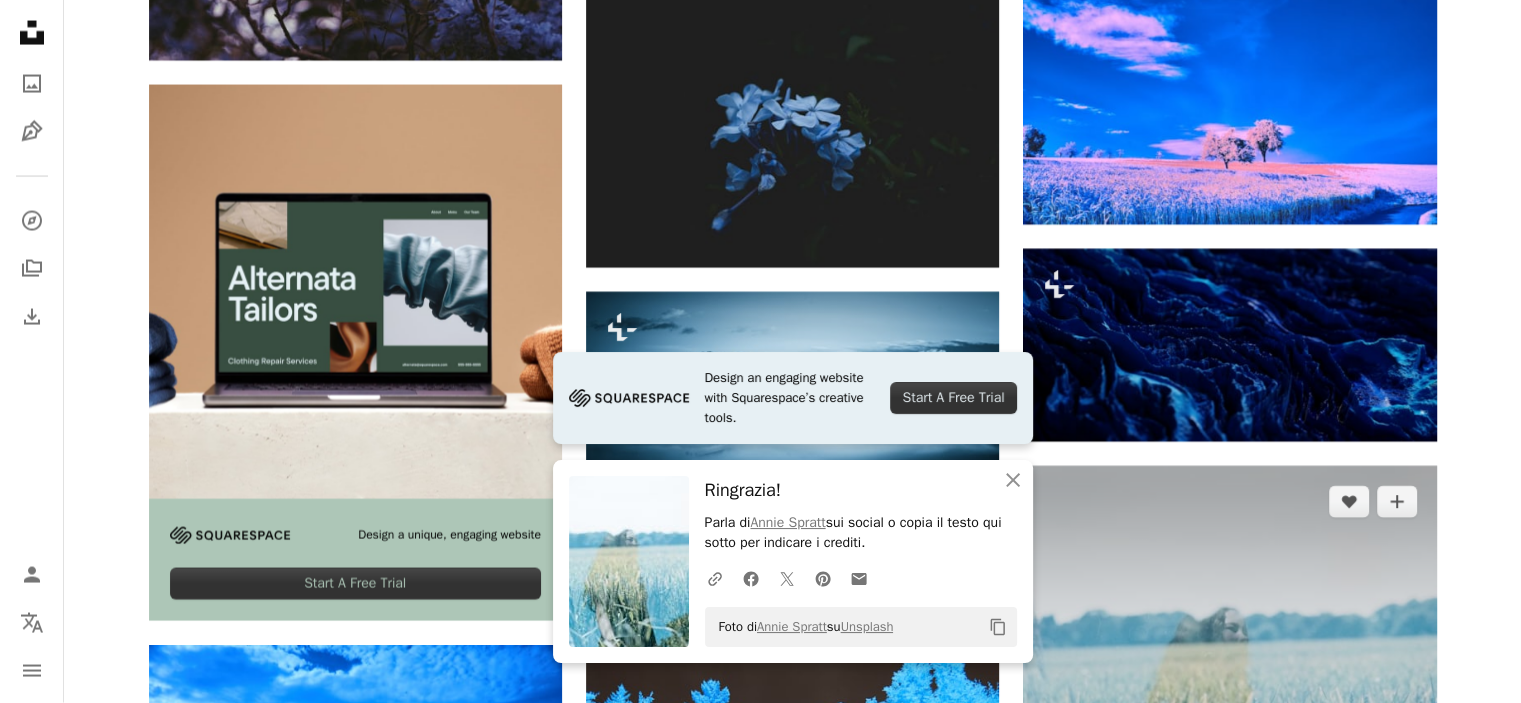 scroll, scrollTop: 4200, scrollLeft: 0, axis: vertical 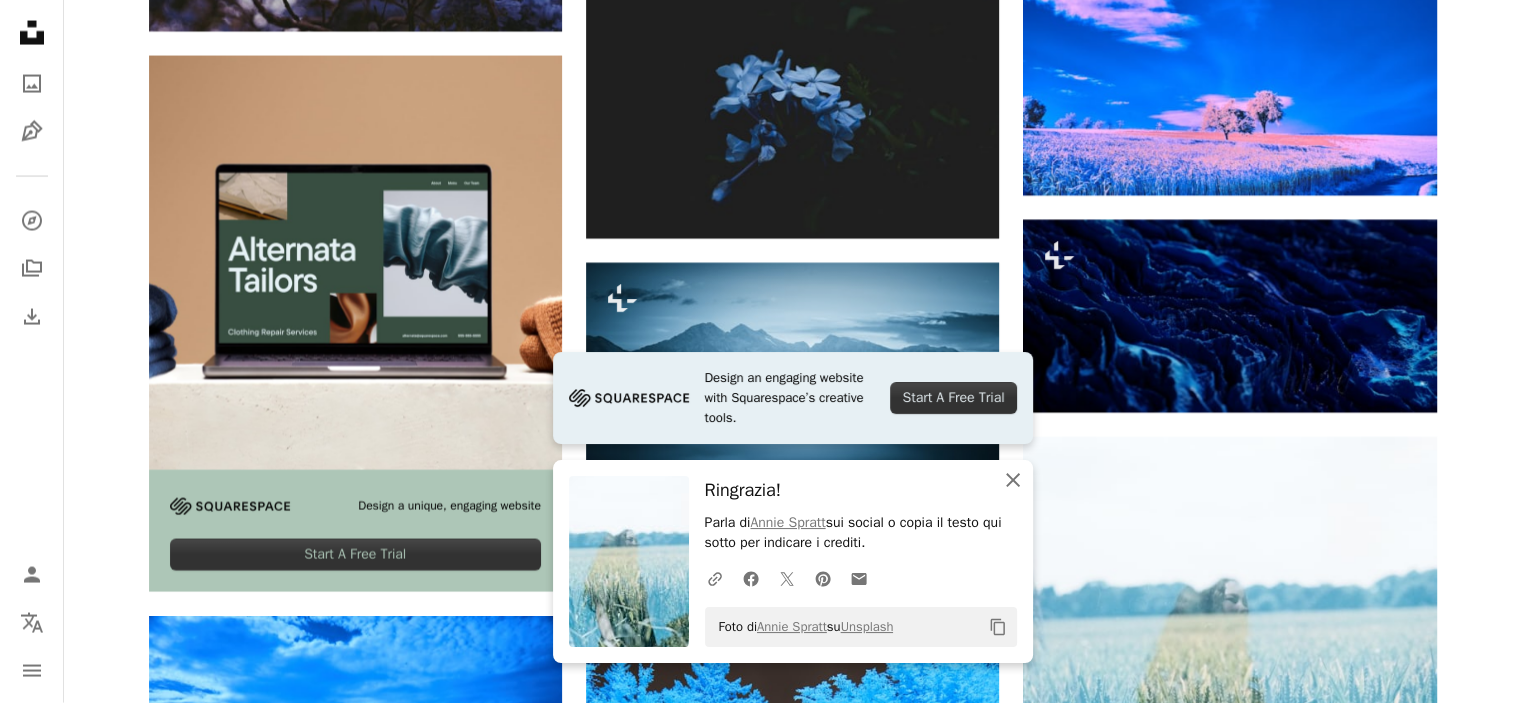 click on "An X shape" 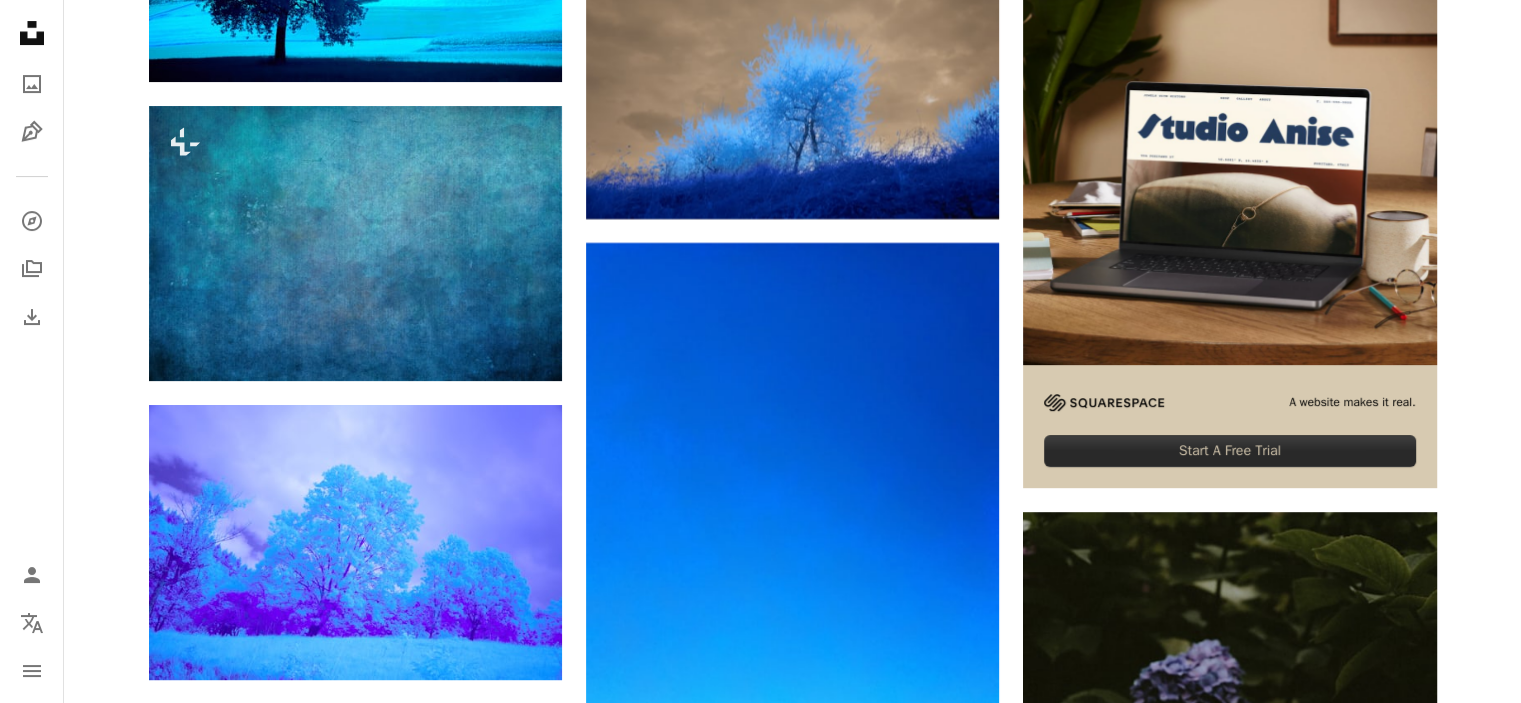 scroll, scrollTop: 8000, scrollLeft: 0, axis: vertical 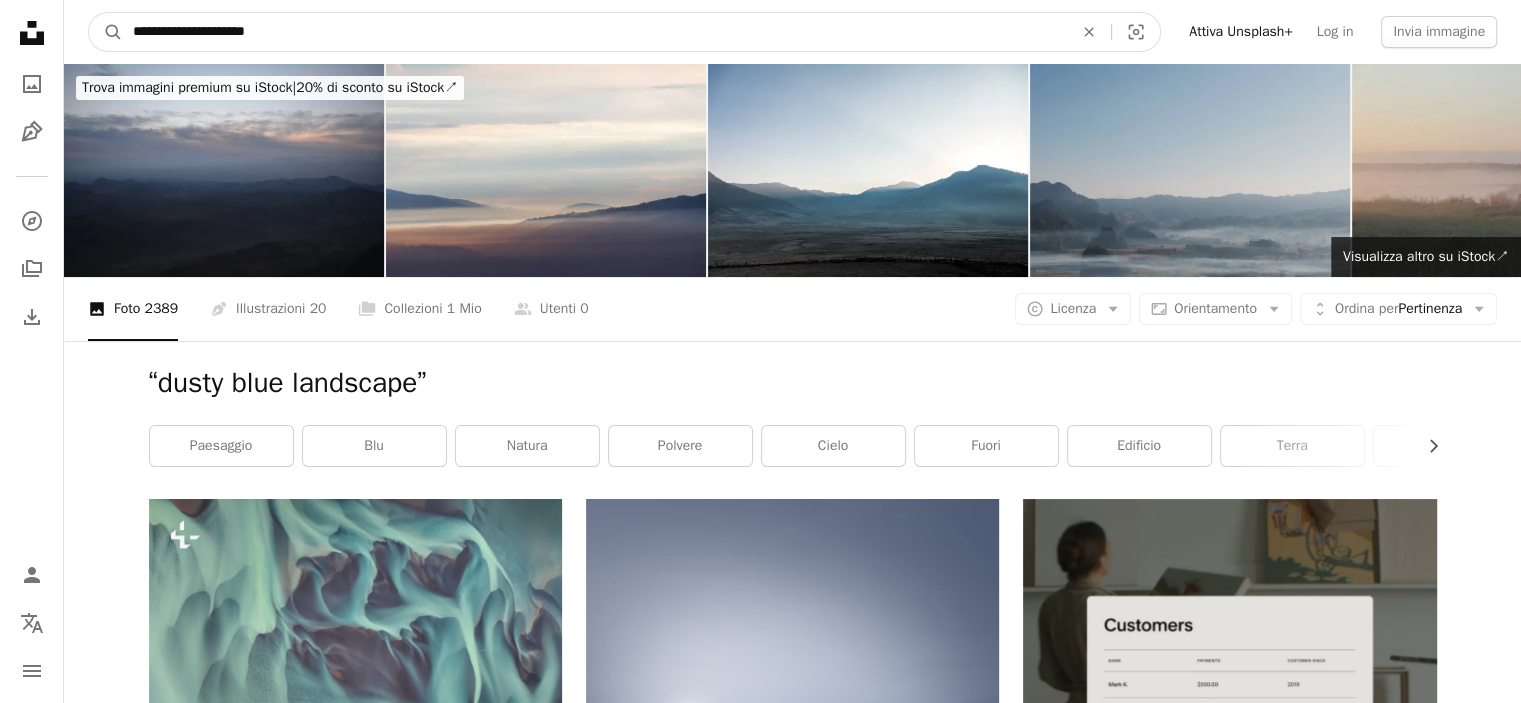 drag, startPoint x: 556, startPoint y: 27, endPoint x: 8, endPoint y: 27, distance: 548 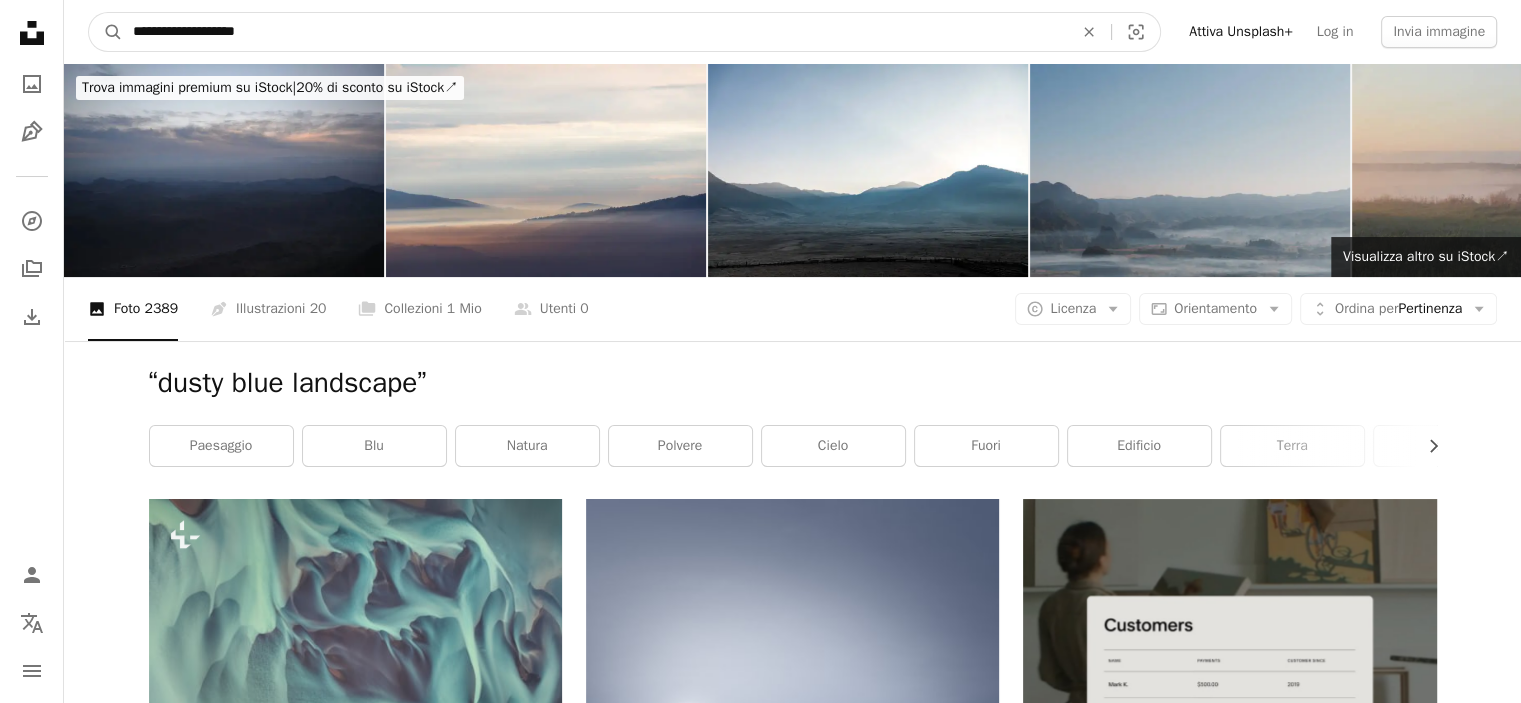 type on "**********" 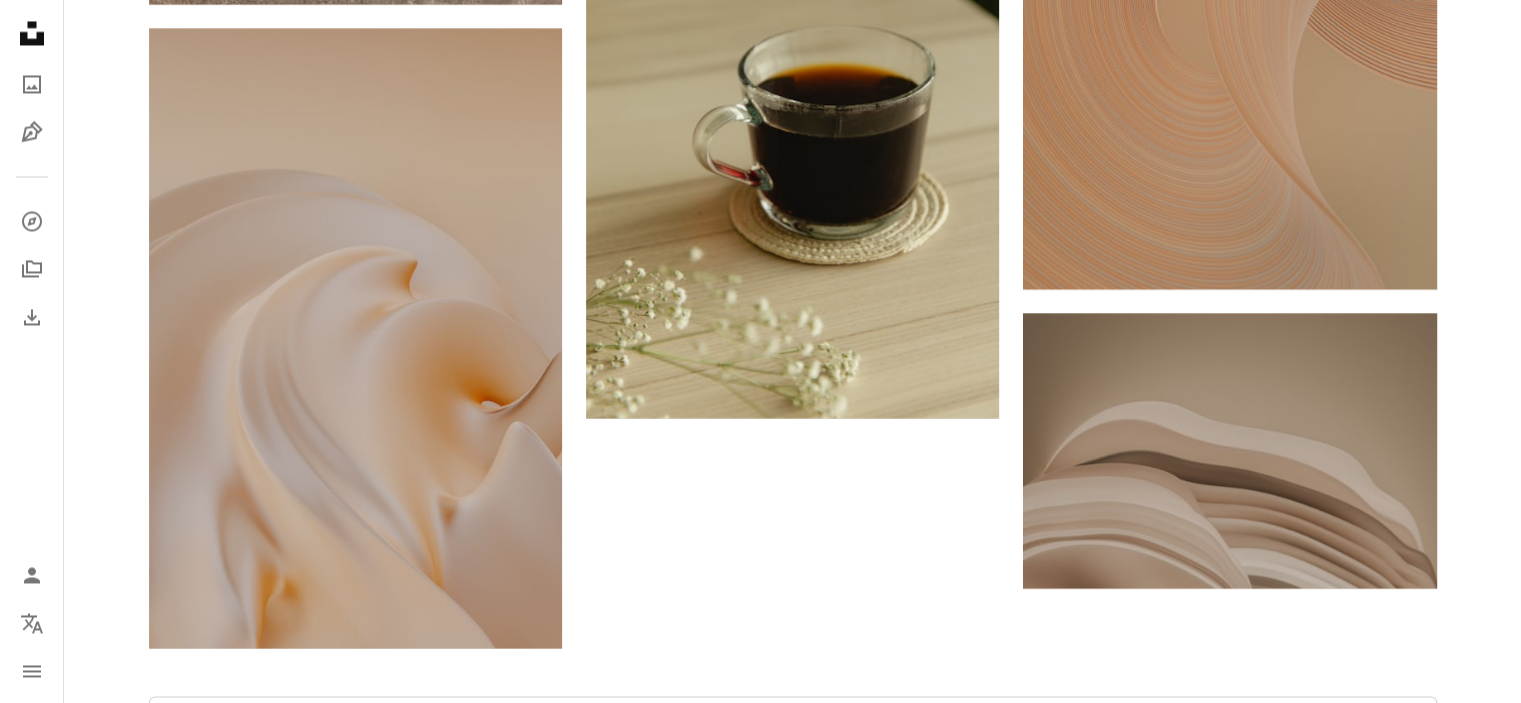 scroll, scrollTop: 3700, scrollLeft: 0, axis: vertical 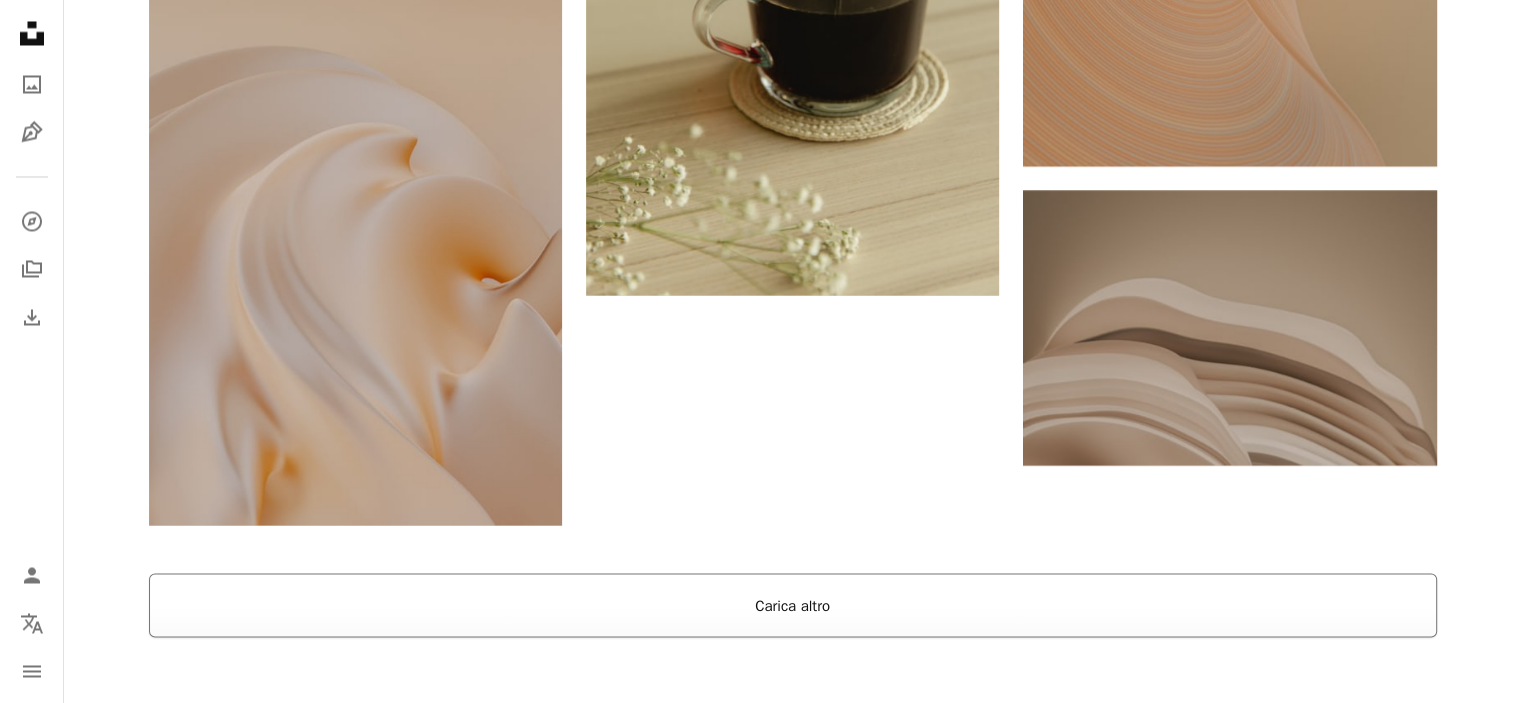 click on "Carica altro" at bounding box center [793, 605] 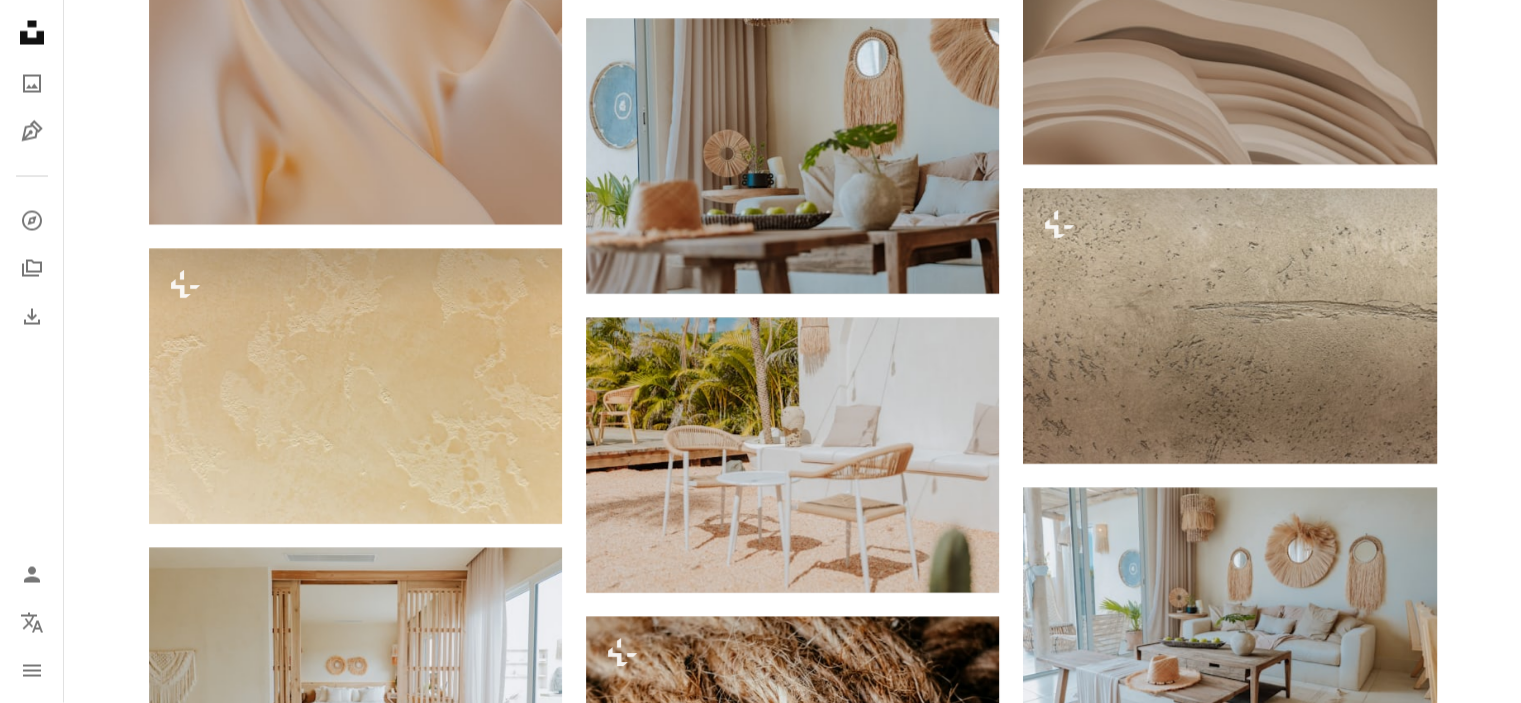 scroll, scrollTop: 4100, scrollLeft: 0, axis: vertical 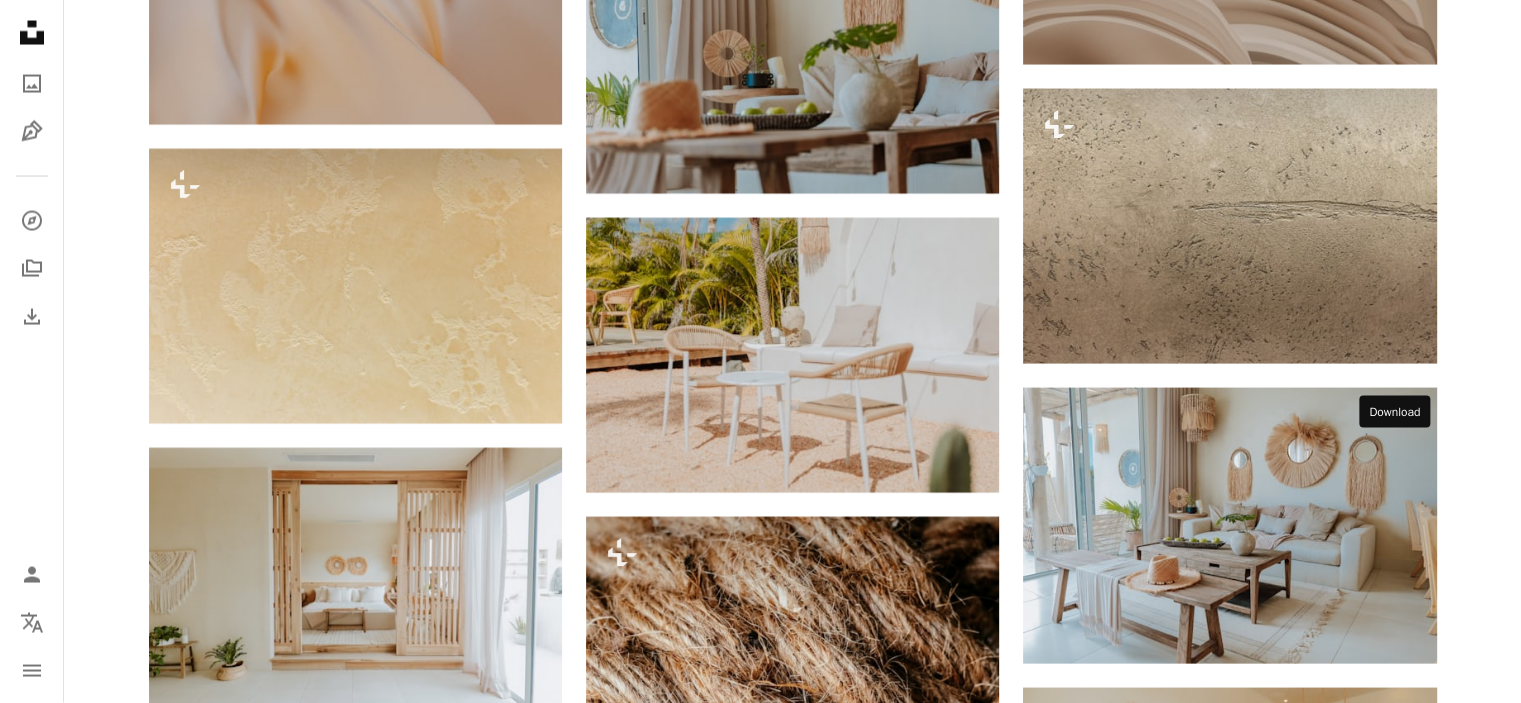 click 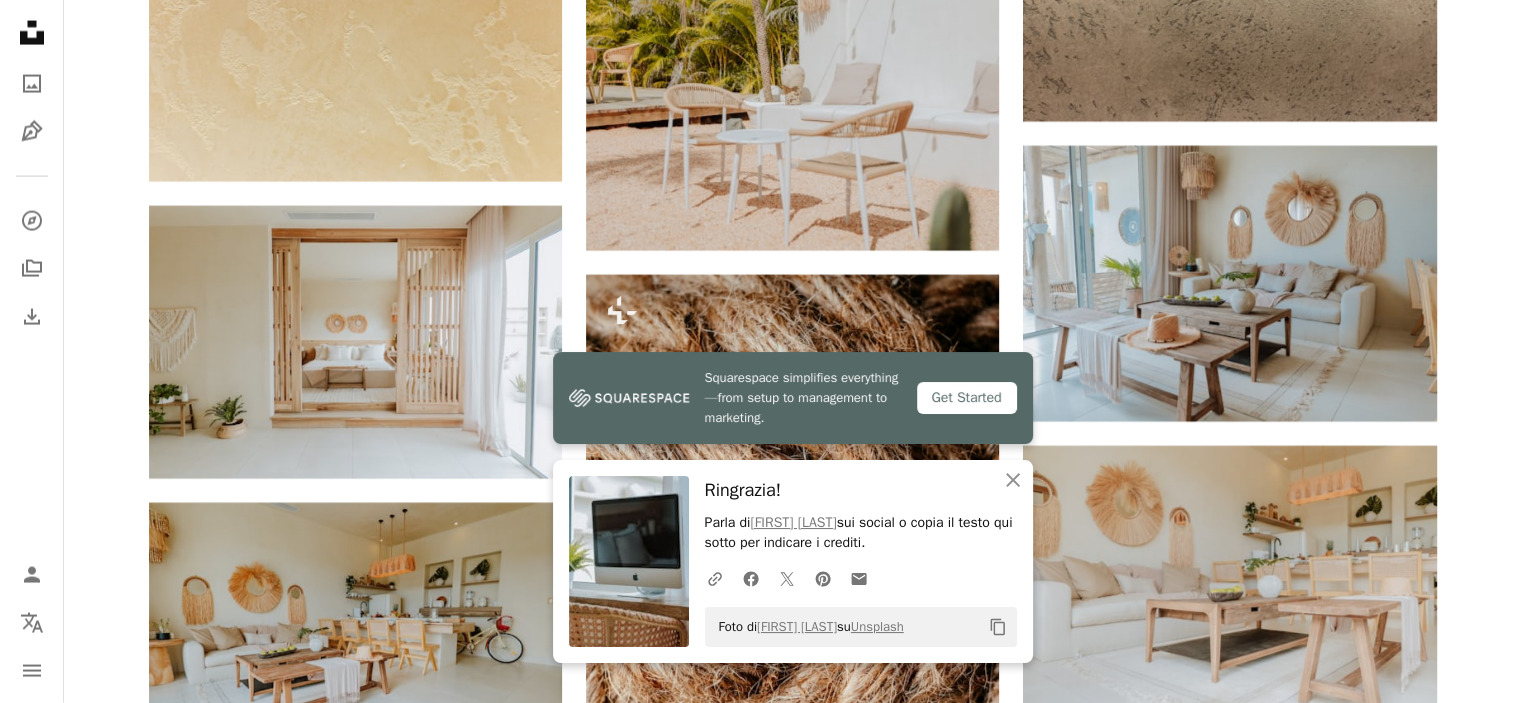 scroll, scrollTop: 4400, scrollLeft: 0, axis: vertical 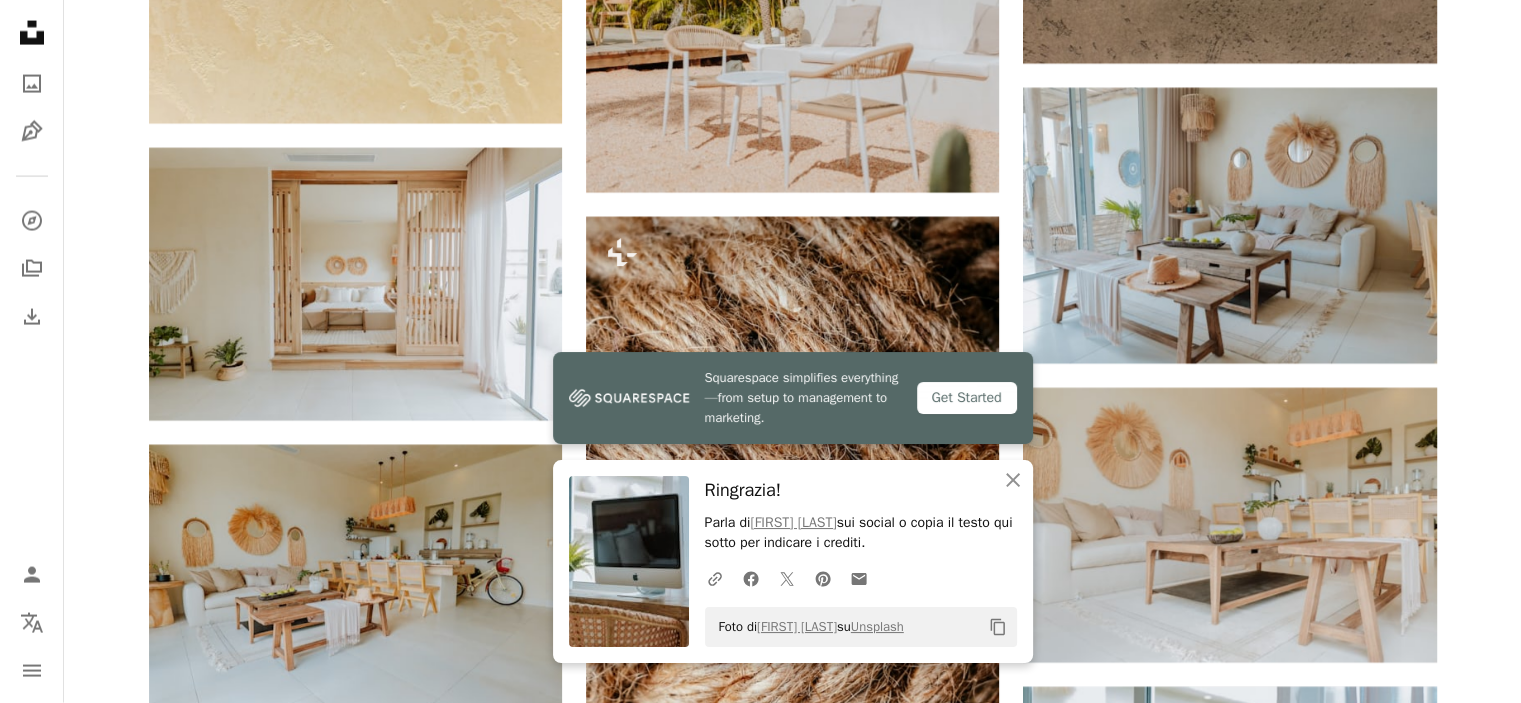 click on "Plus sign for Unsplash+ A heart A plus sign [FIRST] [LAST] Per  Unsplash+ A lock Download A heart A plus sign [FIRST] [LAST] Disponibile per il servizio A checkmark inside of a circle Arrow pointing down Plus sign for Unsplash+ A heart A plus sign [FIRST] [LAST] Per  Unsplash+ A lock Download A heart A plus sign [FIRST] [LAST] Disponibile per il servizio A checkmark inside of a circle Arrow pointing down A heart A plus sign [FIRST] [LAST] Disponibile per il servizio A checkmark inside of a circle Arrow pointing down Plus sign for Unsplash+ A heart A plus sign [FIRST] [LAST] Per  Unsplash+ A lock Download A heart A plus sign [FIRST] Arrow pointing down Plus sign for Unsplash+ A heart A plus sign [FIRST] Per  Unsplash+ A lock Download A heart A plus sign [FIRST] [LAST] Disponibile per il servizio A checkmark inside of a circle Arrow pointing down A heart A plus sign [FIRST] [LAST] Disponibile per il servizio A checkmark inside of a circle Arrow pointing down A heart A plus sign [FIRST] [LAST] Disponibile per il servizio A checkmark inside of a circle Arrow pointing down A heart A plus sign [FIRST] Disponibile per il servizio A checkmark inside of a circle Arrow pointing down A heart A plus sign [FIRST] Disponibile per il servizio A checkmark inside of a circle Arrow pointing down A heart A plus sign [FIRST] Per  Unsplash+ A lock Download A heart A plus sign [FIRST] Per  Unsplash+ A lock Download Plus sign for Unsplash+" at bounding box center [792, 1216] 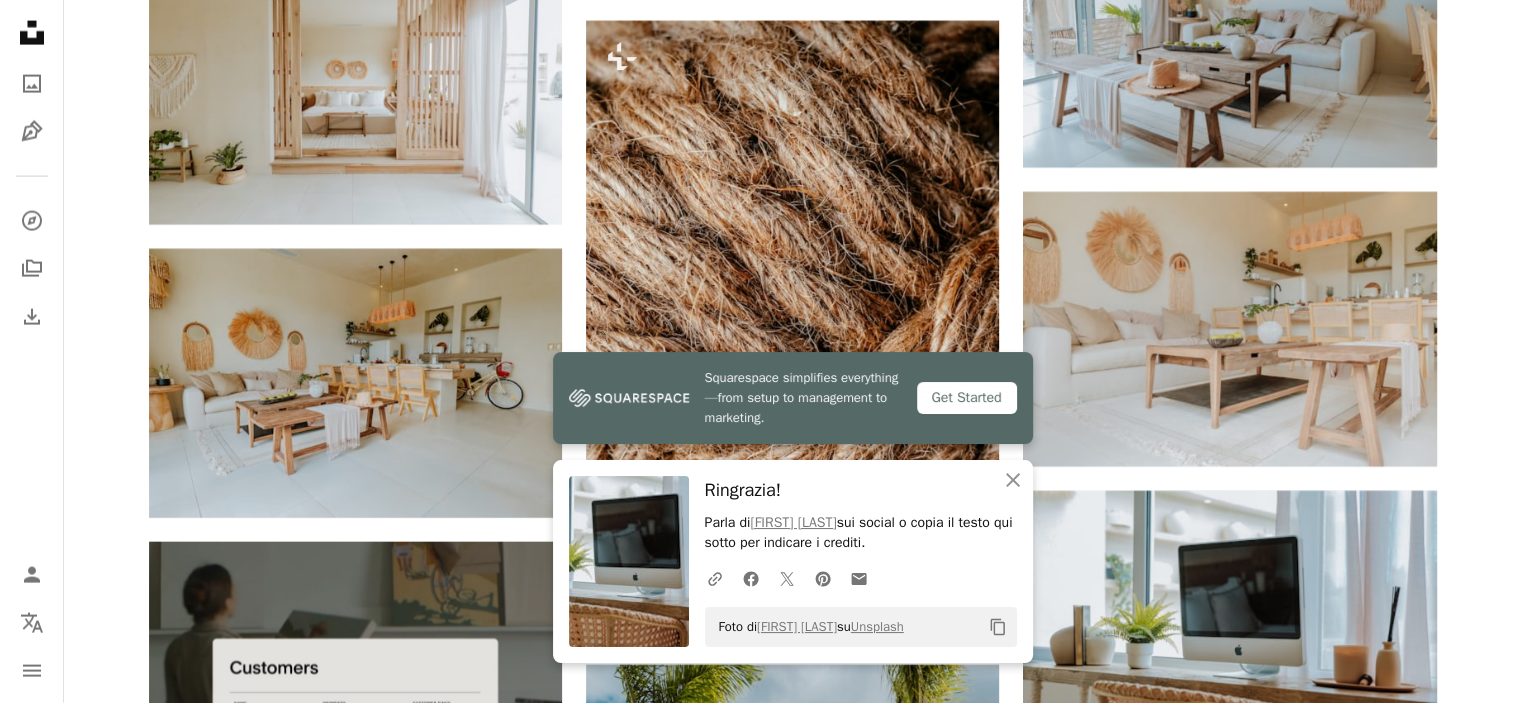 scroll, scrollTop: 4600, scrollLeft: 0, axis: vertical 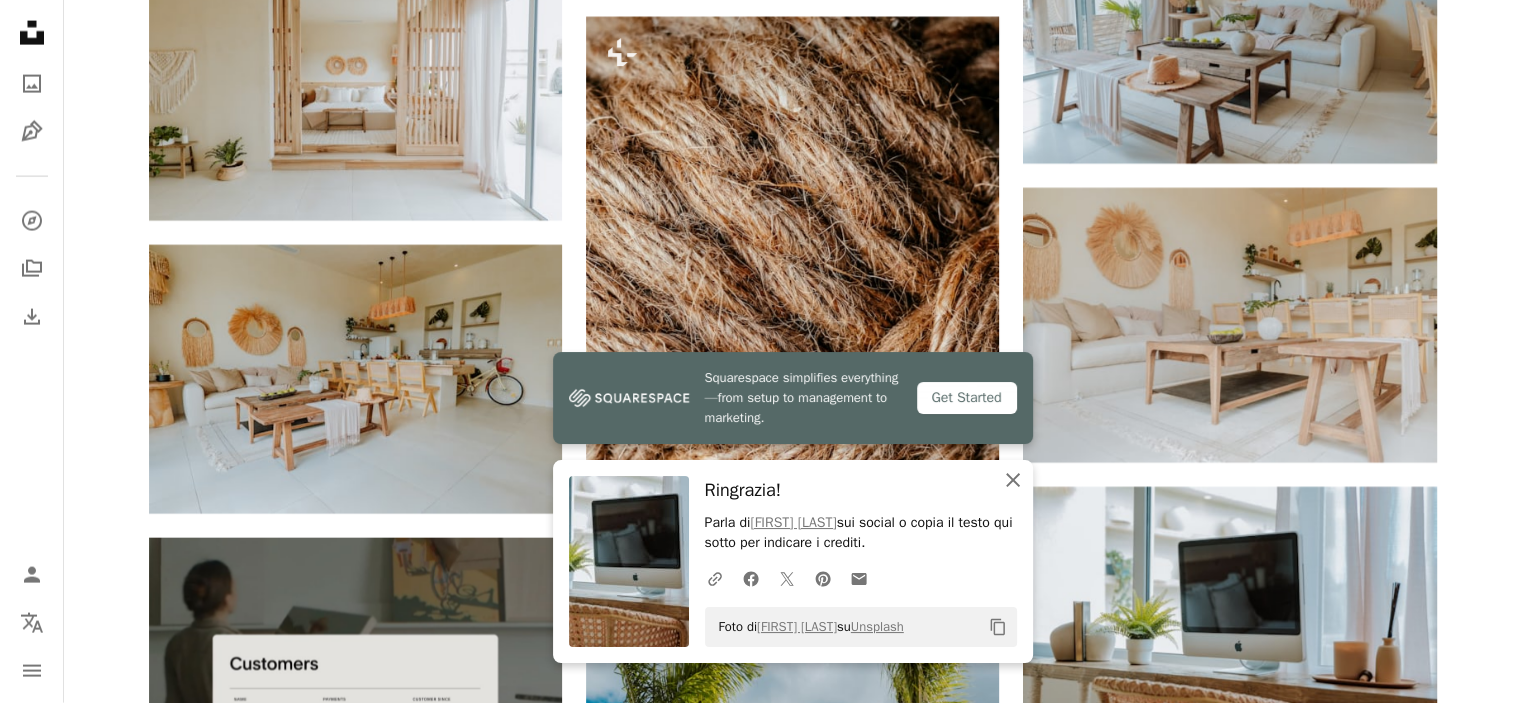 click 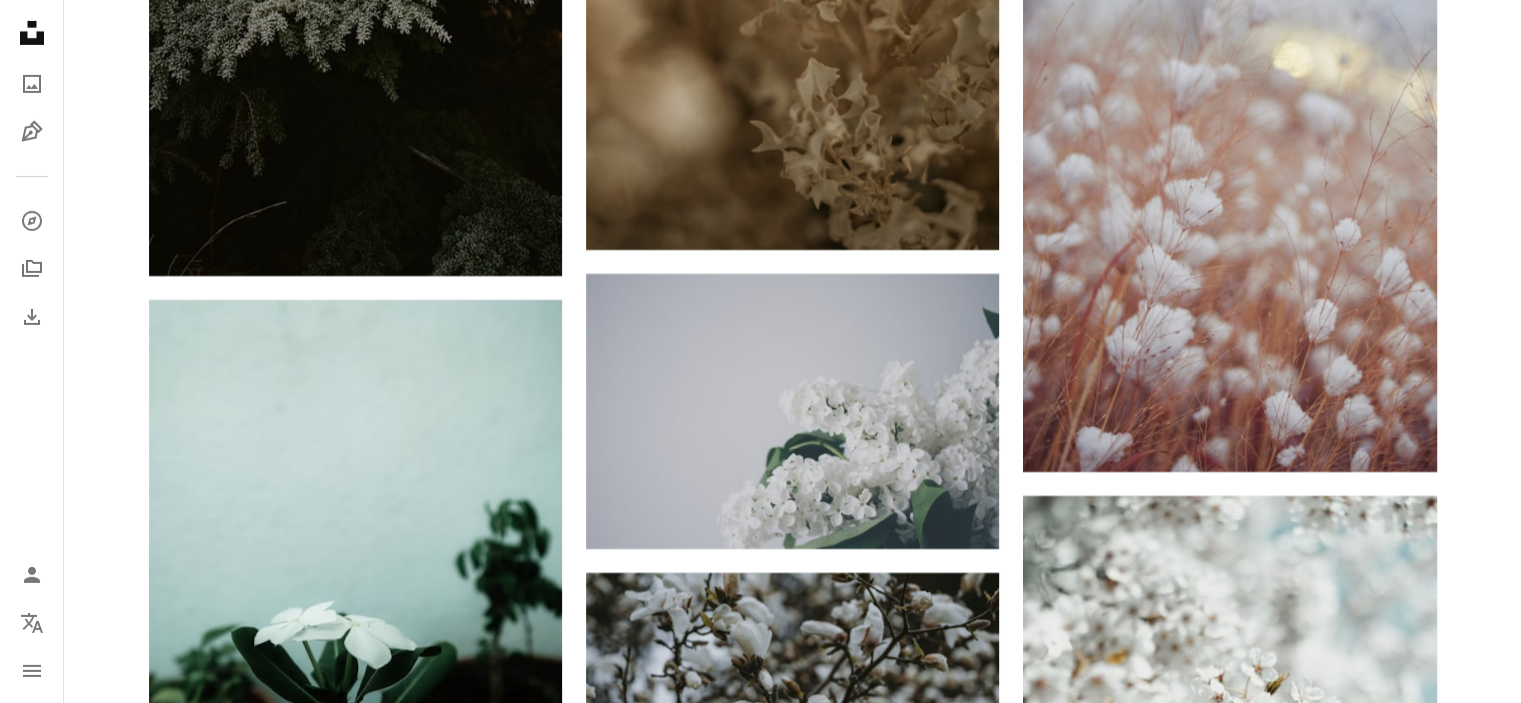 scroll, scrollTop: 22200, scrollLeft: 0, axis: vertical 